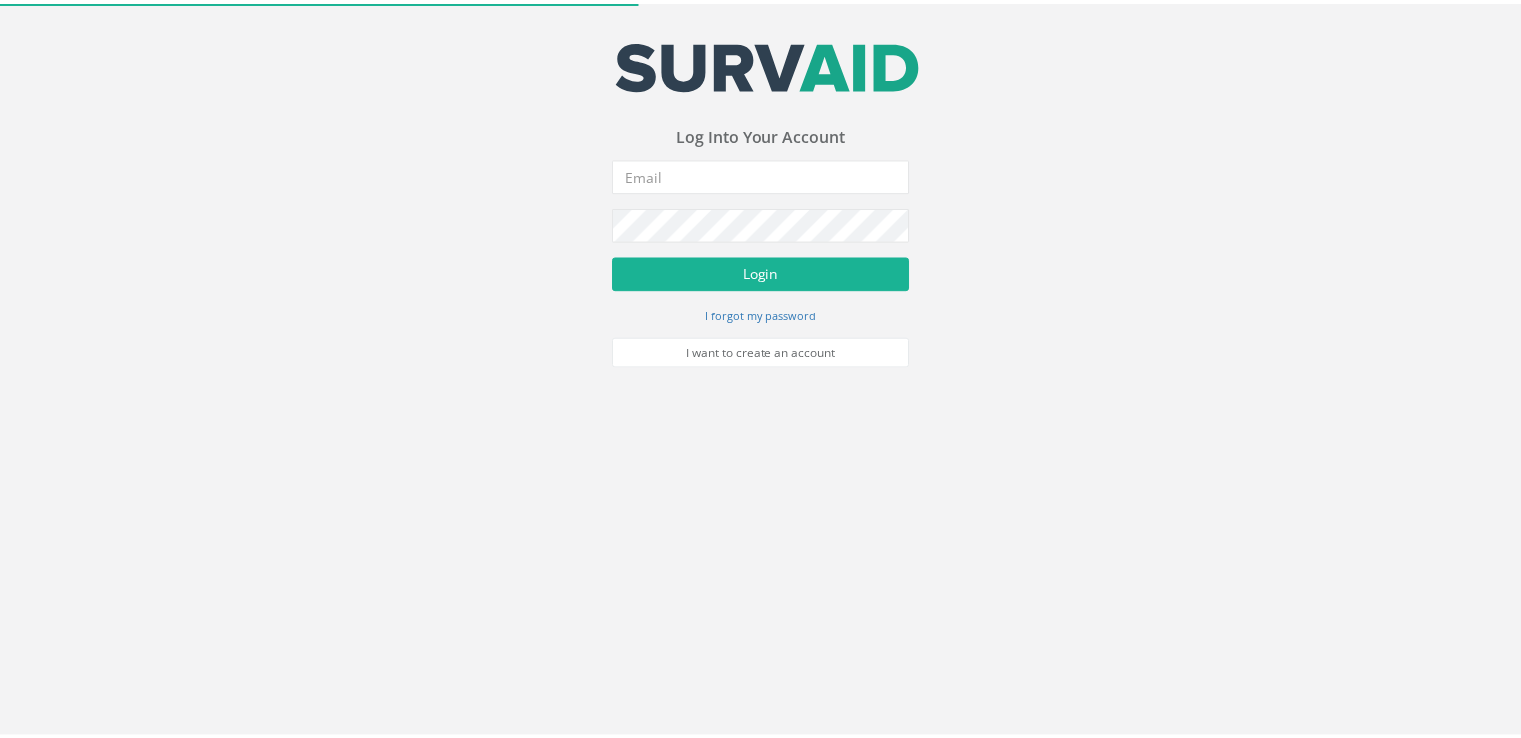 scroll, scrollTop: 0, scrollLeft: 0, axis: both 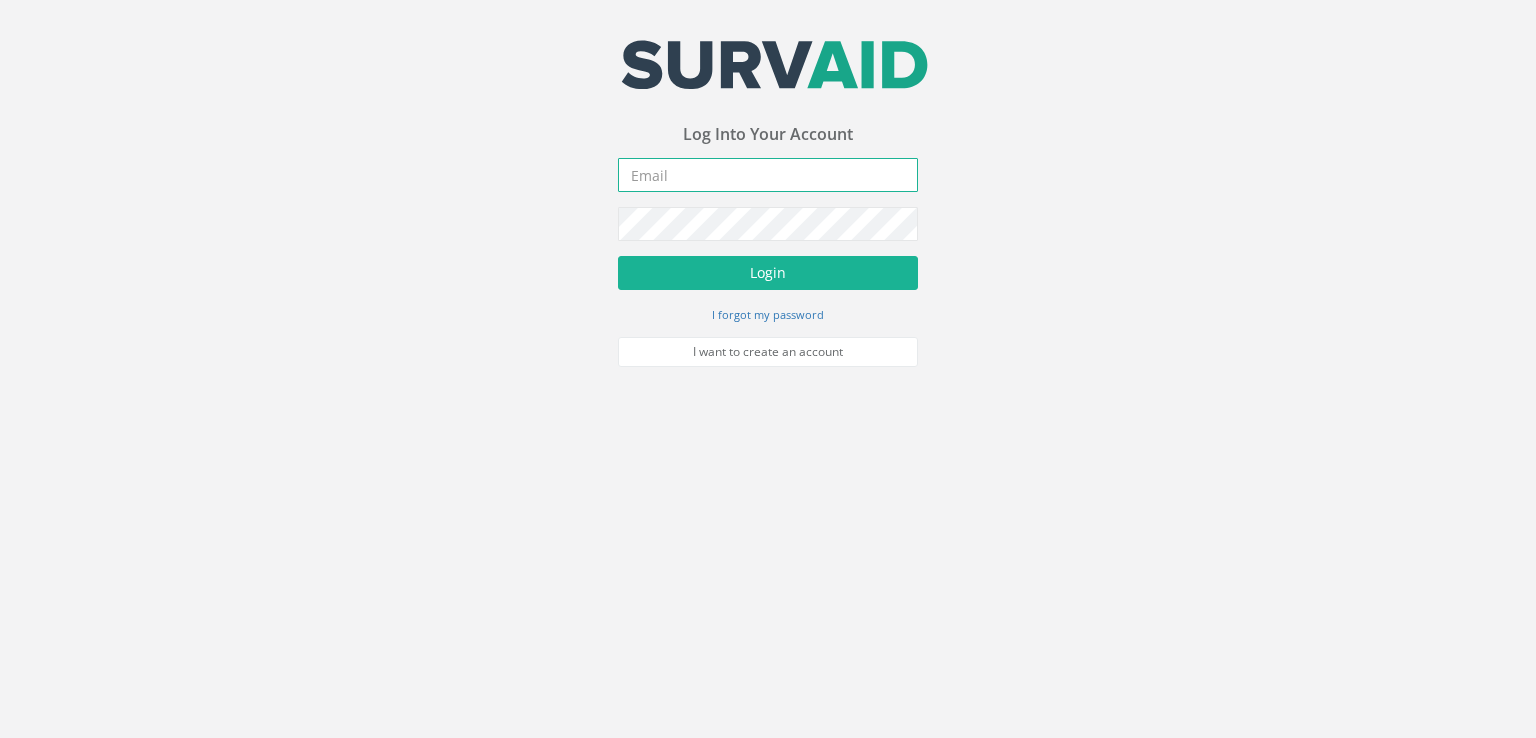 click at bounding box center (768, 175) 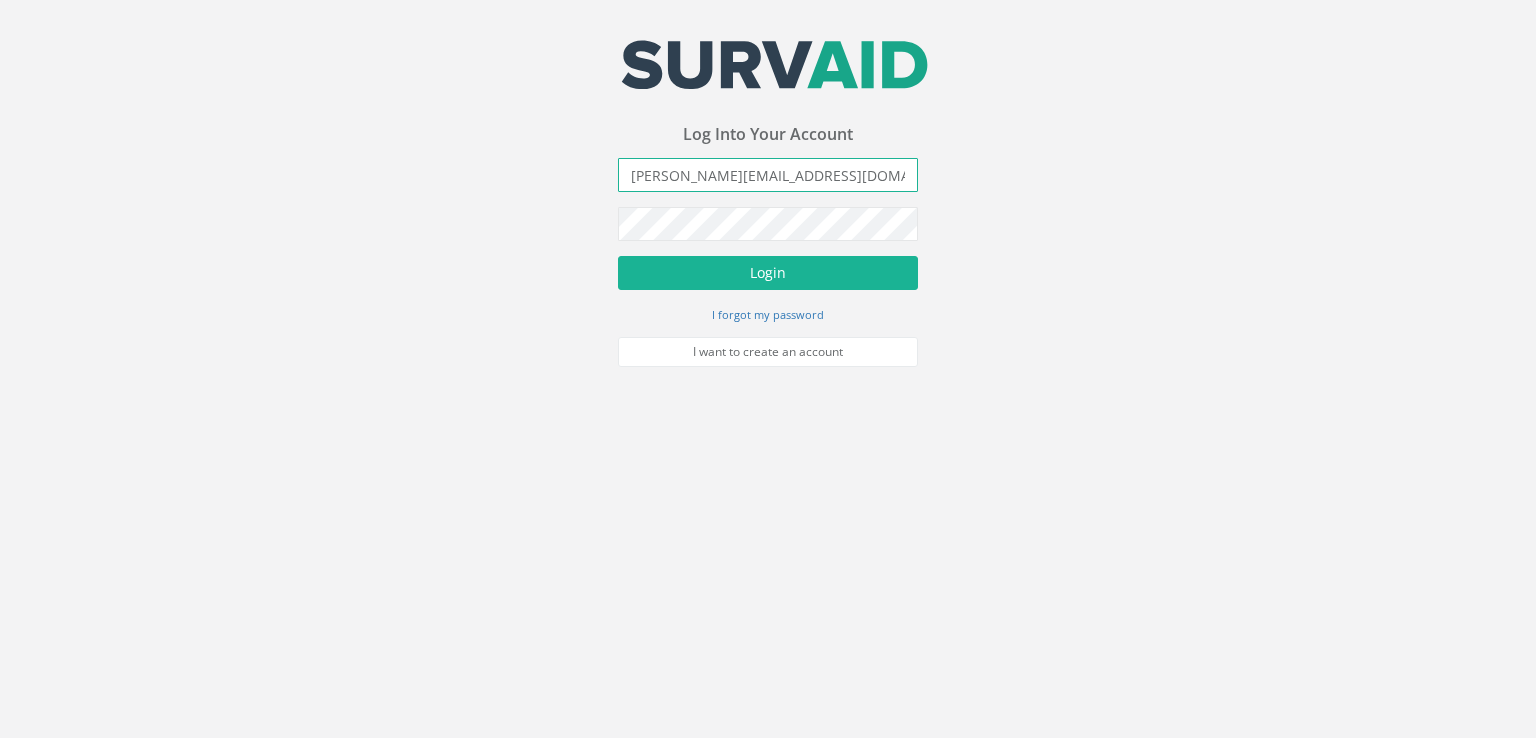 type on "[PERSON_NAME][EMAIL_ADDRESS][DOMAIN_NAME]" 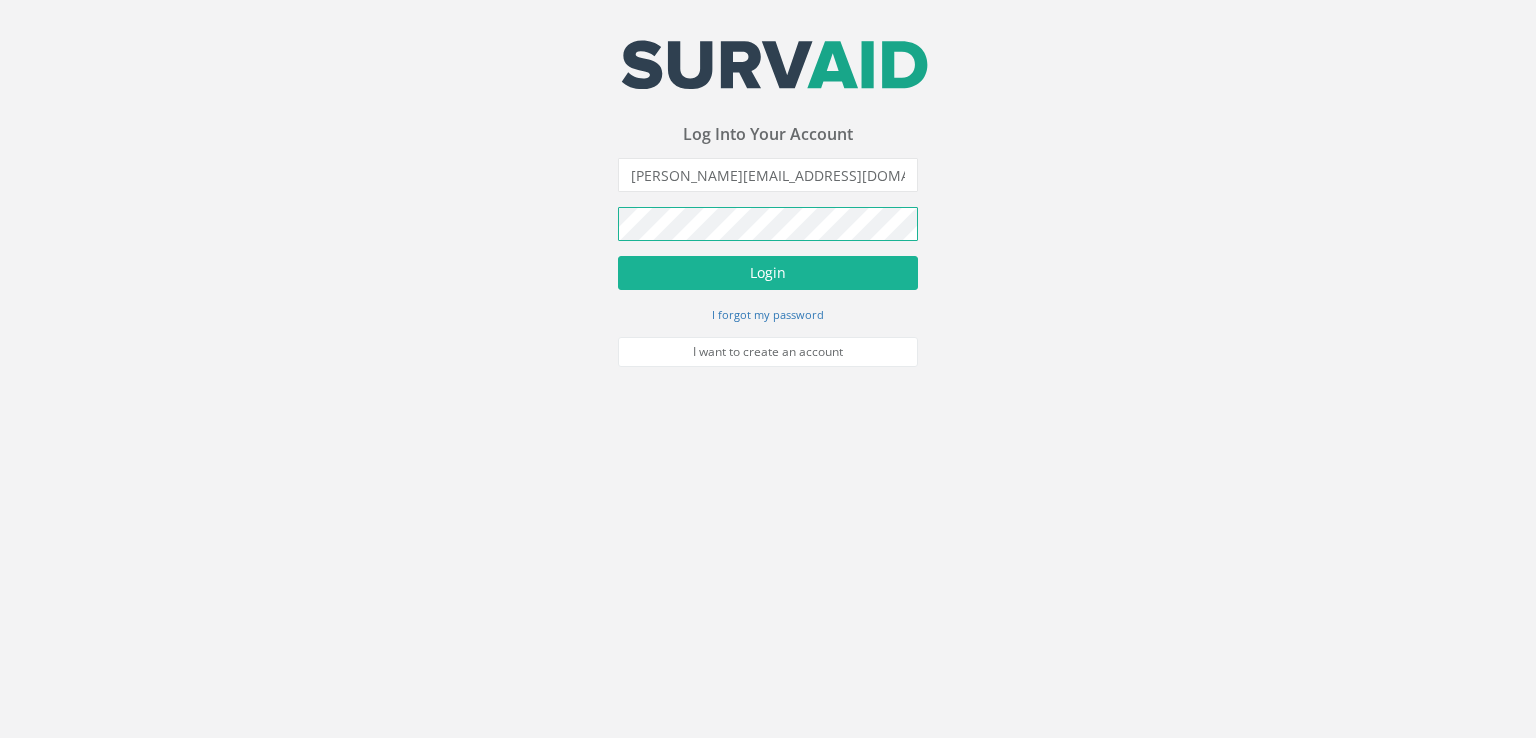 click on "Login" at bounding box center (768, 273) 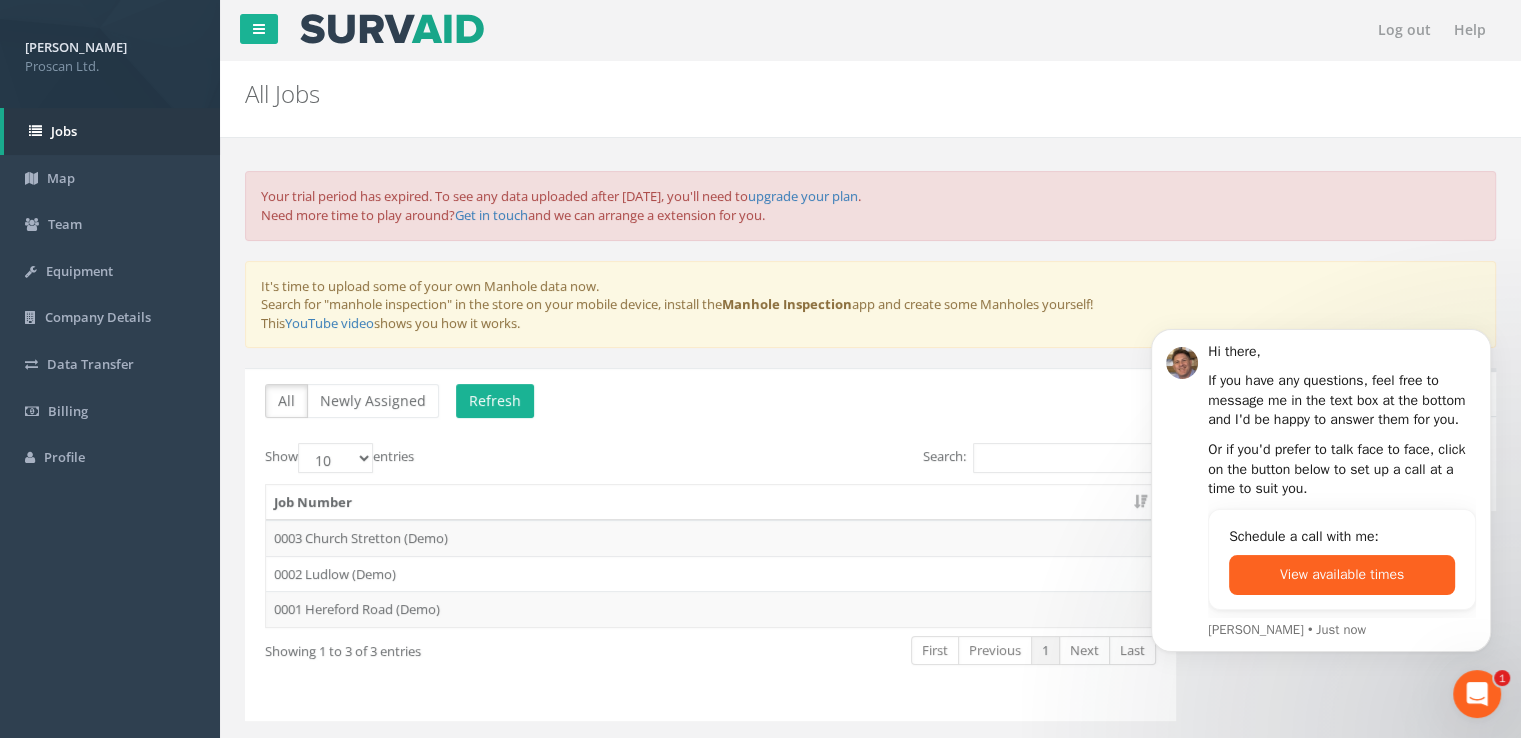 scroll, scrollTop: 0, scrollLeft: 0, axis: both 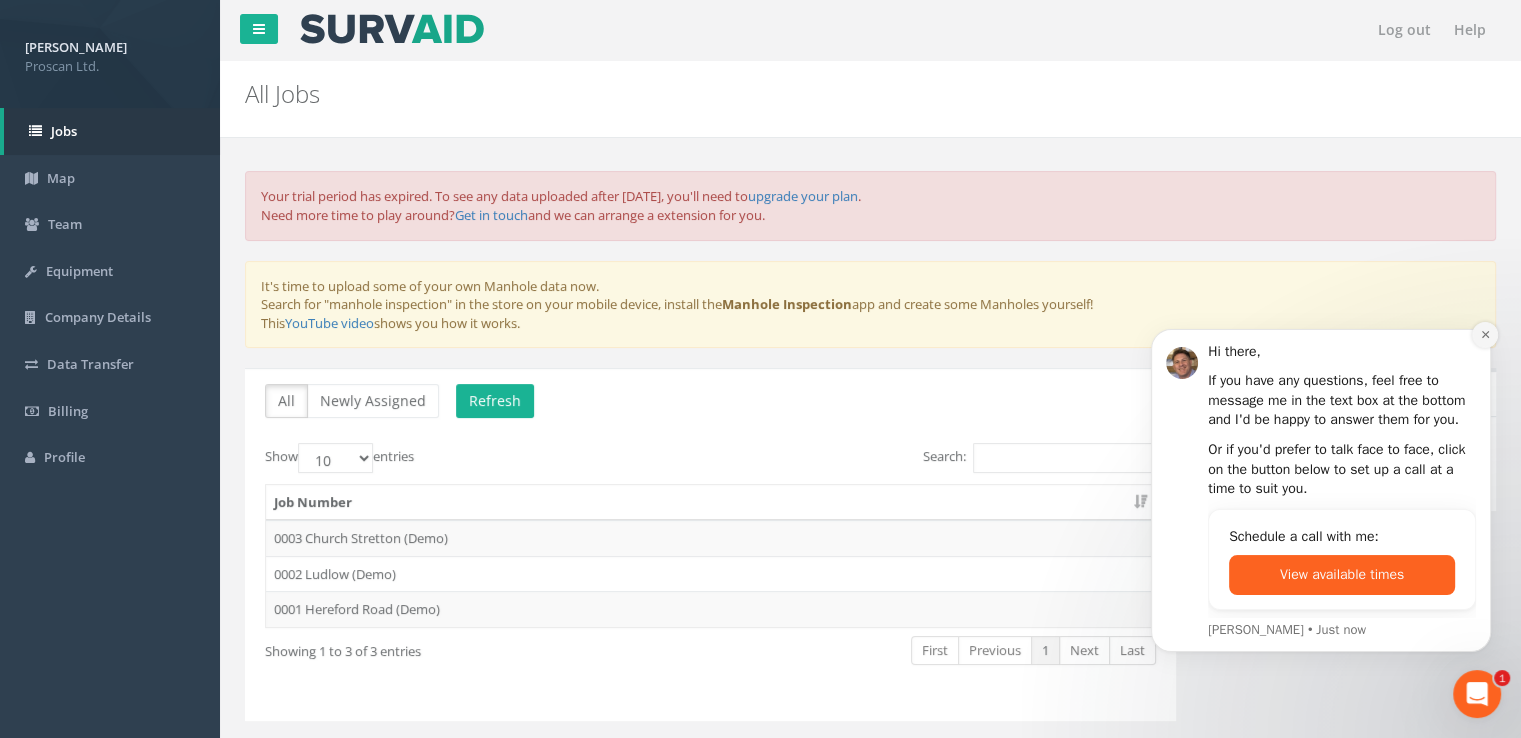 click at bounding box center (1485, 335) 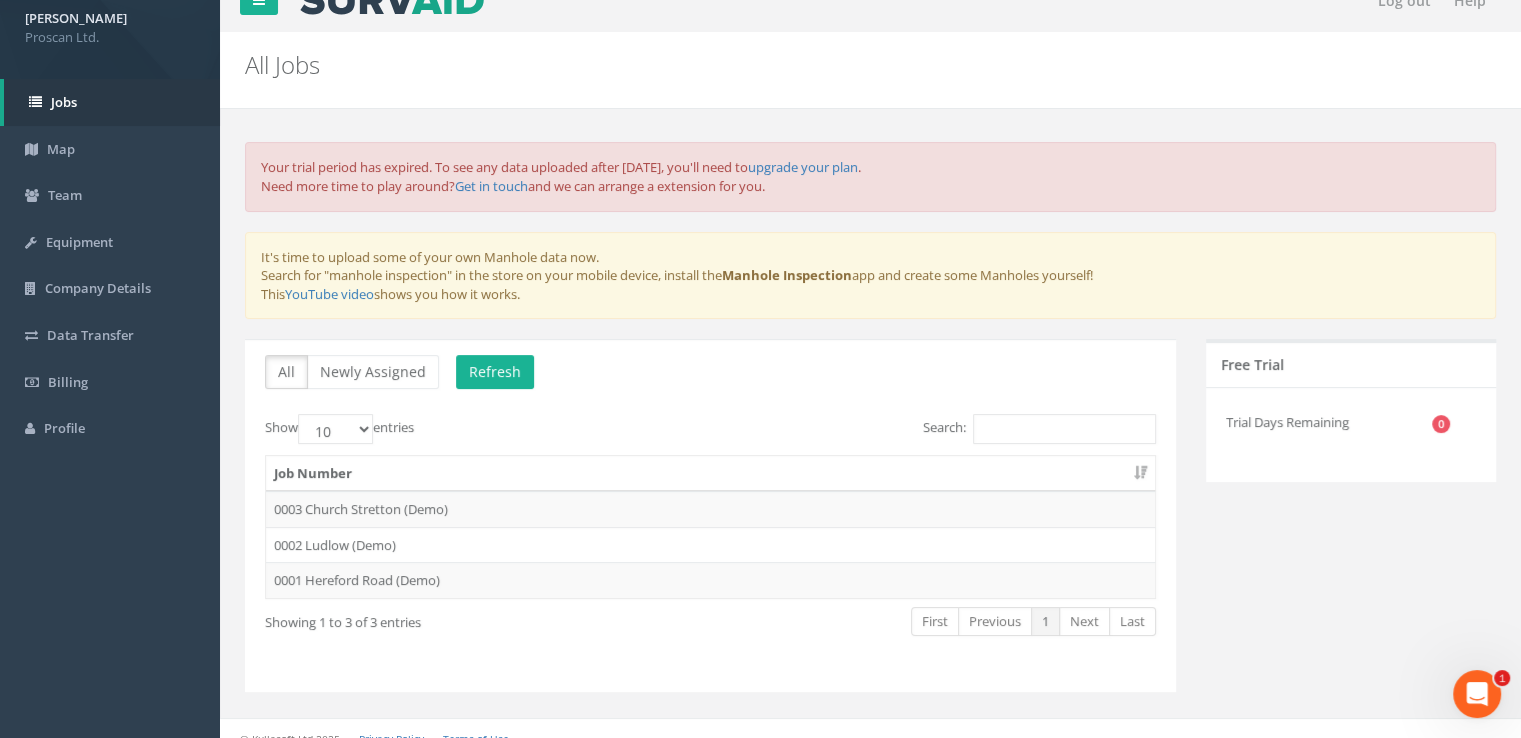 scroll, scrollTop: 45, scrollLeft: 0, axis: vertical 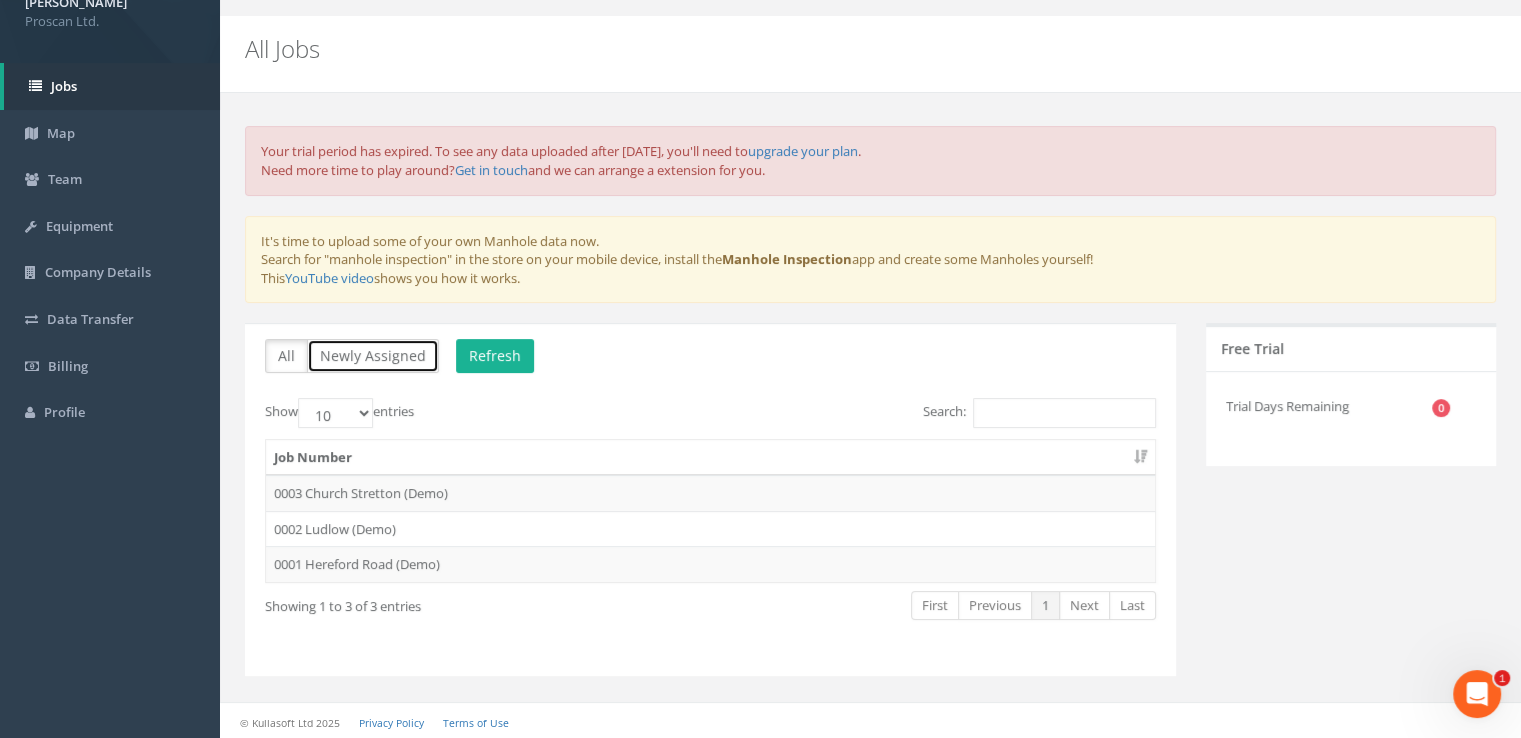 click on "Newly Assigned" at bounding box center [373, 356] 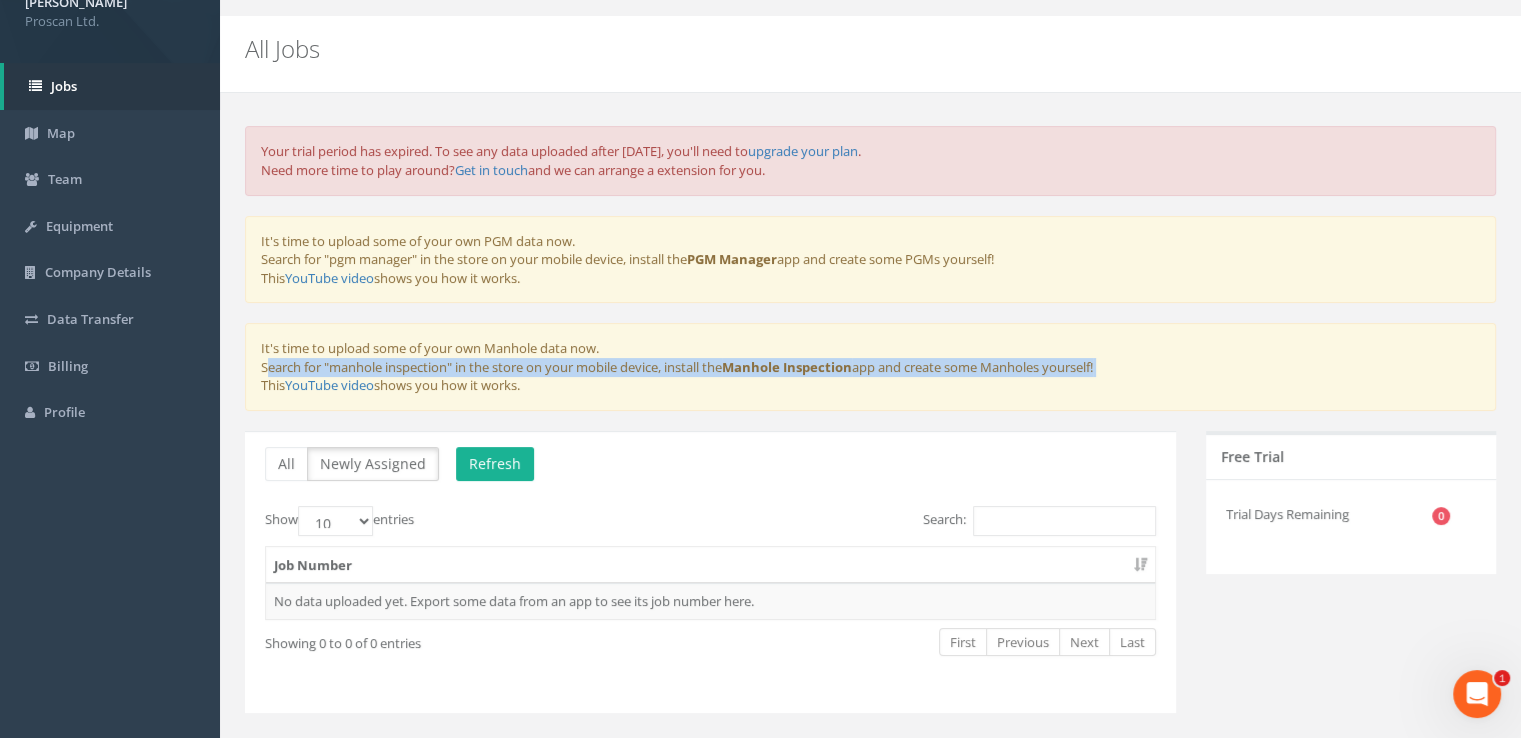click on "It's time to upload some of your own Manhole data now.  Search for "manhole inspection" in the store on your mobile device, install the  Manhole Inspection  app and create some Manholes yourself!  This  YouTube video  shows you how it works." at bounding box center [870, 367] 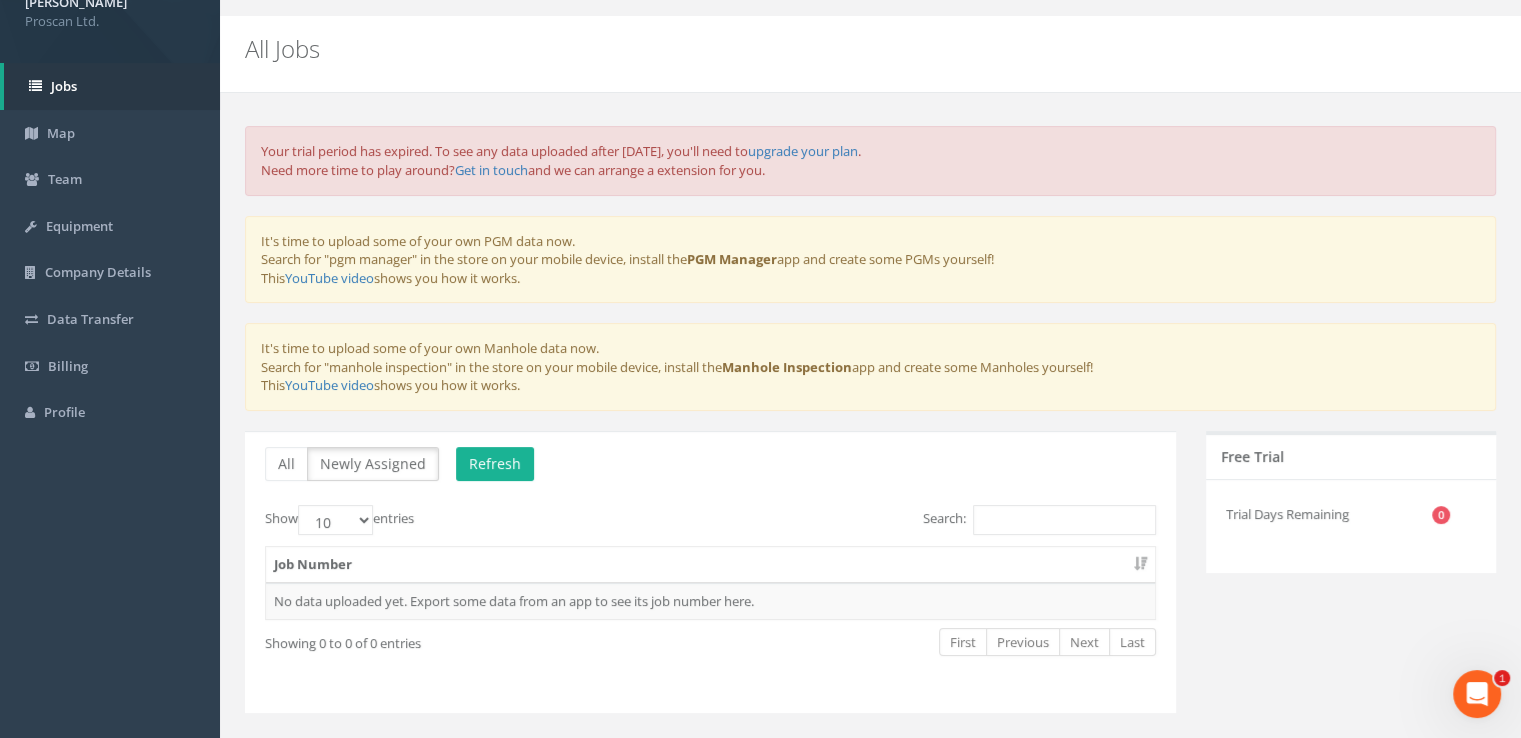 click on "All   Newly Assigned        Refresh            Show  10 25 50 100  entries Search:   Job Number No data uploaded yet. Export some data from an app to see its job number here. Showing 0 to 0 of 0 entries First Previous Next Last" at bounding box center [710, 572] 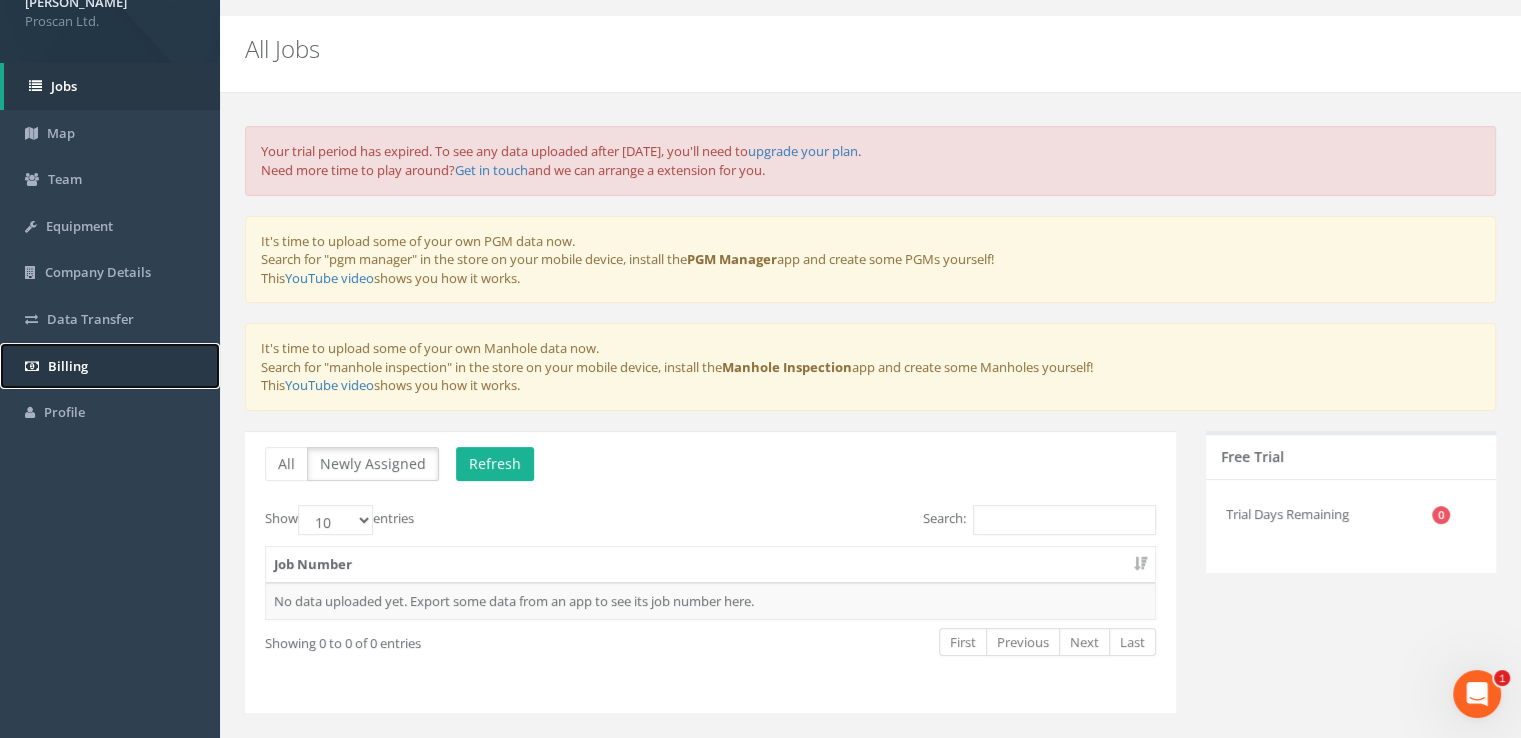 click on "Billing" at bounding box center (110, 366) 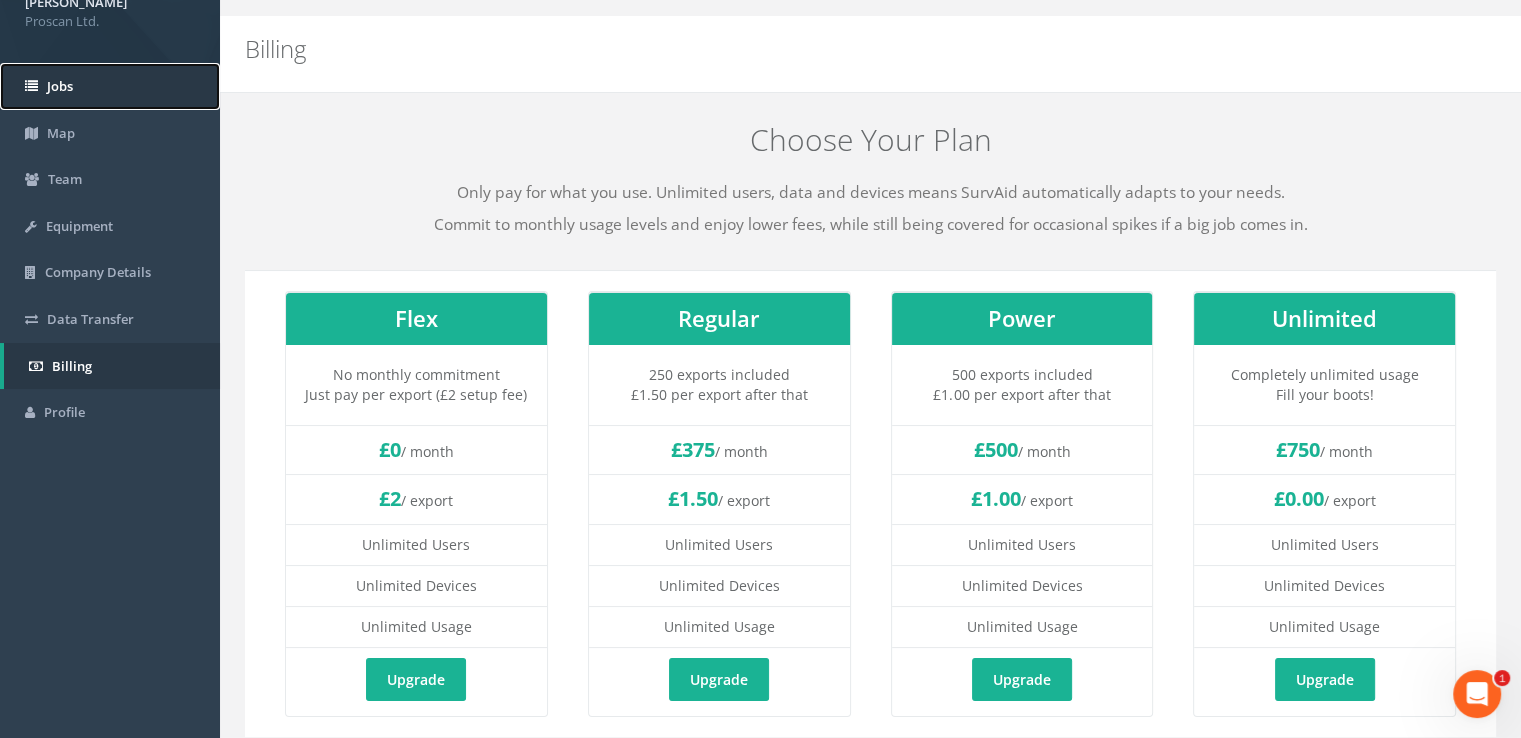 click on "Jobs" at bounding box center [110, 86] 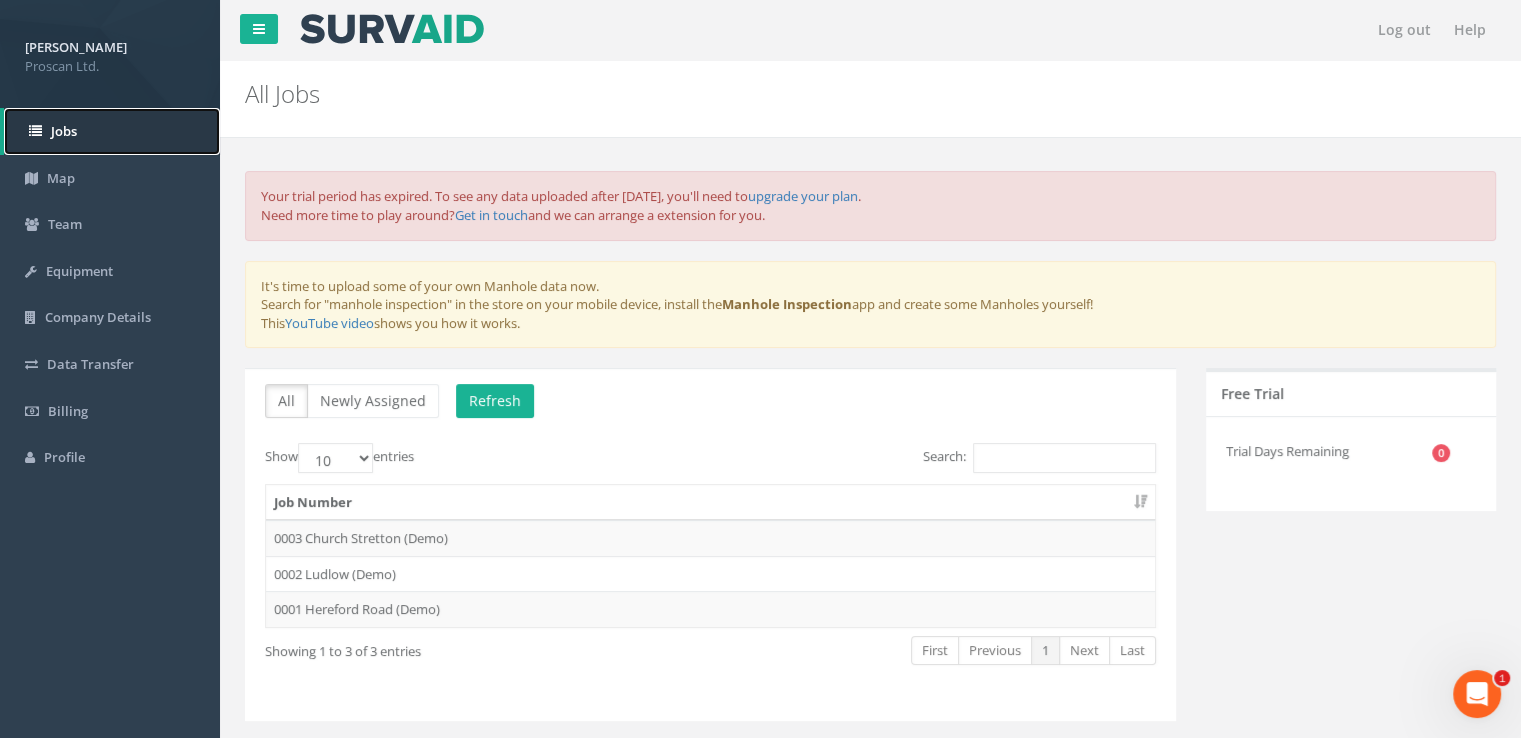 scroll, scrollTop: 45, scrollLeft: 0, axis: vertical 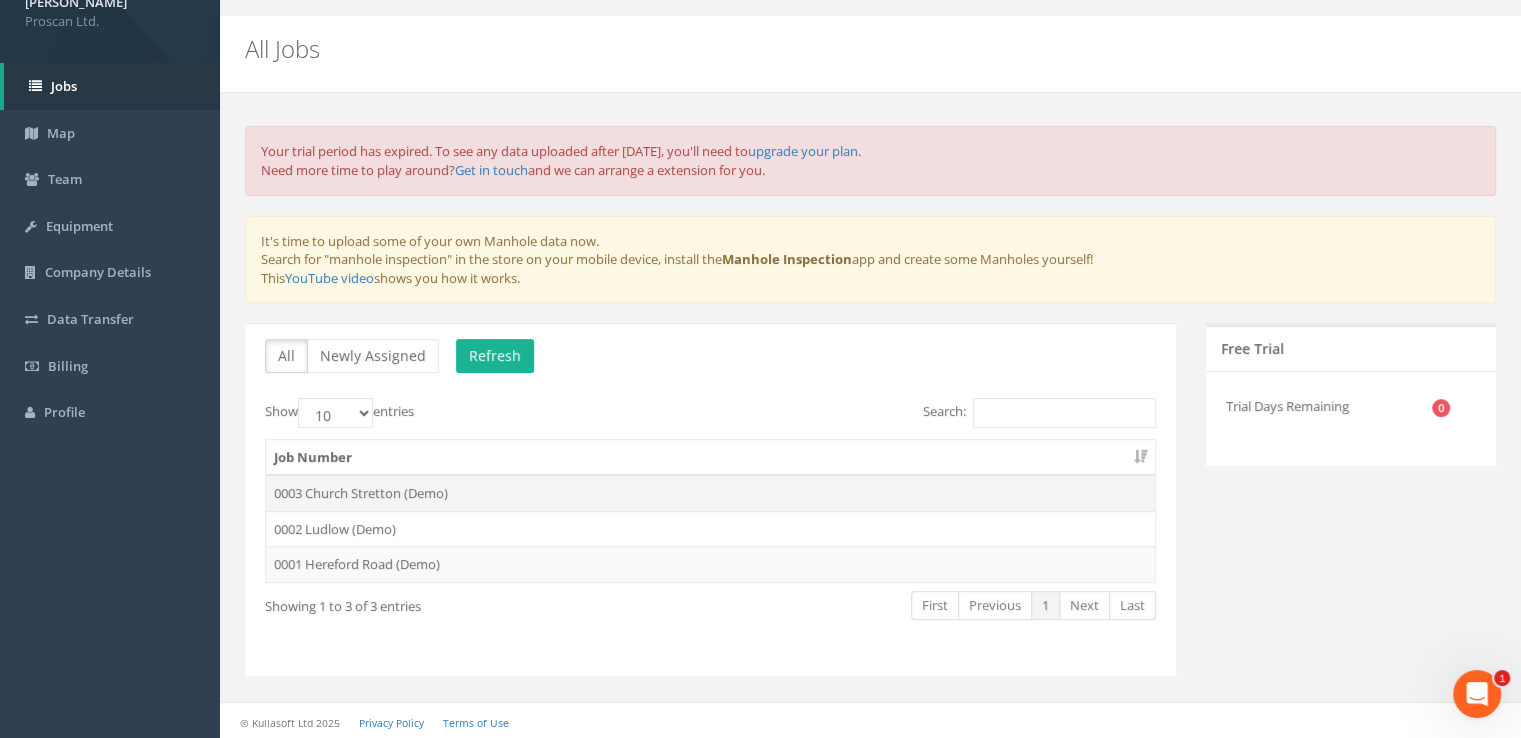 click on "0003 Church Stretton (Demo)" at bounding box center [710, 493] 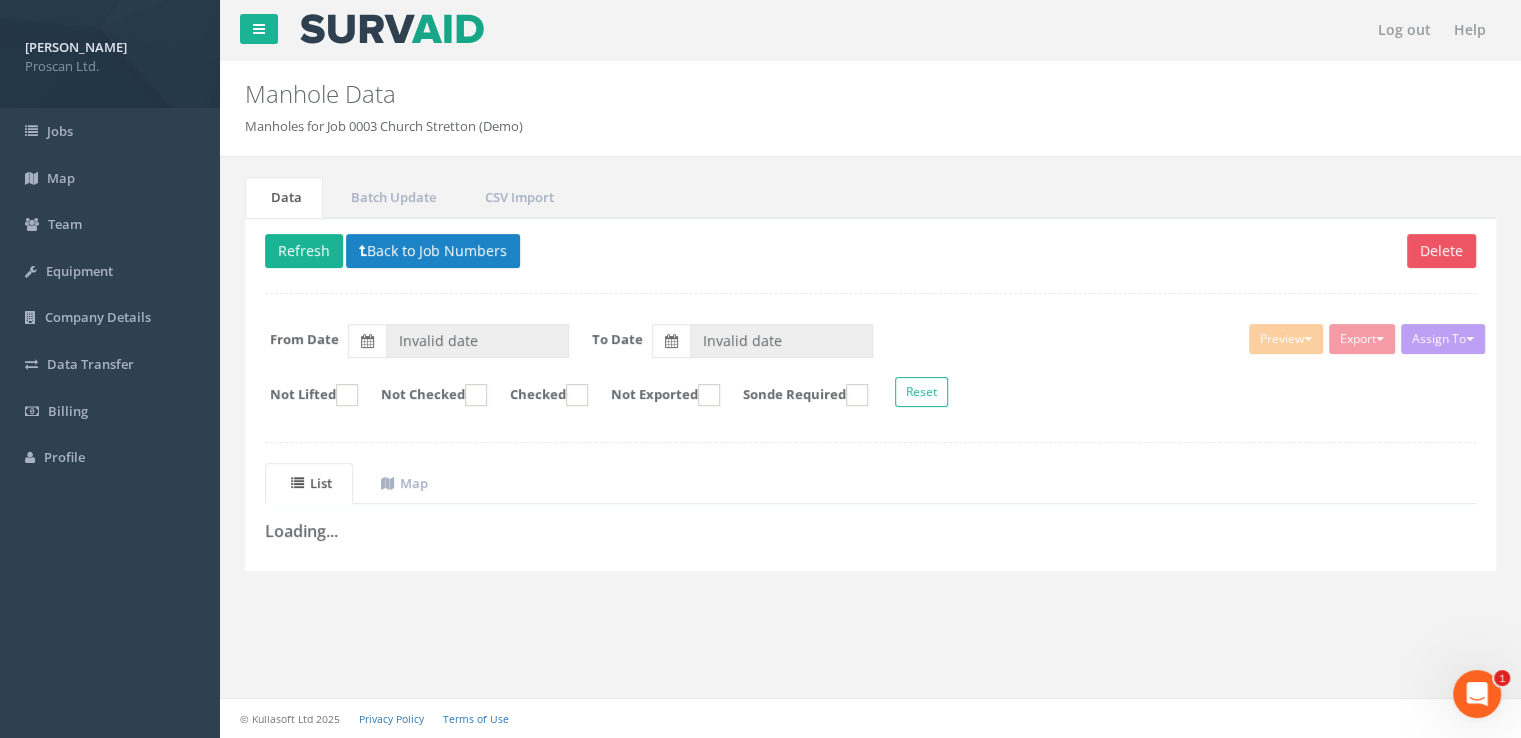 type on "20/06/2025" 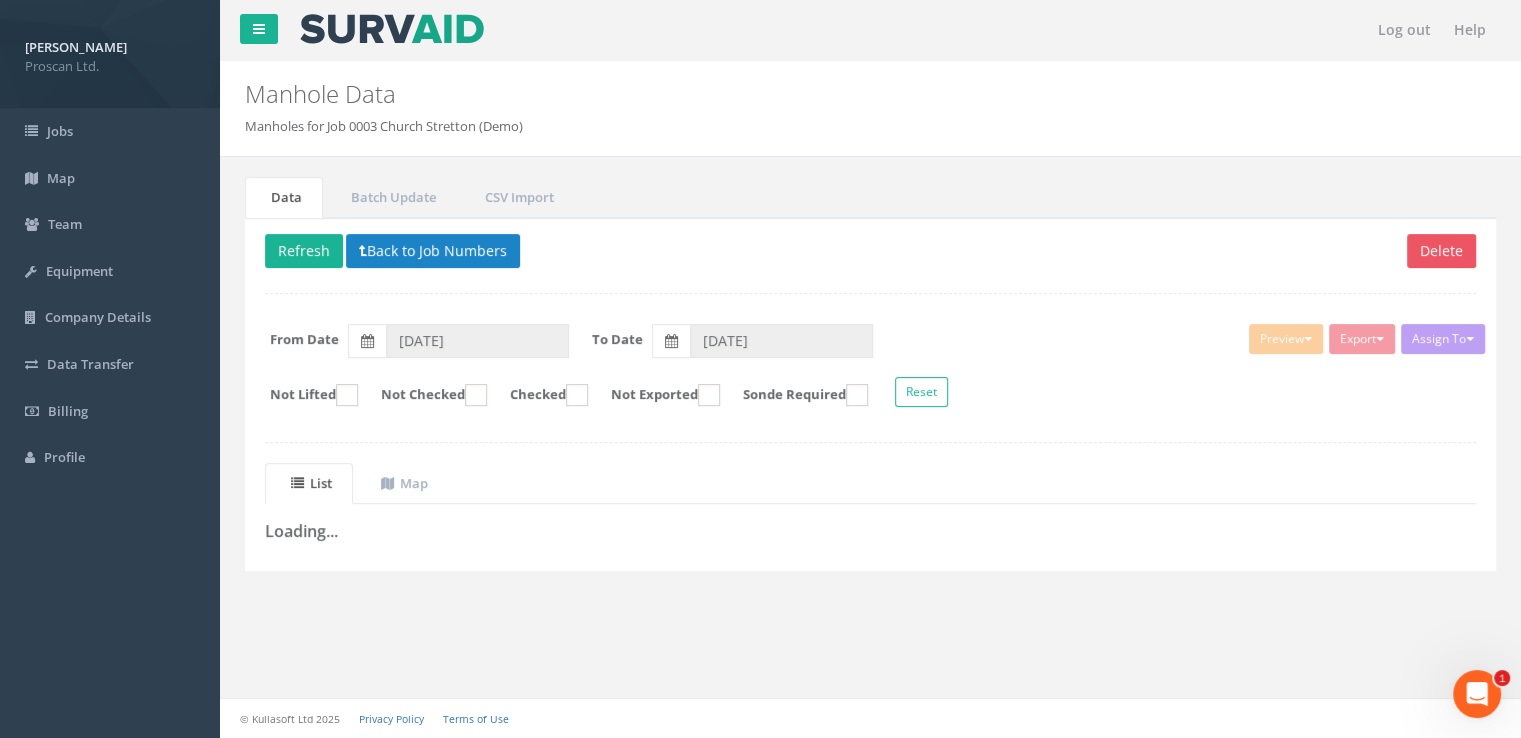 scroll, scrollTop: 45, scrollLeft: 0, axis: vertical 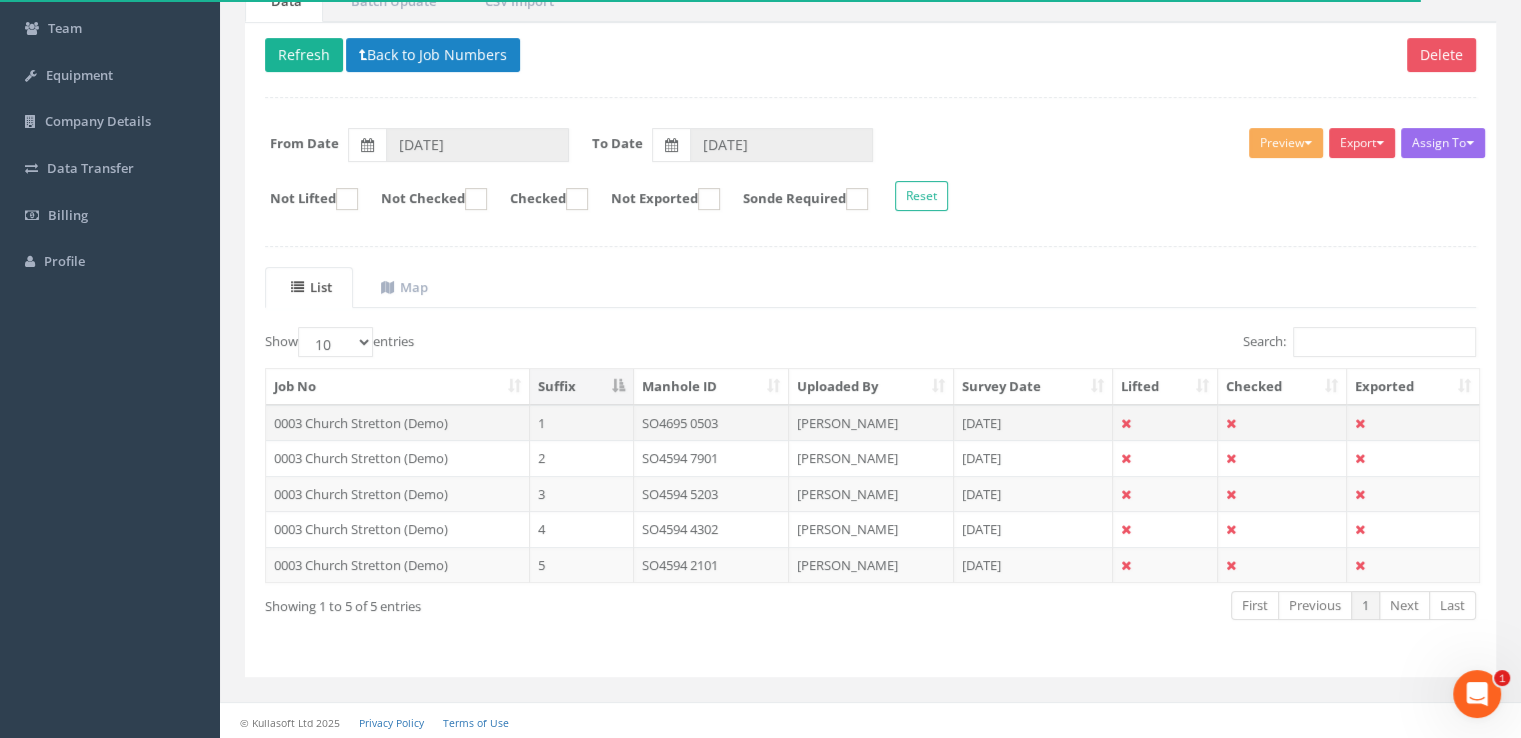 click on "SO4695 0503" at bounding box center (711, 423) 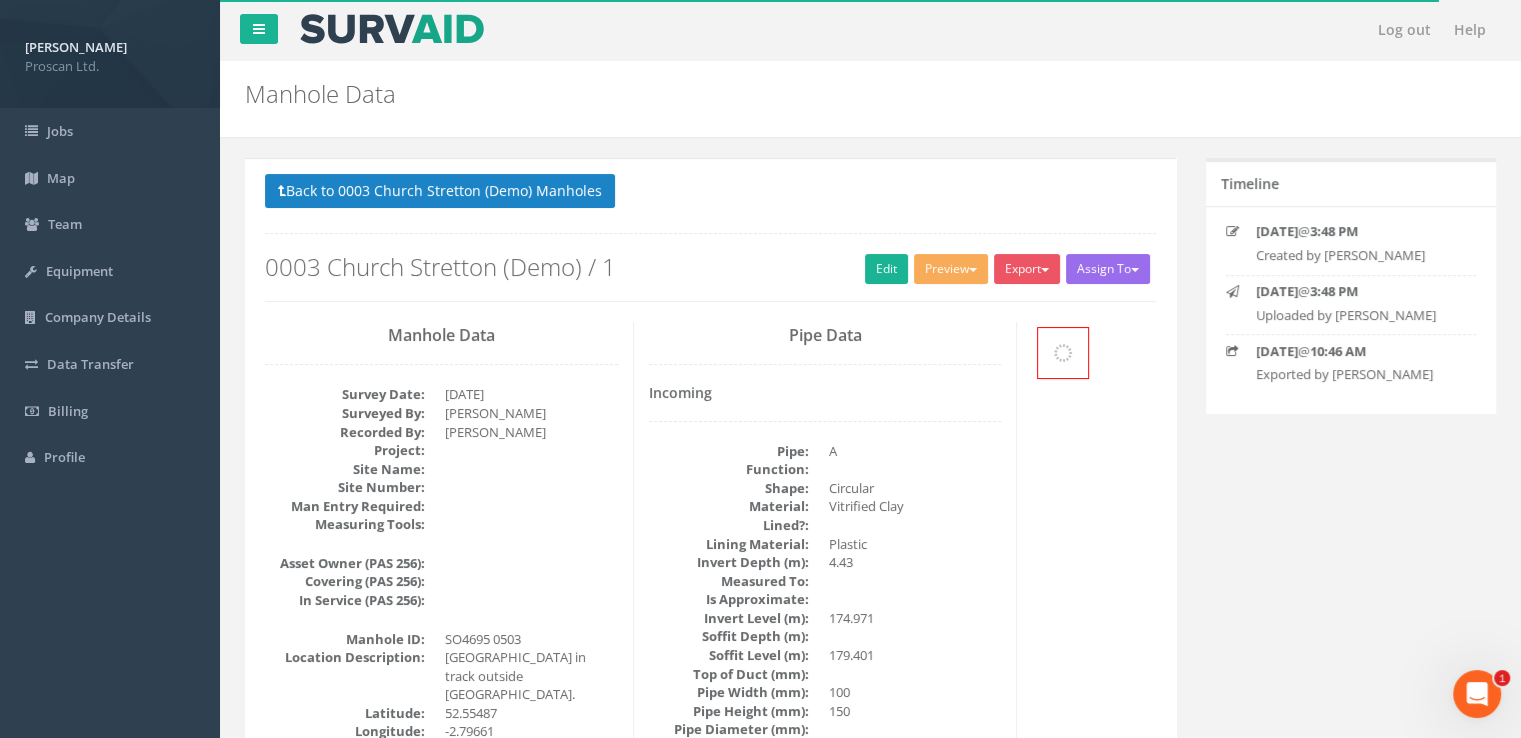 scroll, scrollTop: 177, scrollLeft: 0, axis: vertical 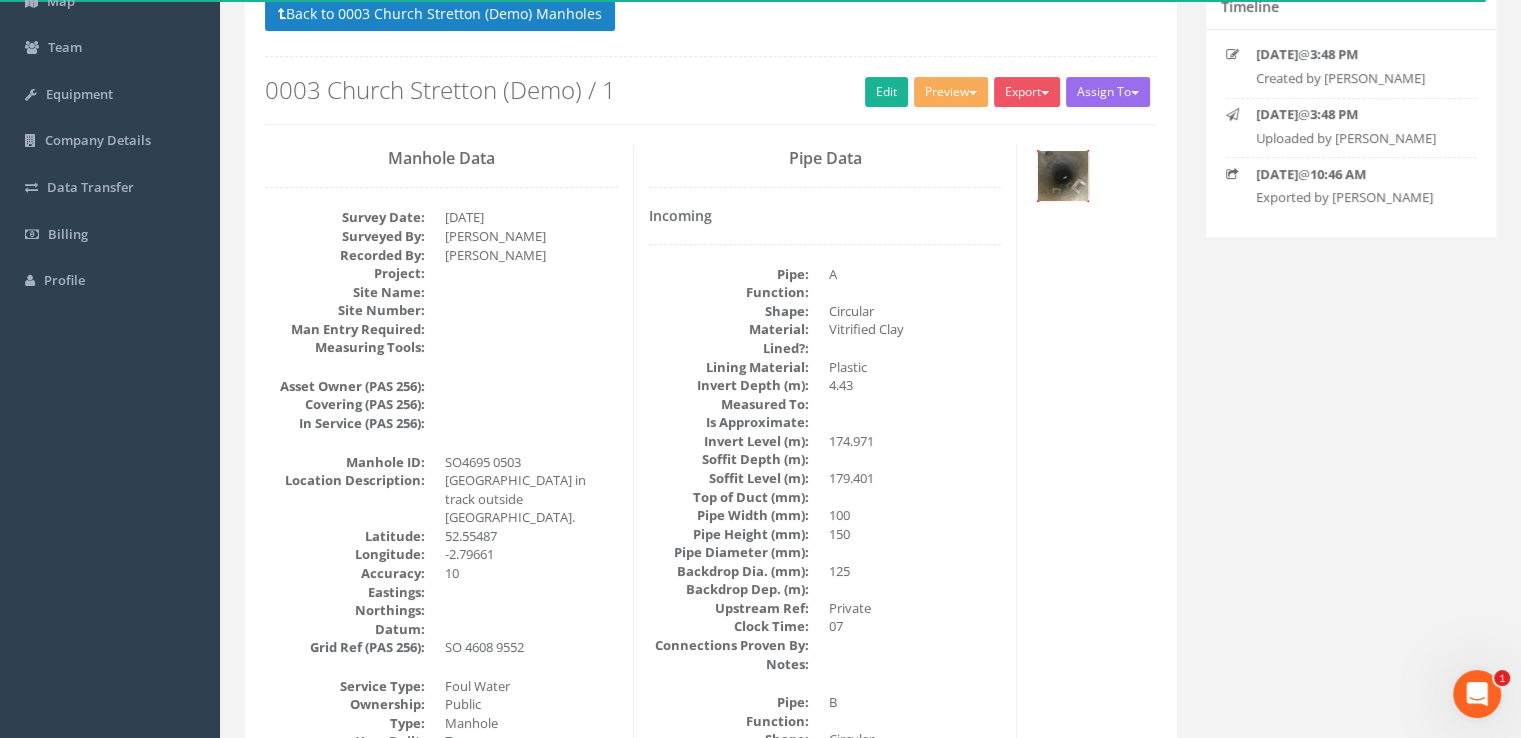click at bounding box center [1063, 176] 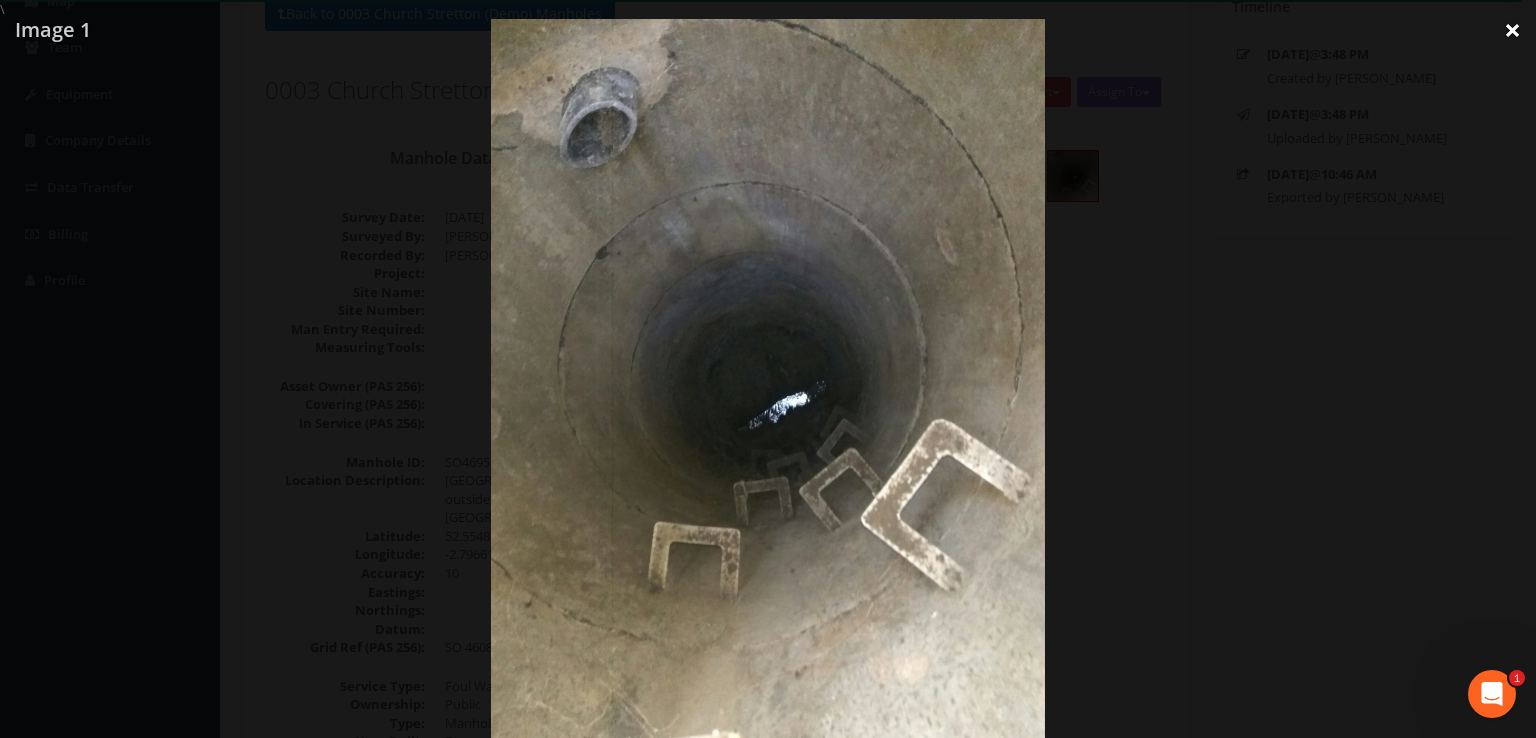 click on "×" at bounding box center (1512, 30) 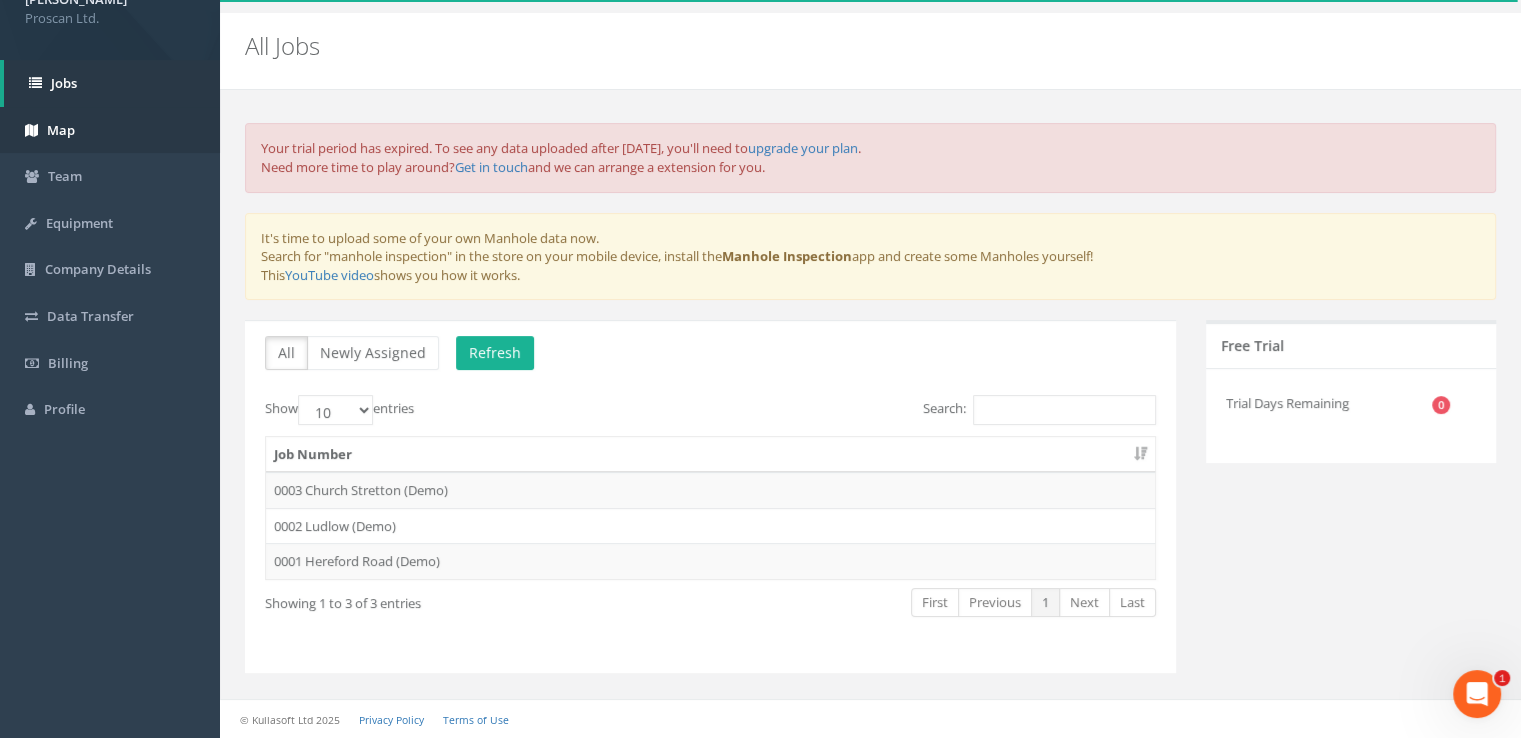 scroll, scrollTop: 45, scrollLeft: 0, axis: vertical 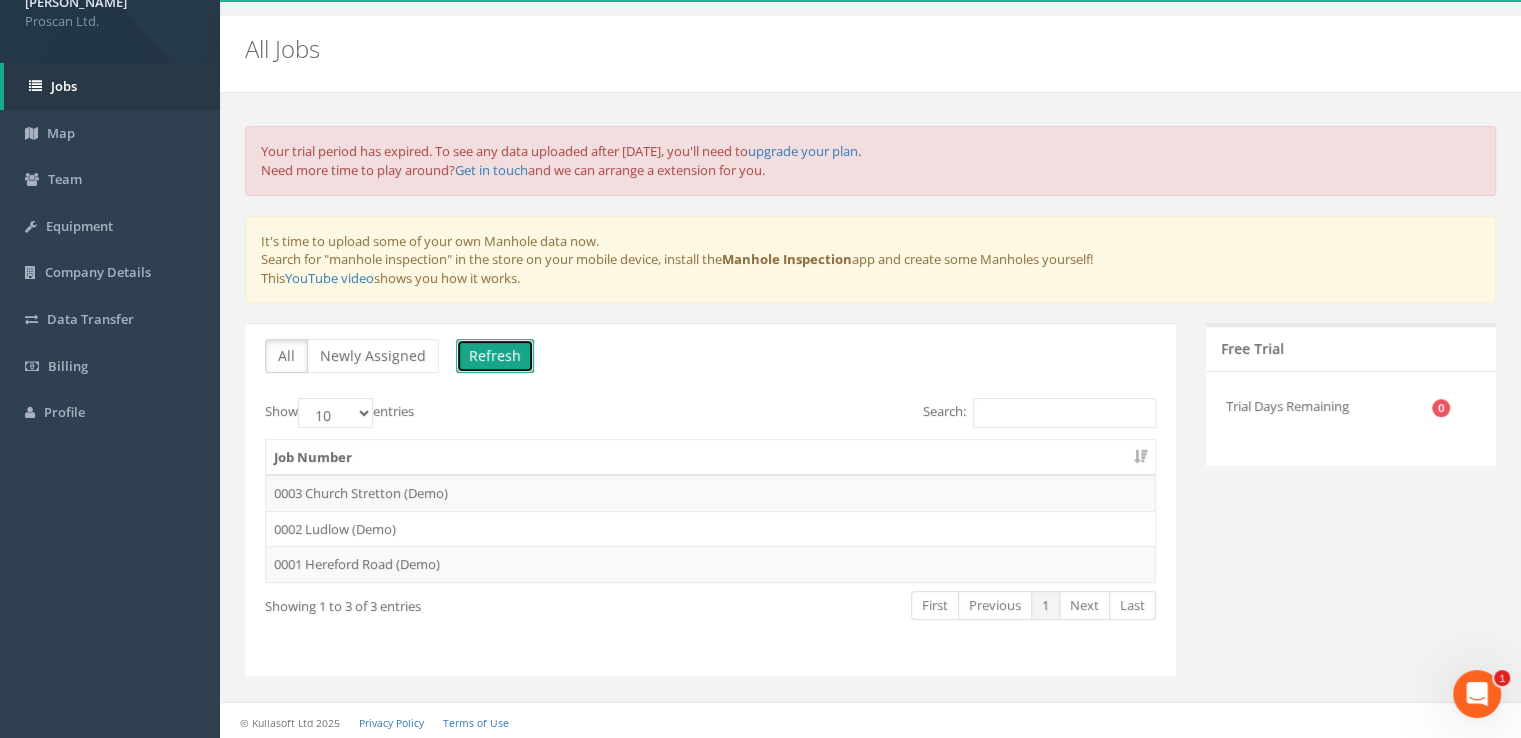 click on "Refresh" at bounding box center (495, 356) 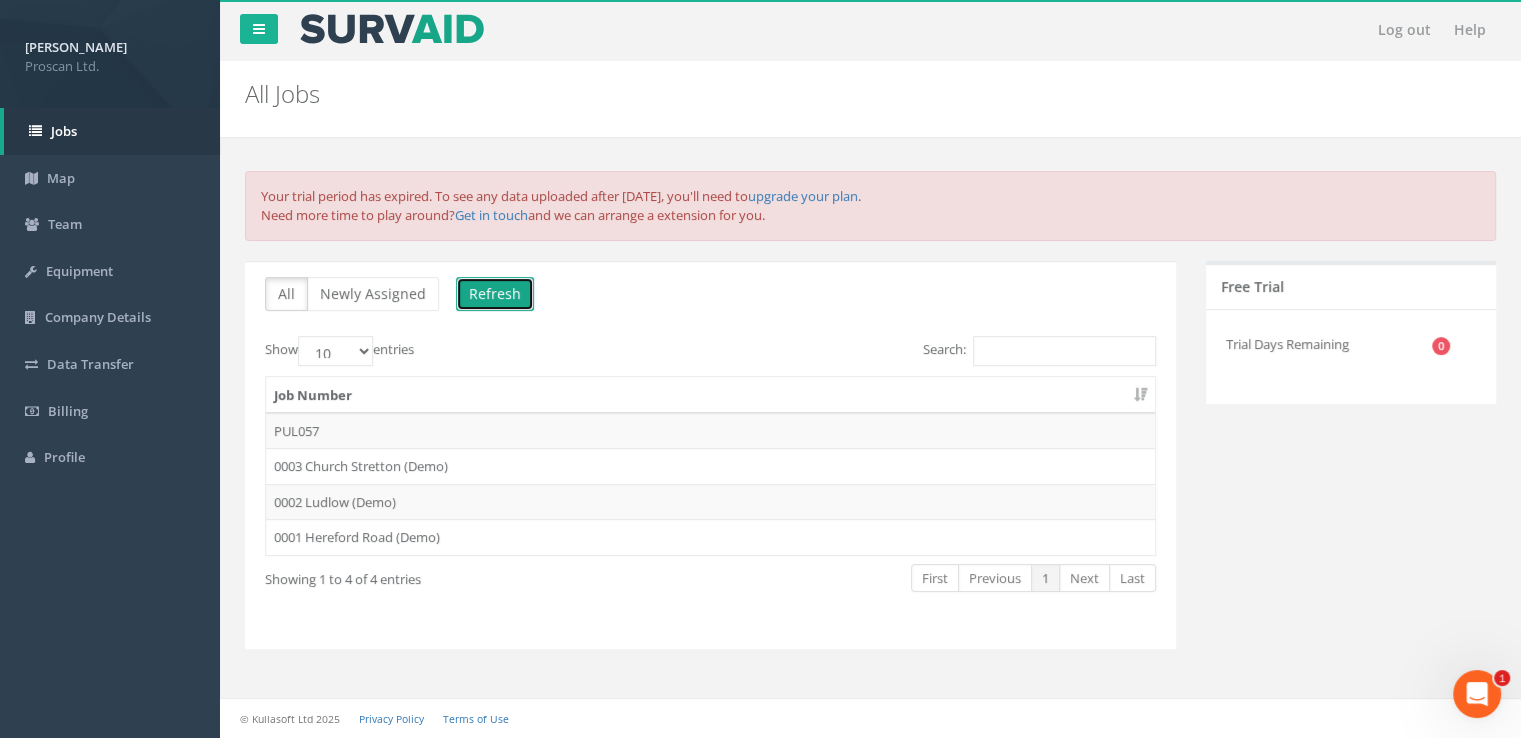 scroll, scrollTop: 0, scrollLeft: 0, axis: both 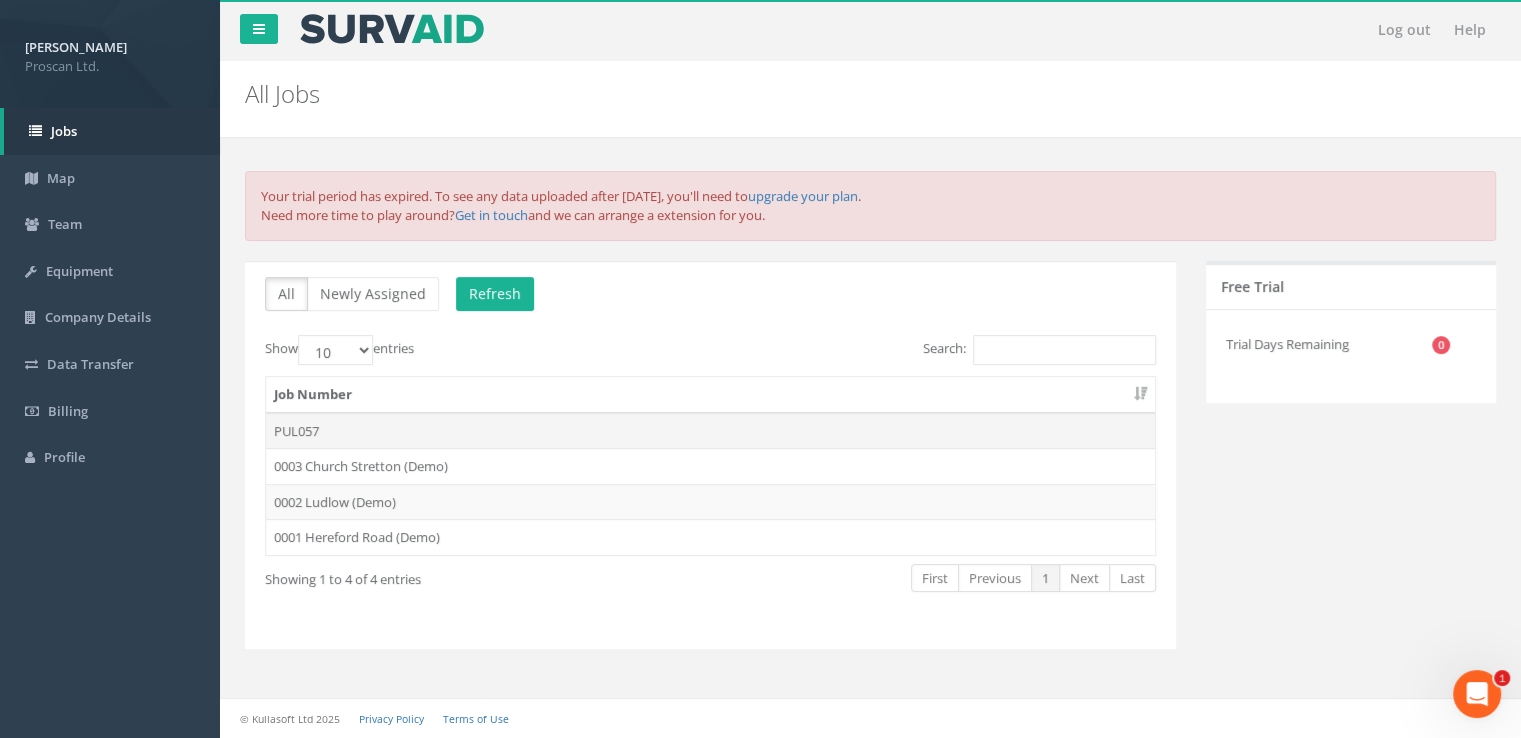 click on "PUL057" at bounding box center (710, 431) 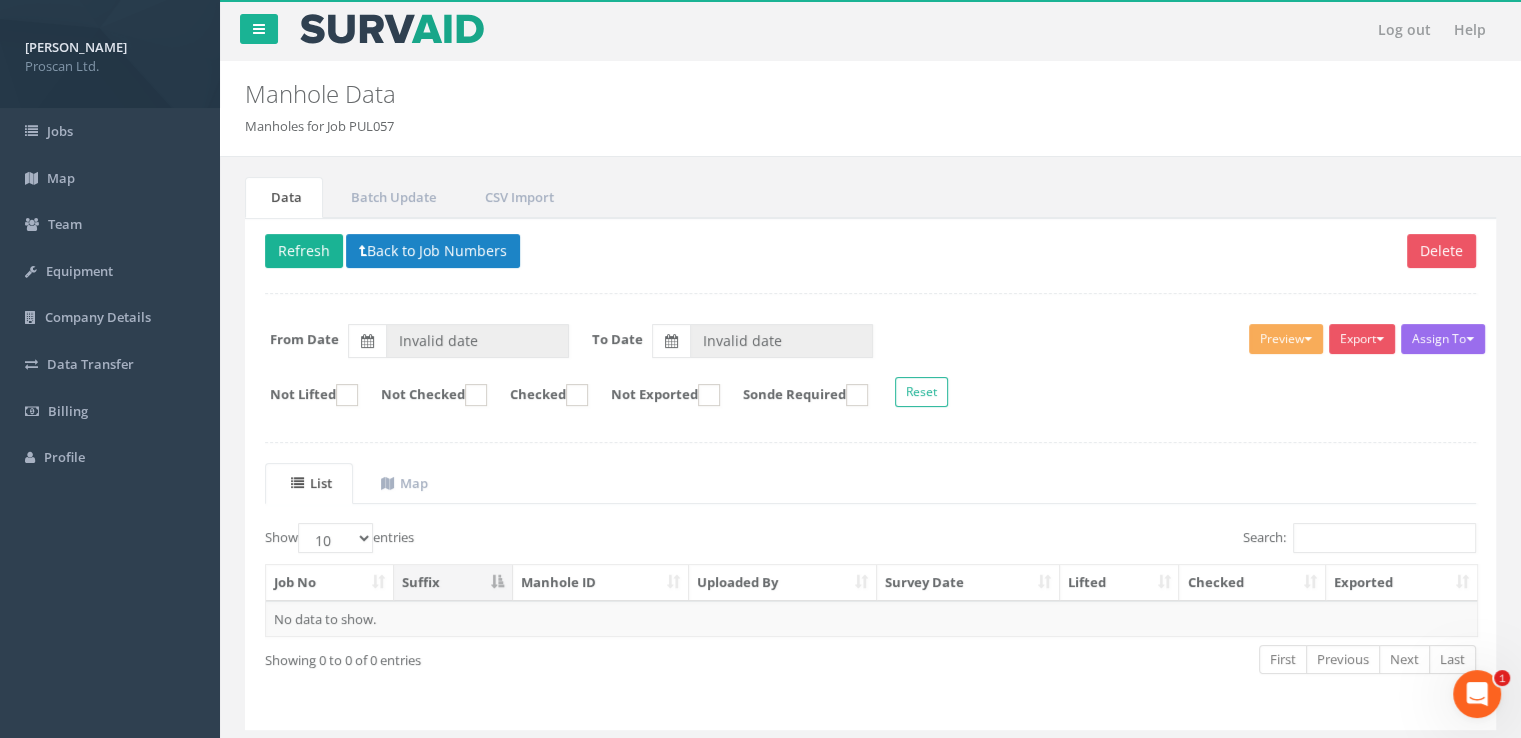 scroll, scrollTop: 54, scrollLeft: 0, axis: vertical 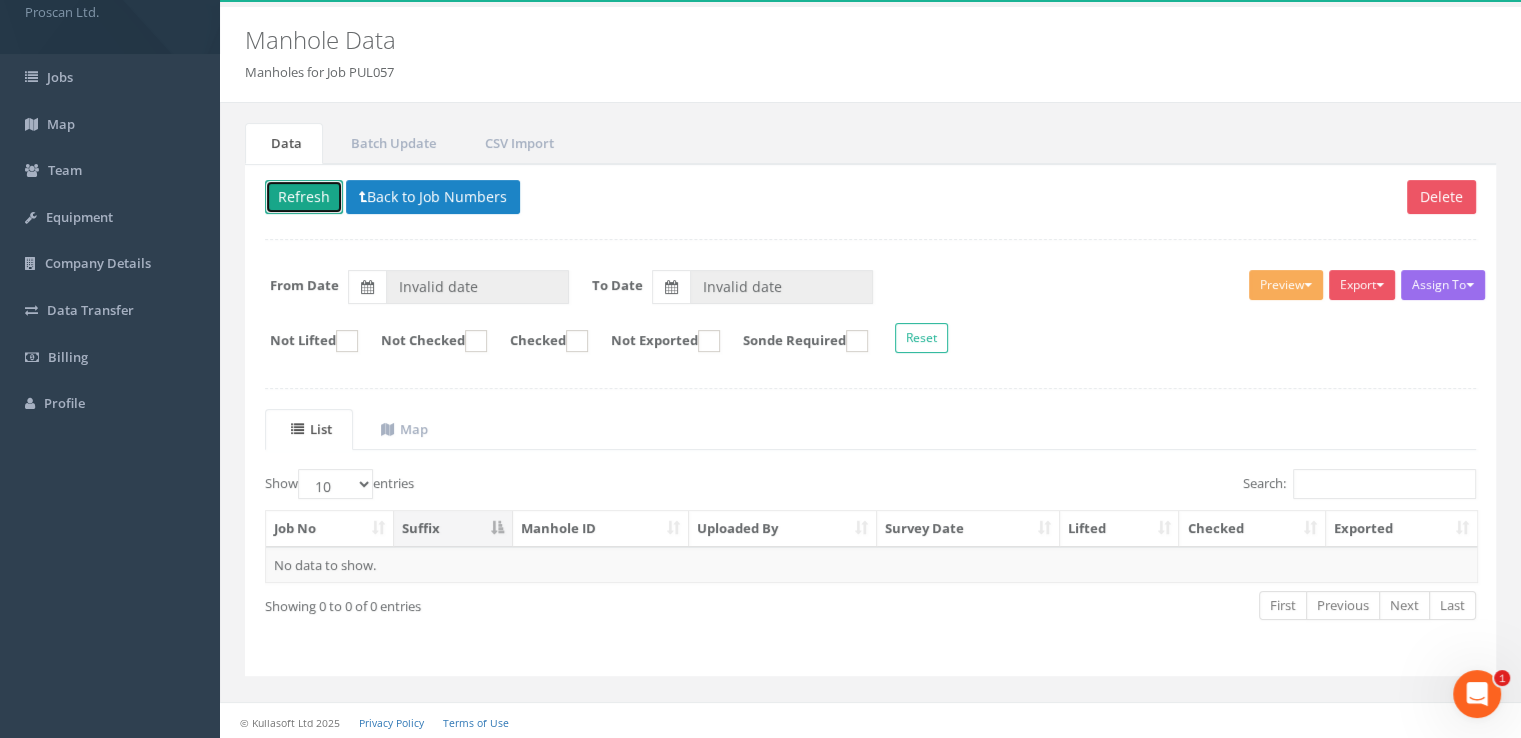 click on "Refresh" at bounding box center (304, 197) 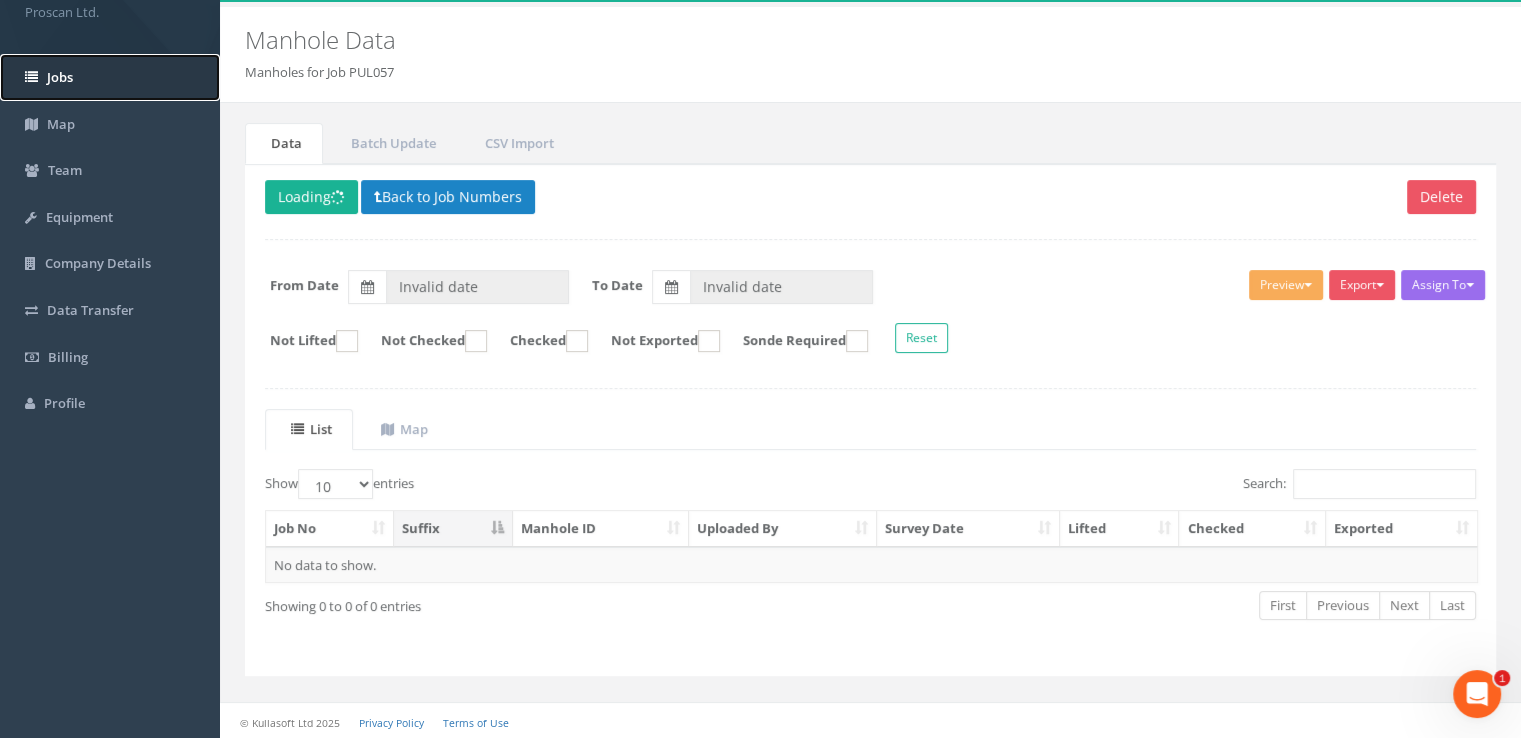 click on "Jobs" at bounding box center [60, 77] 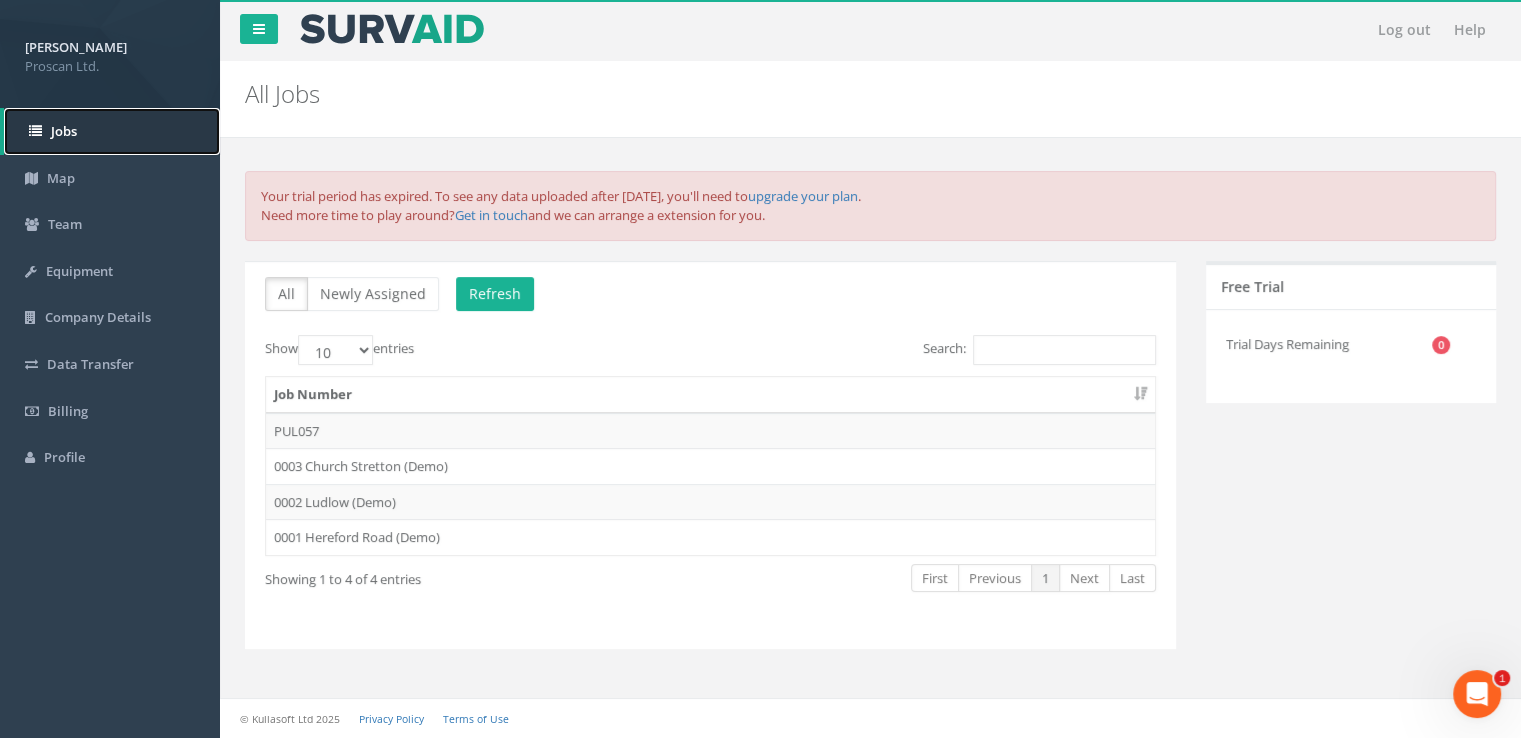 scroll, scrollTop: 0, scrollLeft: 0, axis: both 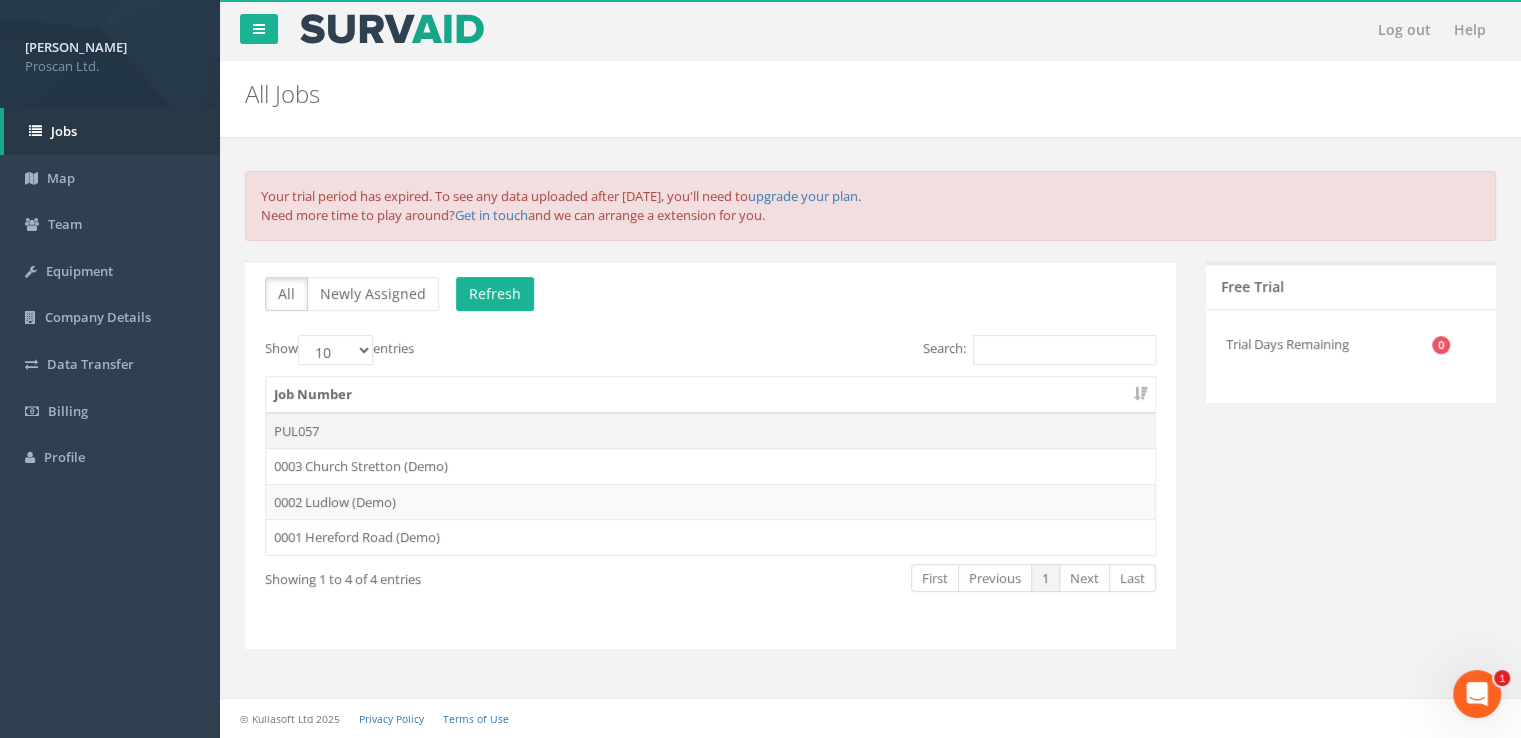 click on "PUL057" at bounding box center (710, 431) 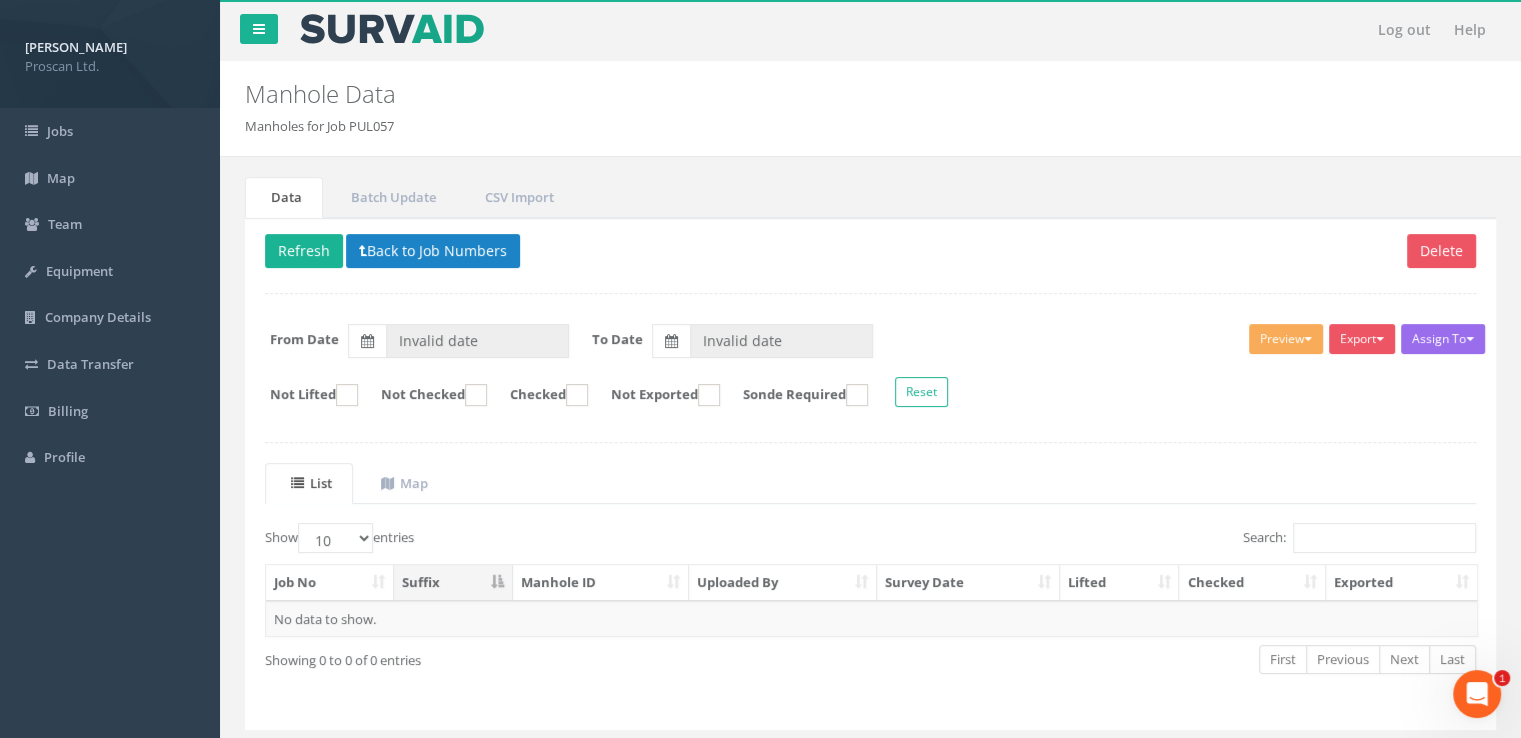 scroll, scrollTop: 54, scrollLeft: 0, axis: vertical 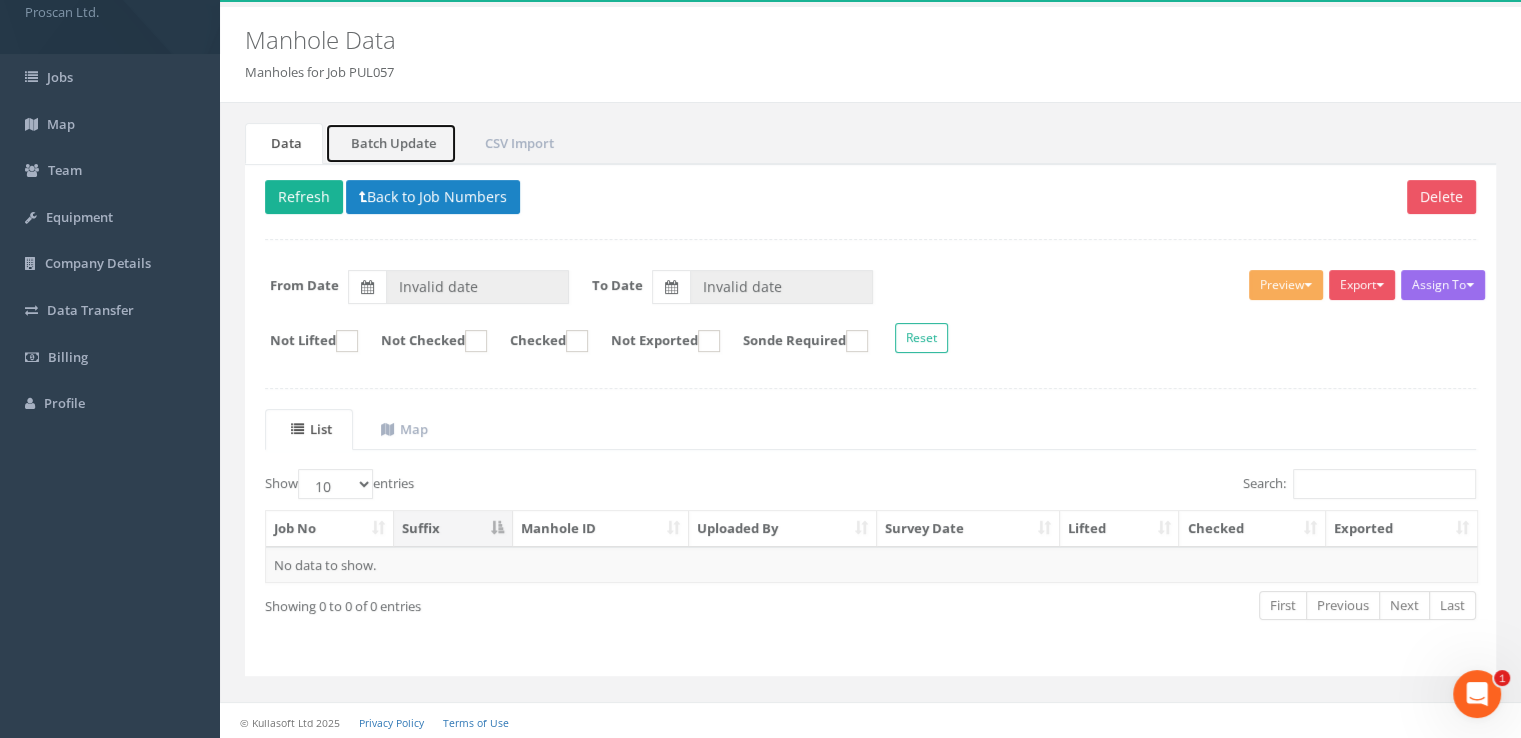 click on "Batch Update" at bounding box center [391, 143] 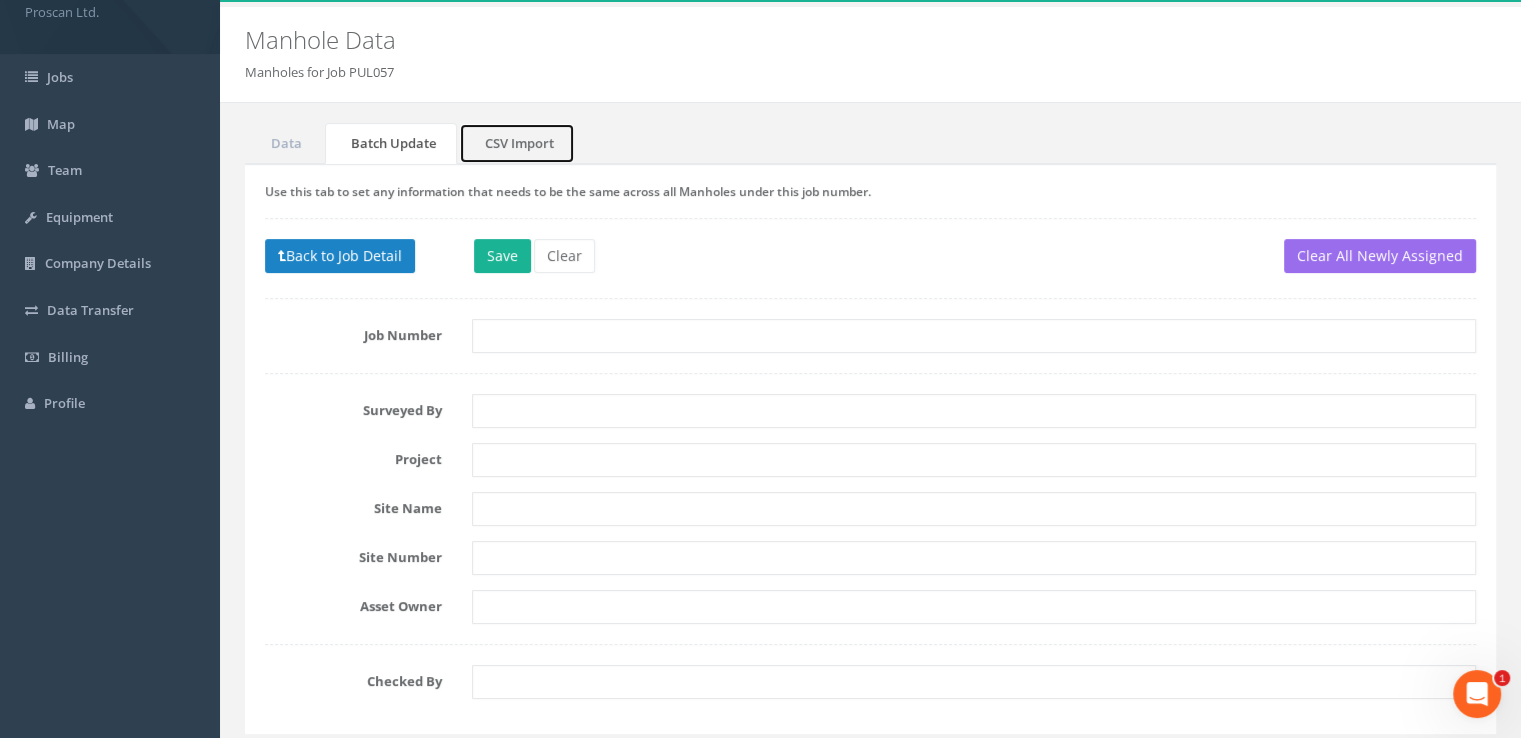 click on "CSV Import" at bounding box center [517, 143] 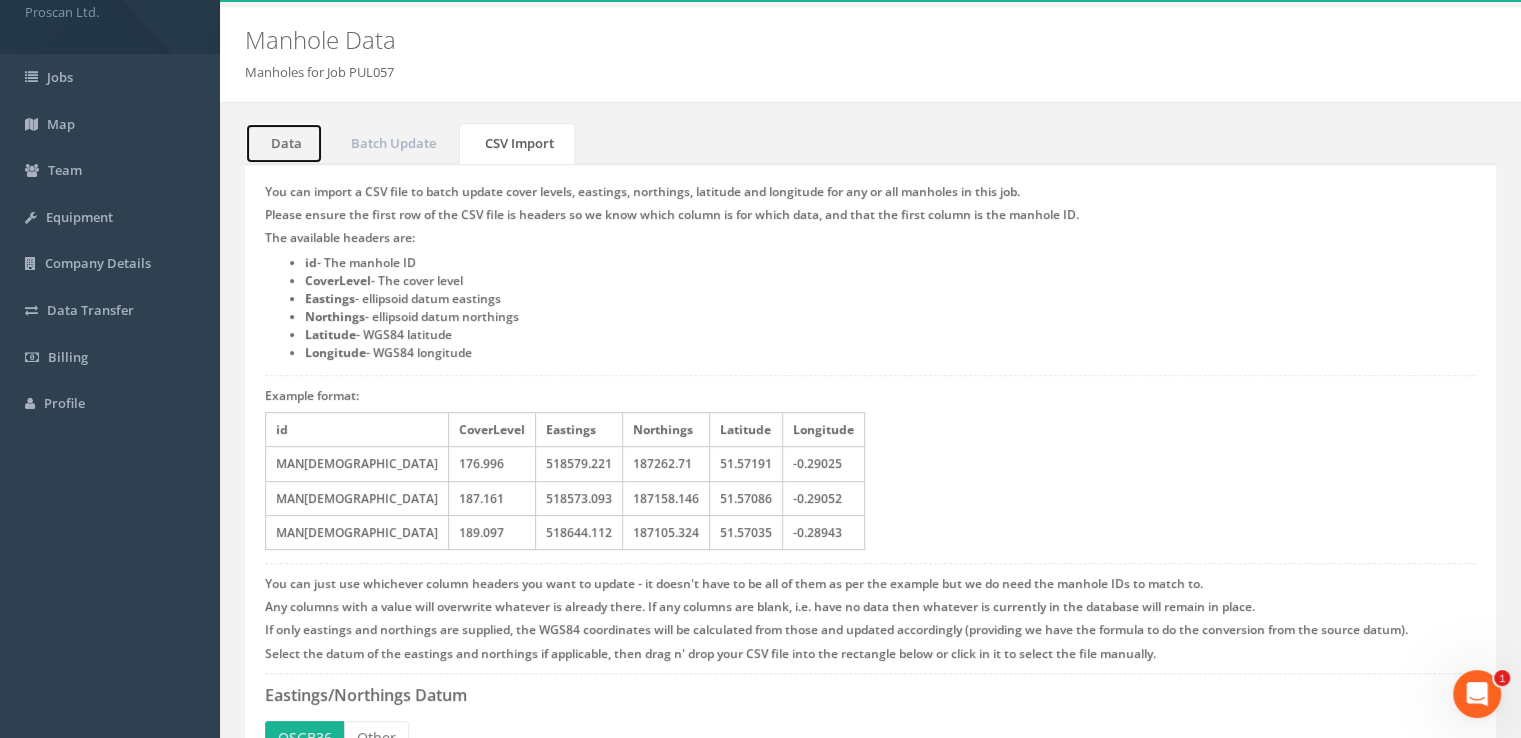 click on "Data" at bounding box center (284, 143) 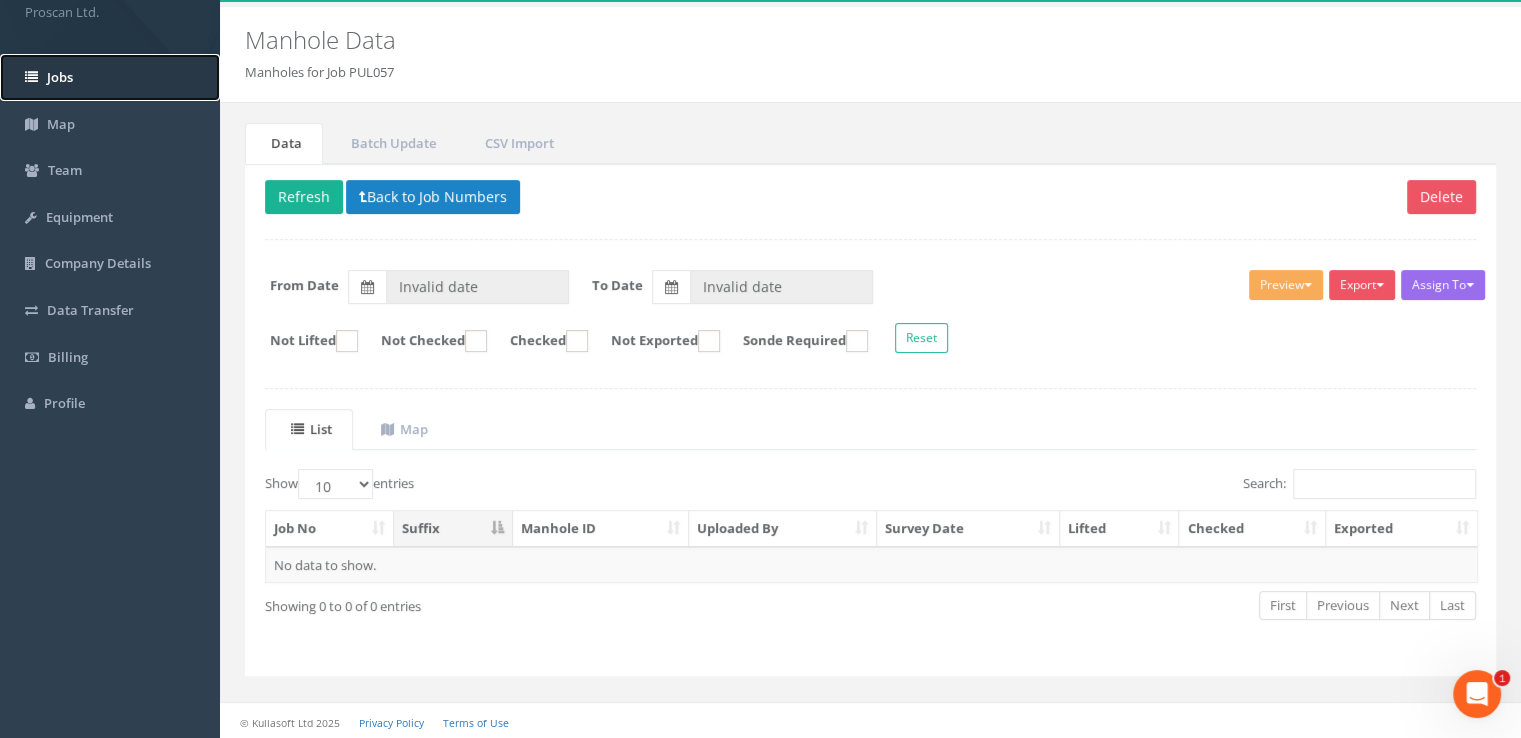 click on "Jobs" at bounding box center [110, 77] 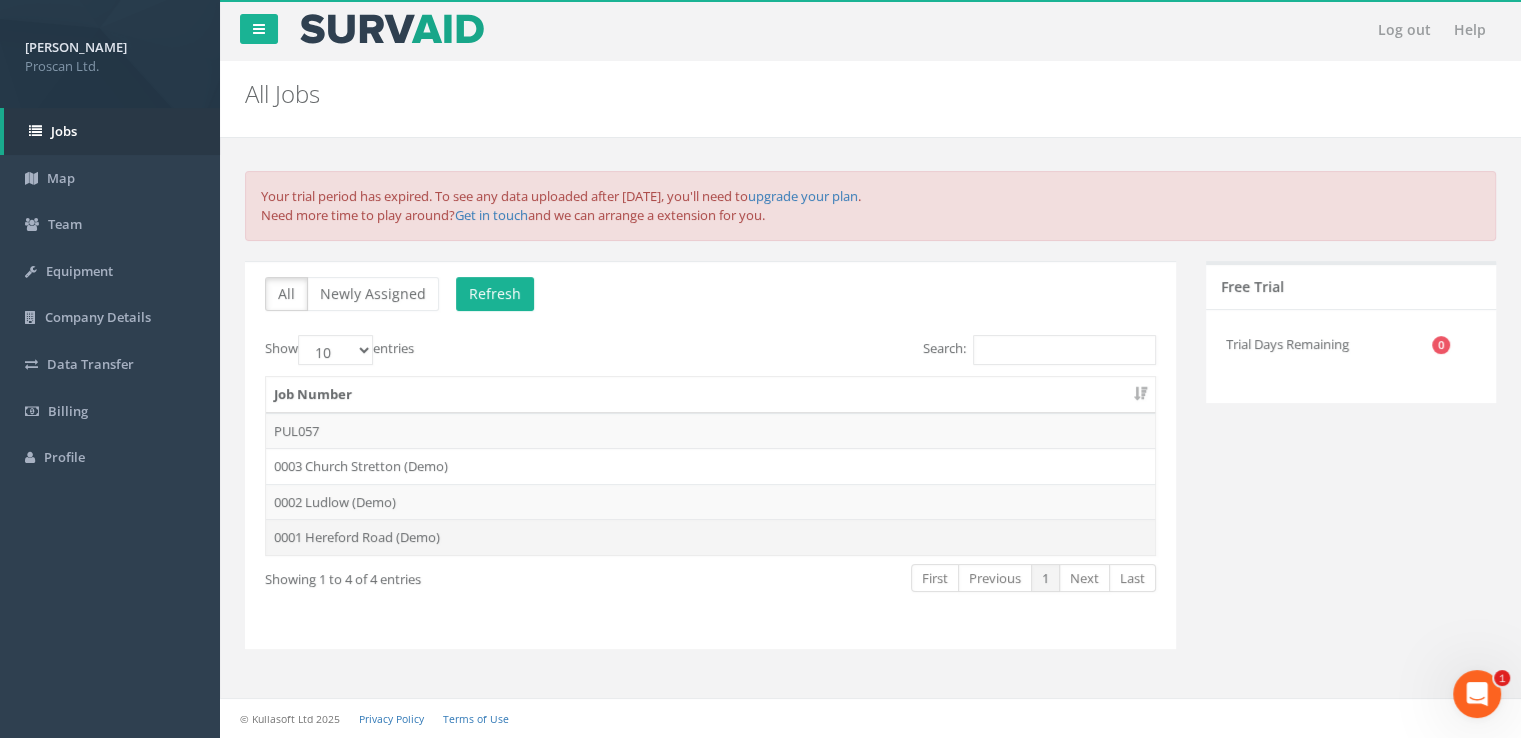 click on "0001 Hereford Road (Demo)" at bounding box center [710, 537] 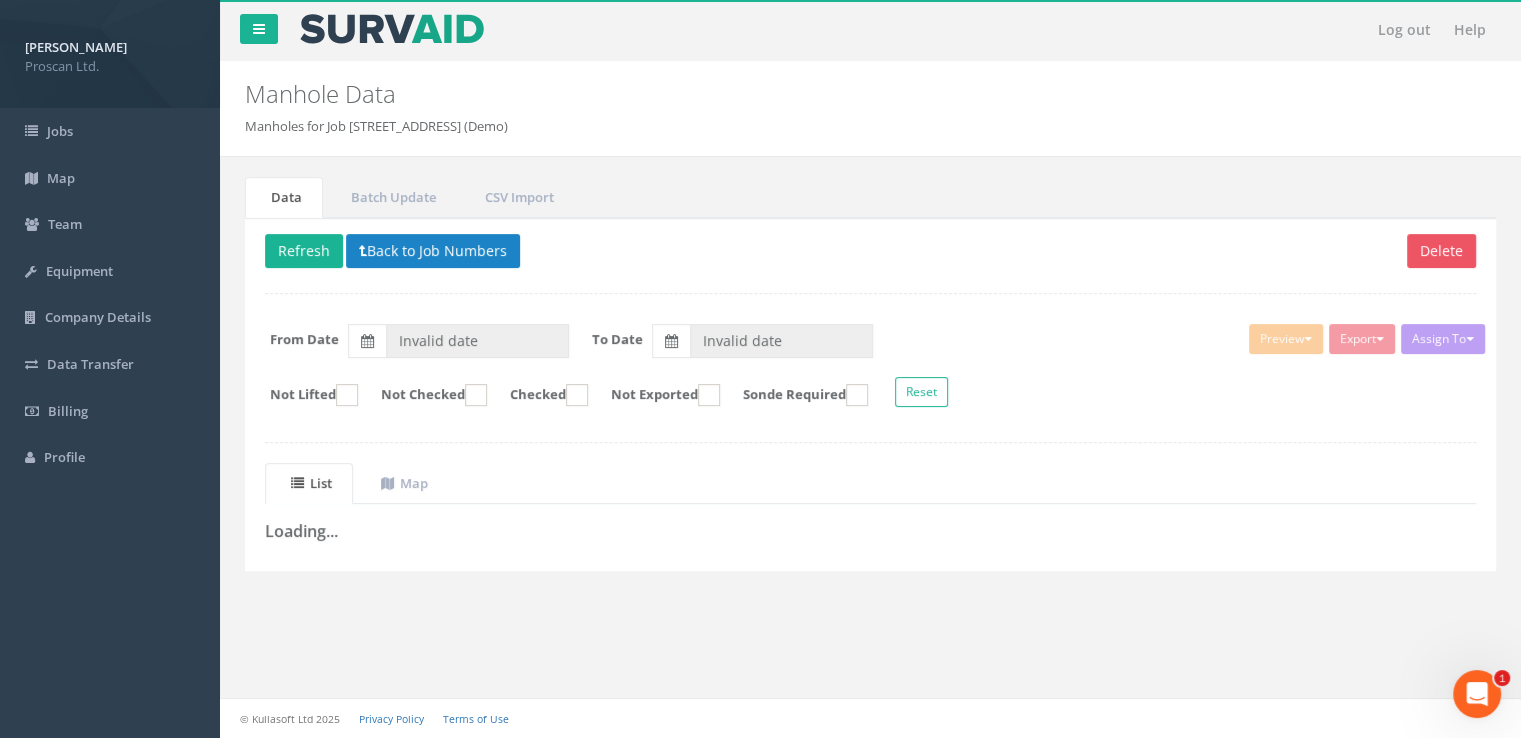 type on "20/06/2025" 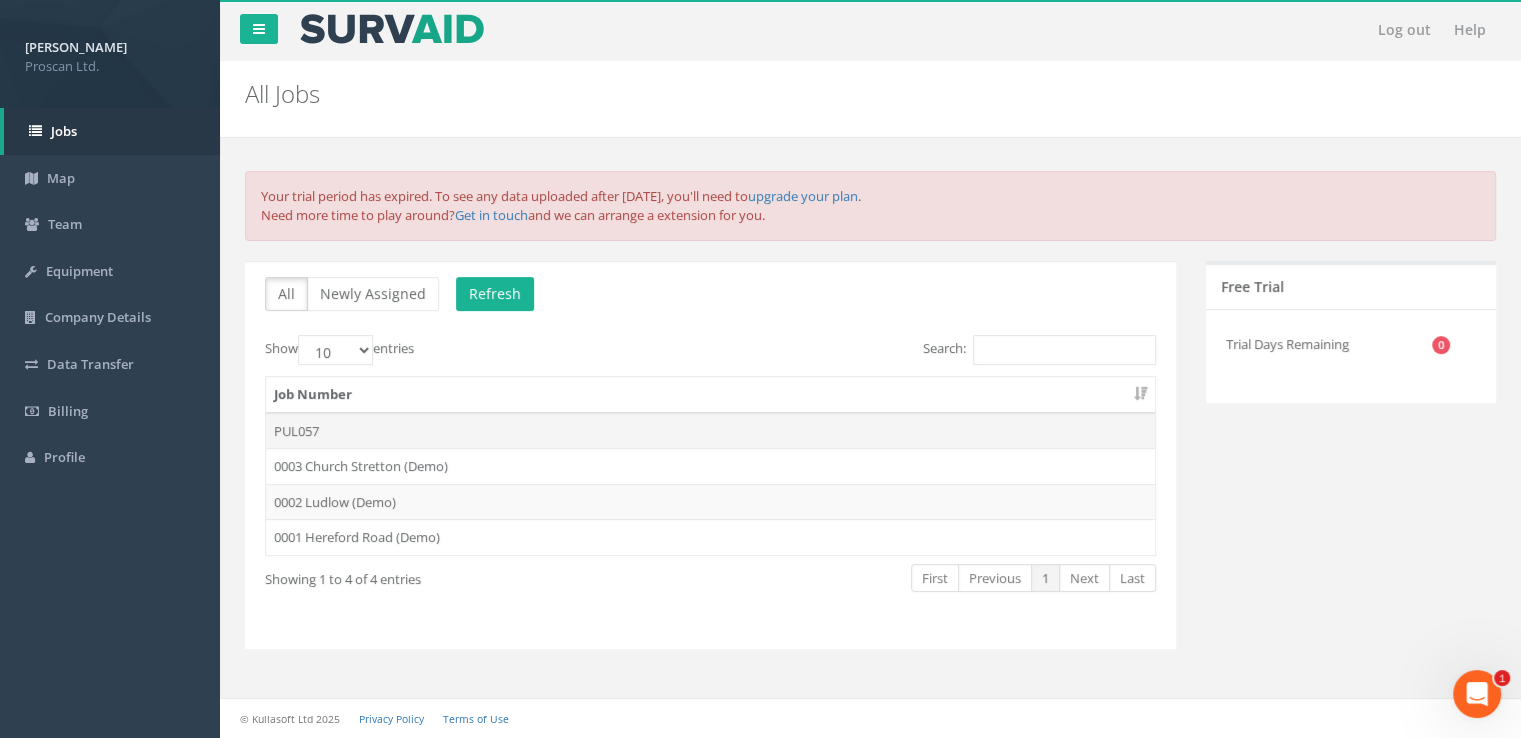 click on "PUL057" at bounding box center [710, 431] 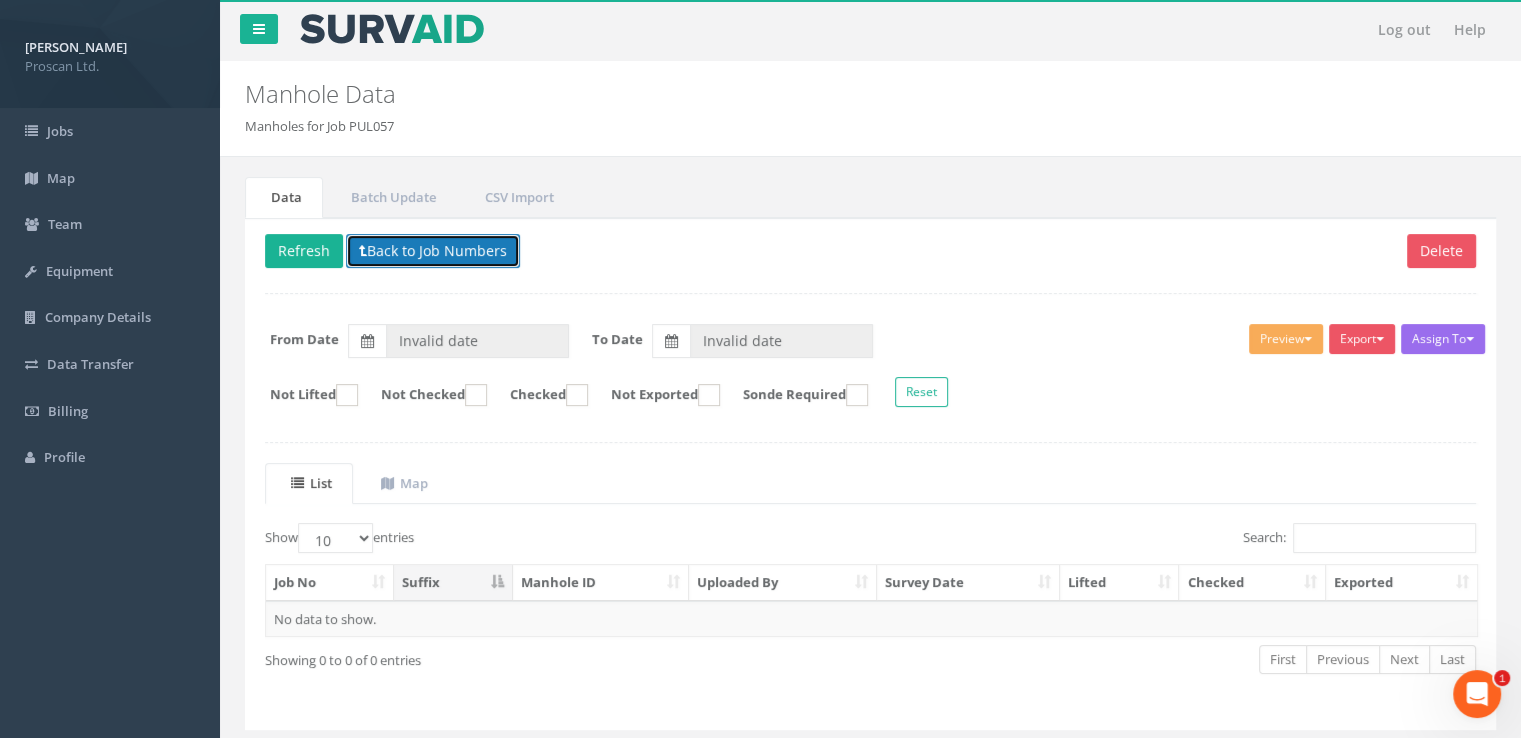 click on "Back to Job Numbers" at bounding box center (433, 251) 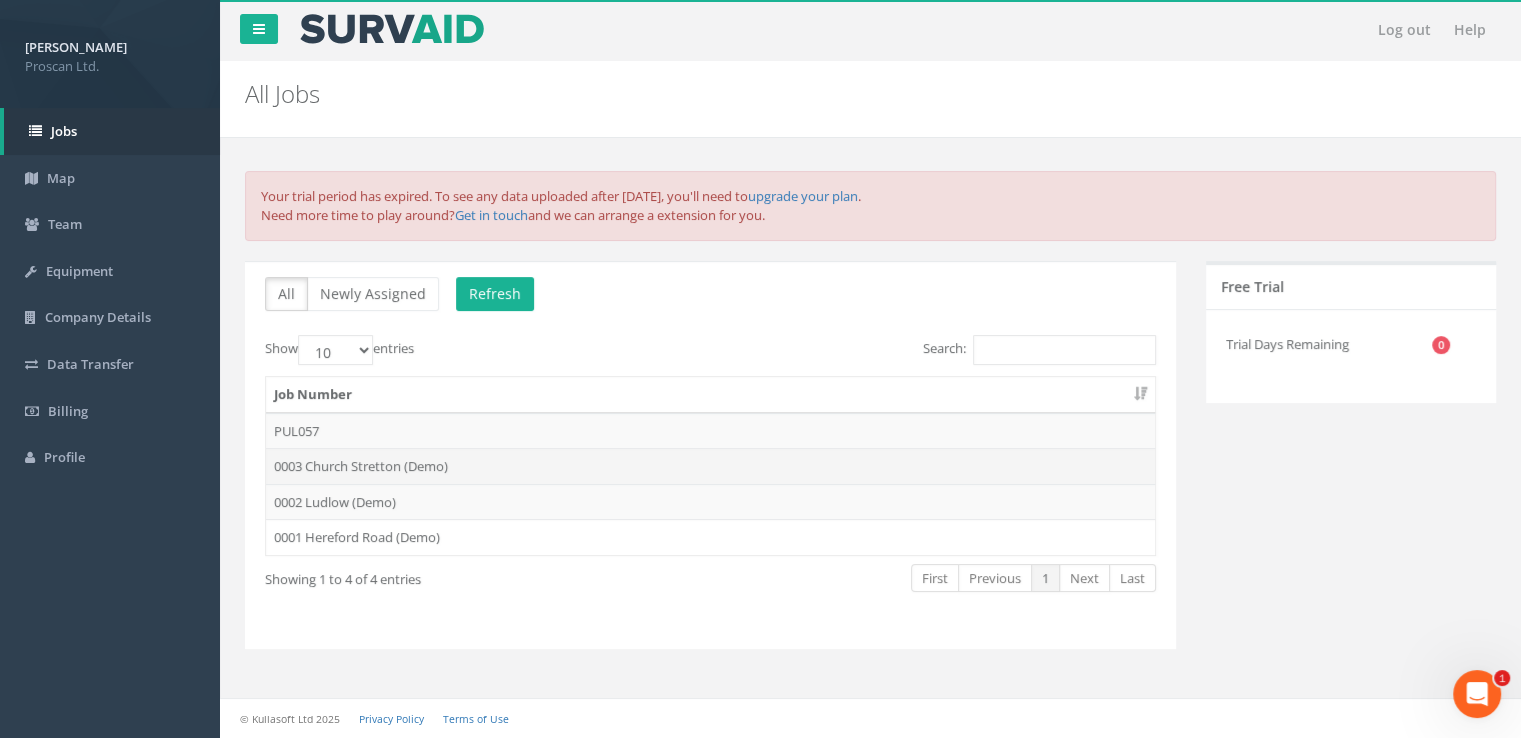 click on "0003 Church Stretton (Demo)" at bounding box center [710, 466] 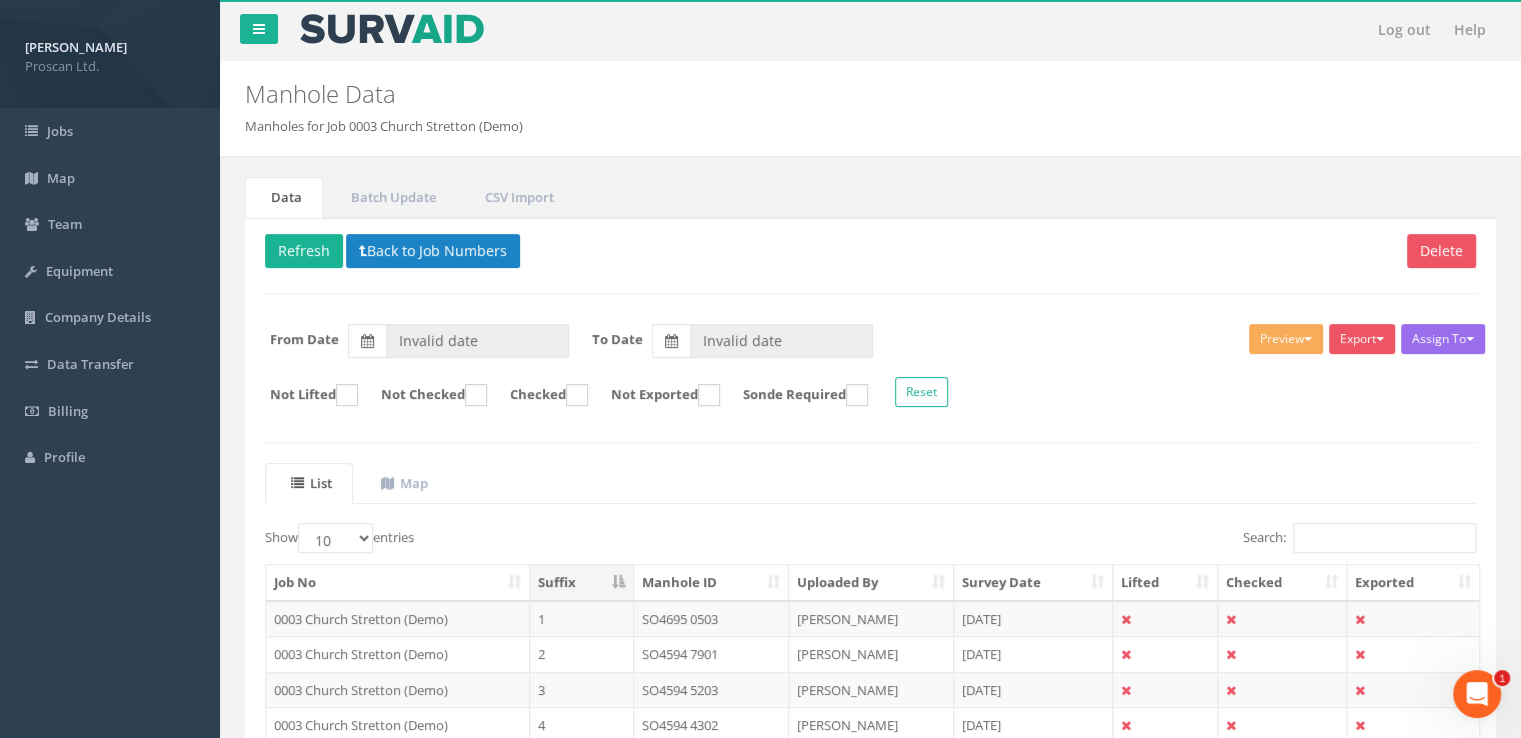 type on "20/06/2025" 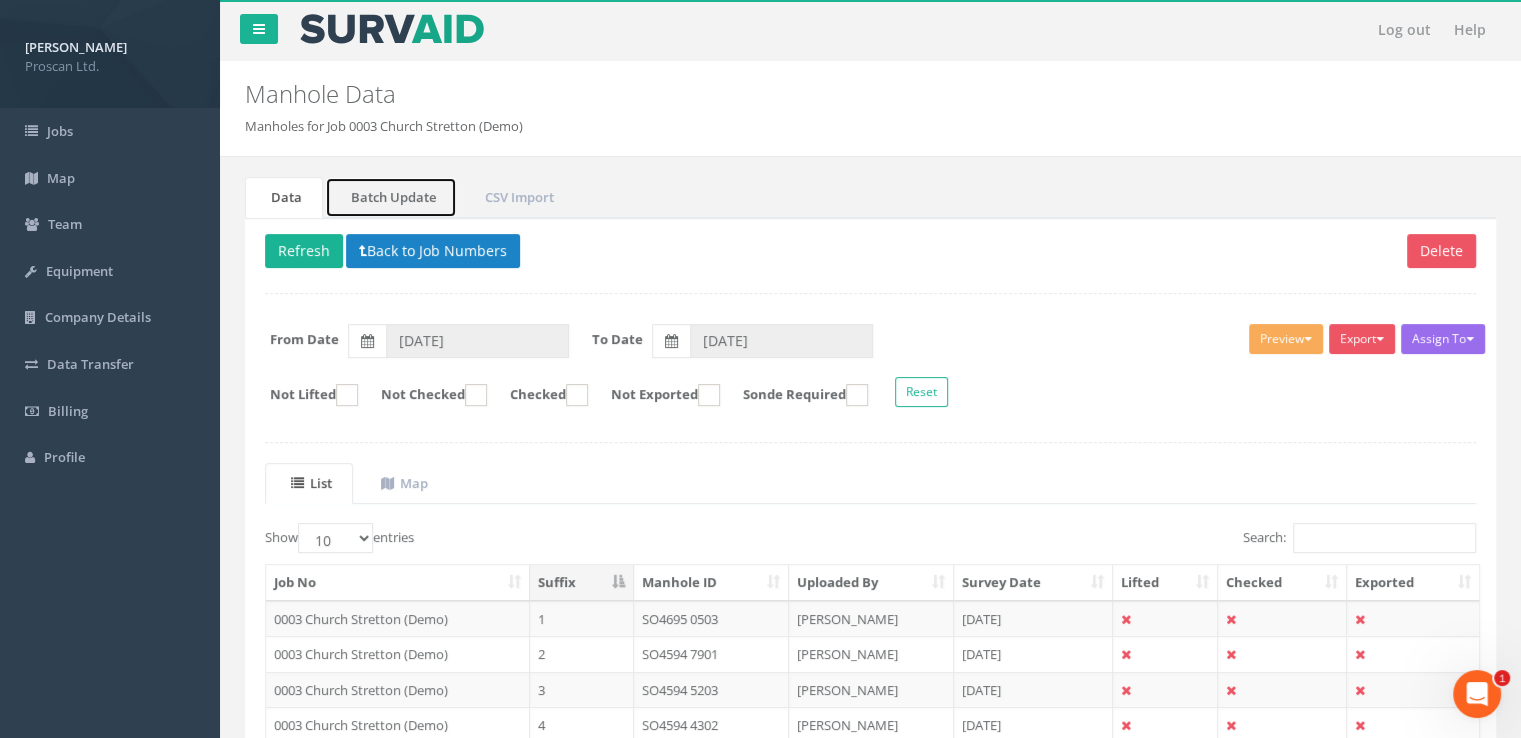 click on "Batch Update" at bounding box center [391, 197] 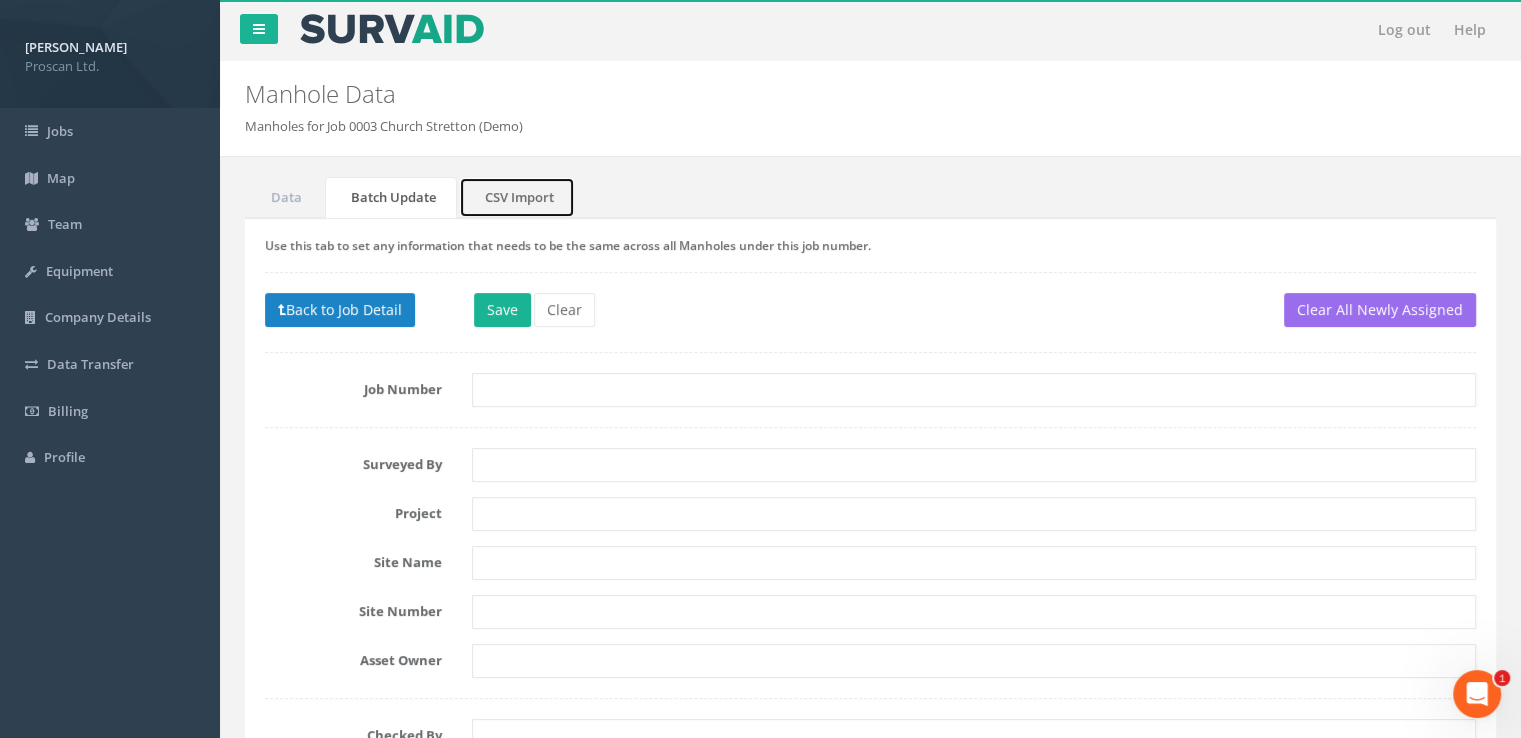 click on "CSV Import" at bounding box center [517, 197] 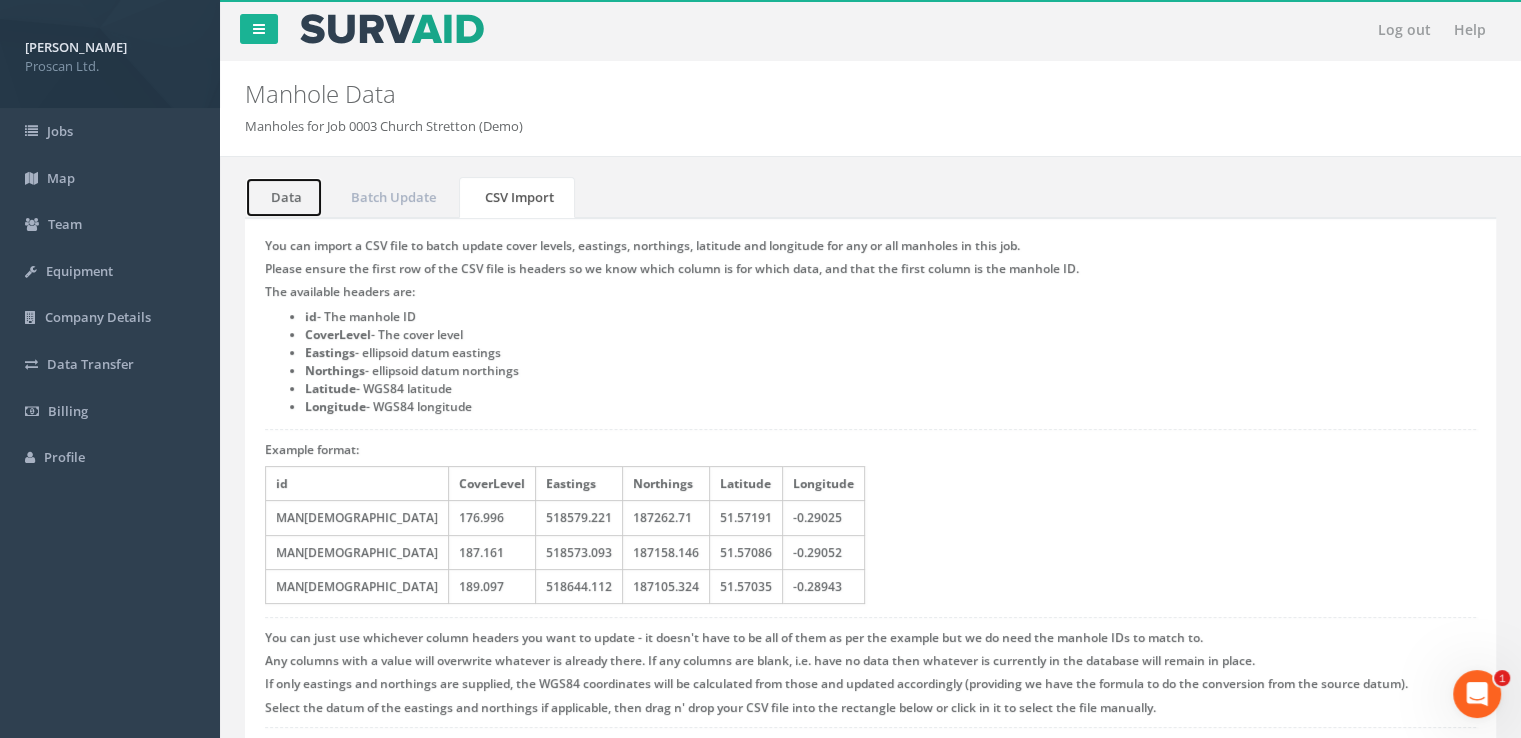 click on "Data" at bounding box center (284, 197) 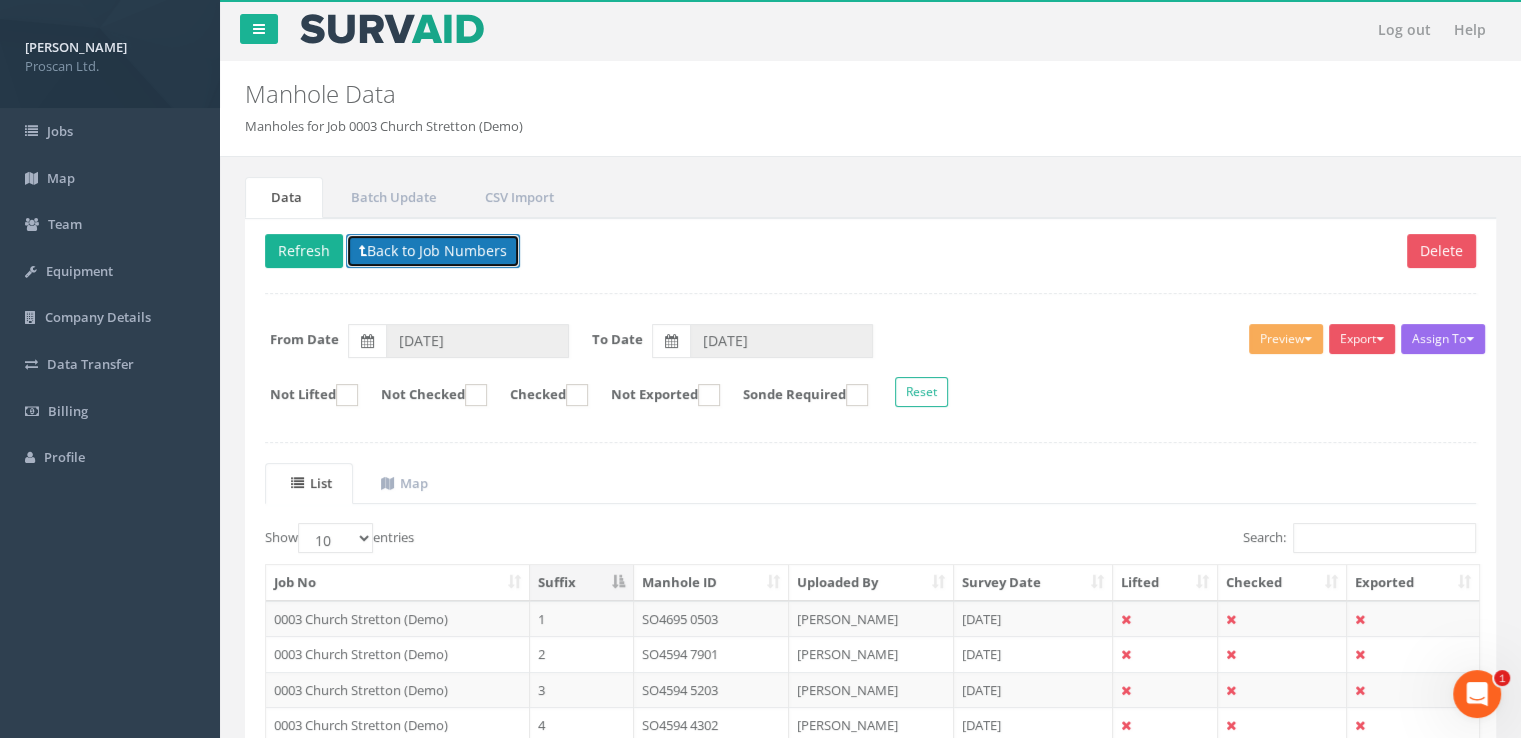 click on "Back to Job Numbers" at bounding box center (433, 251) 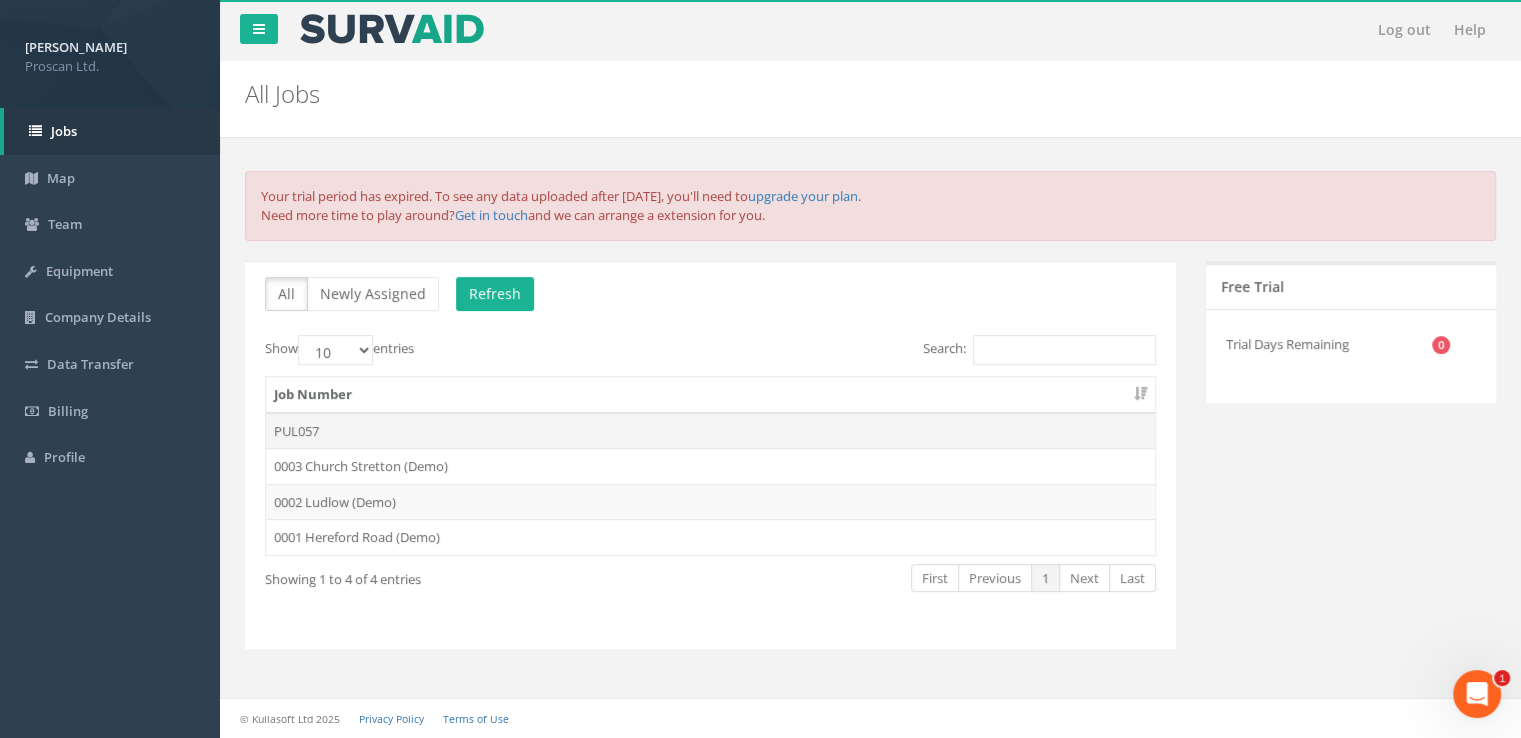 click on "PUL057" at bounding box center (710, 431) 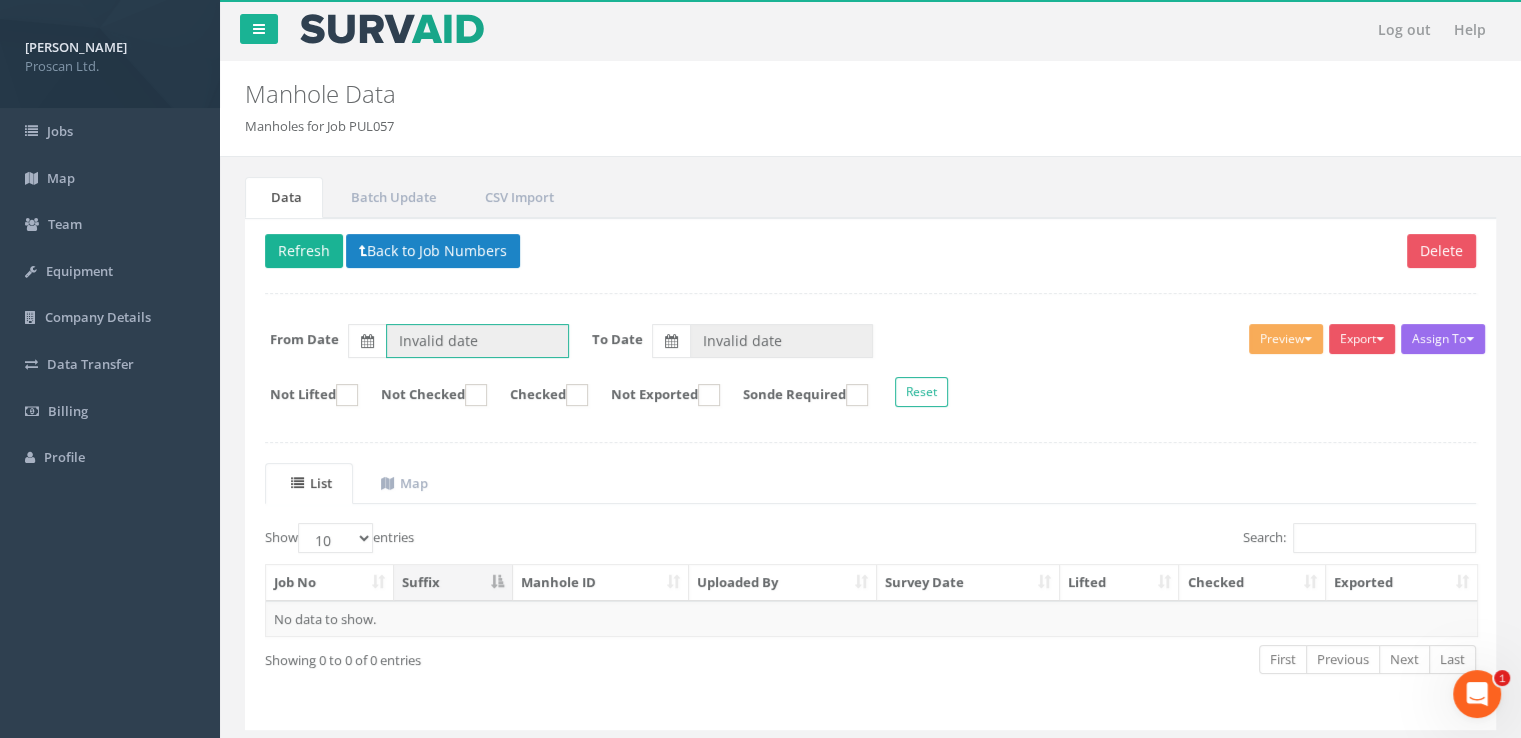 click on "Invalid date" at bounding box center [477, 341] 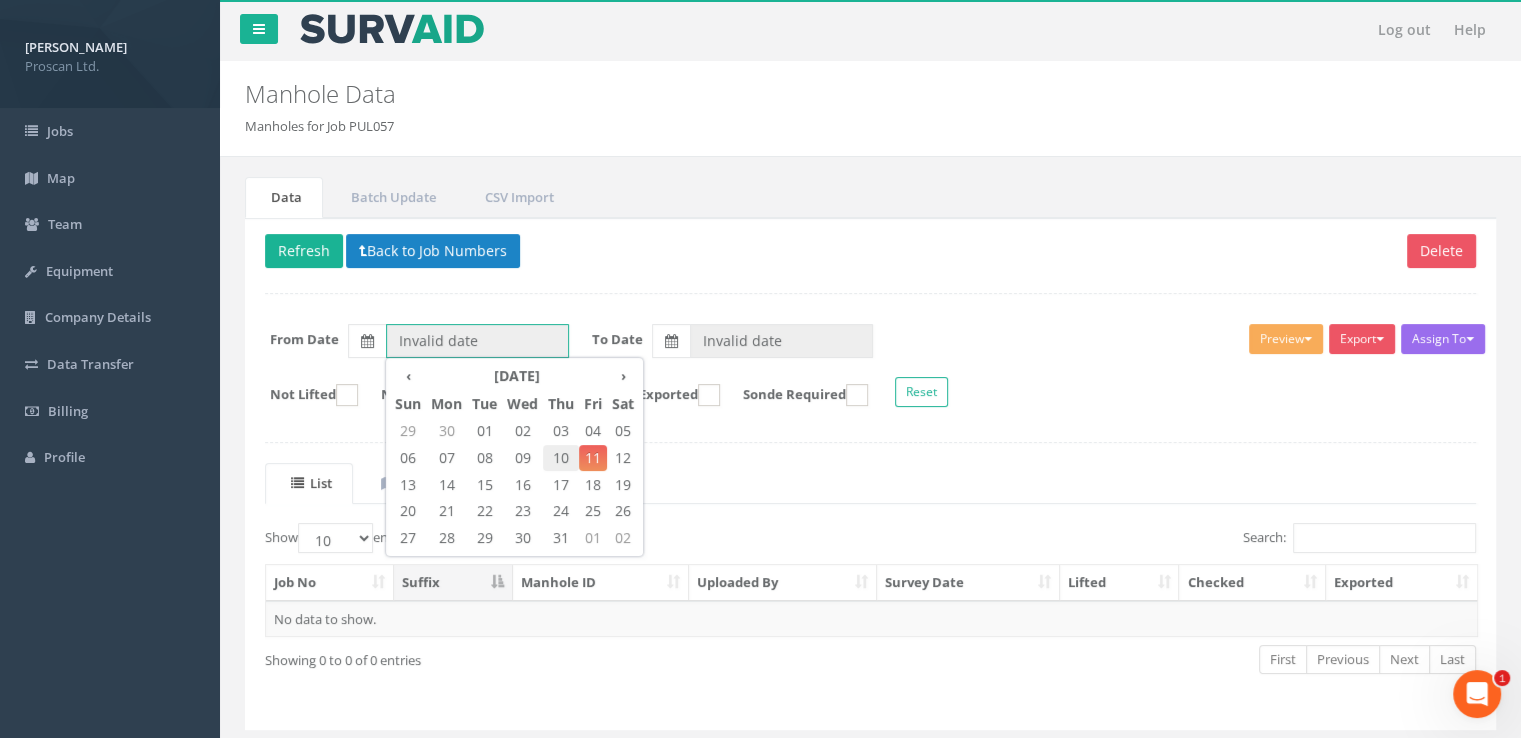click on "10" at bounding box center (561, 458) 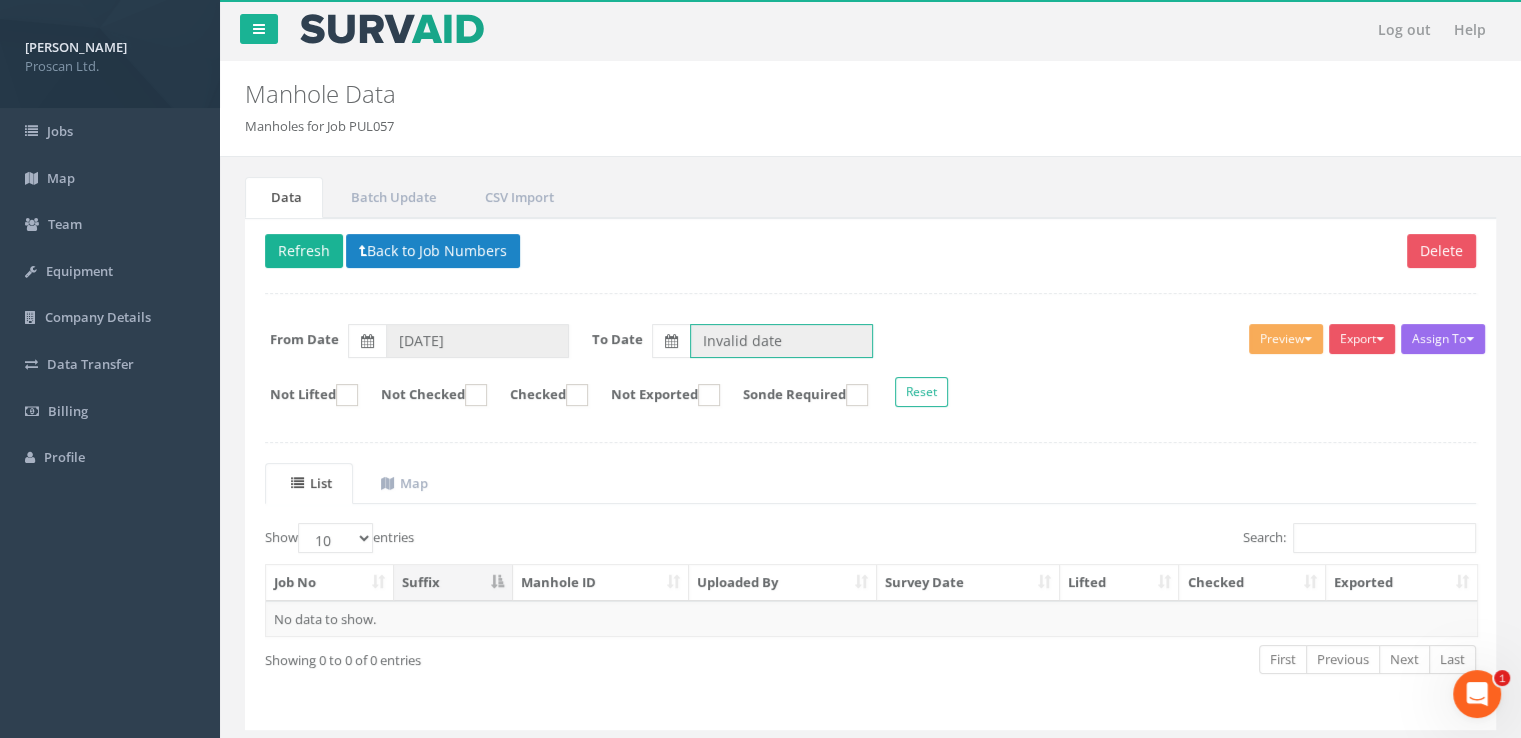 click on "Invalid date" at bounding box center [781, 341] 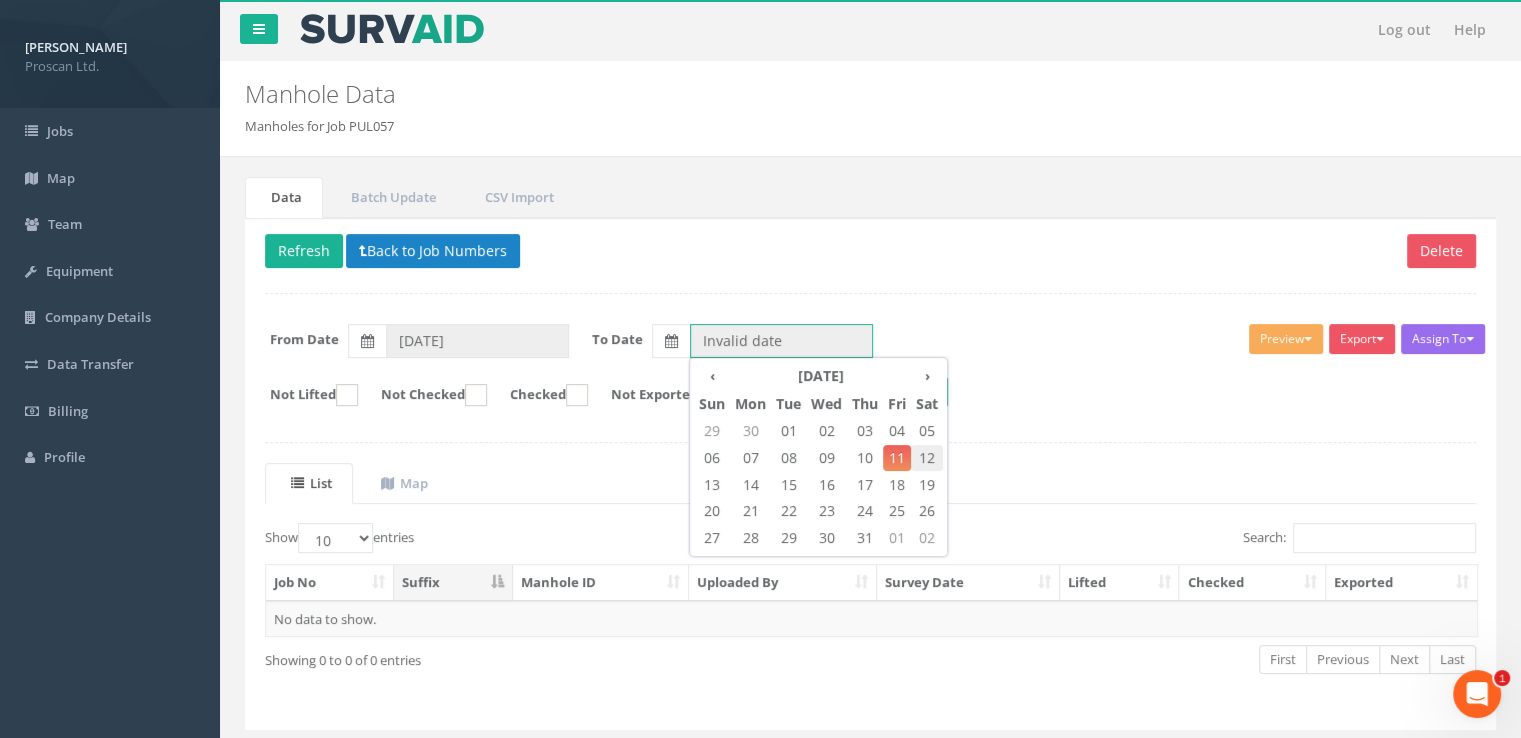 click on "12" at bounding box center [927, 458] 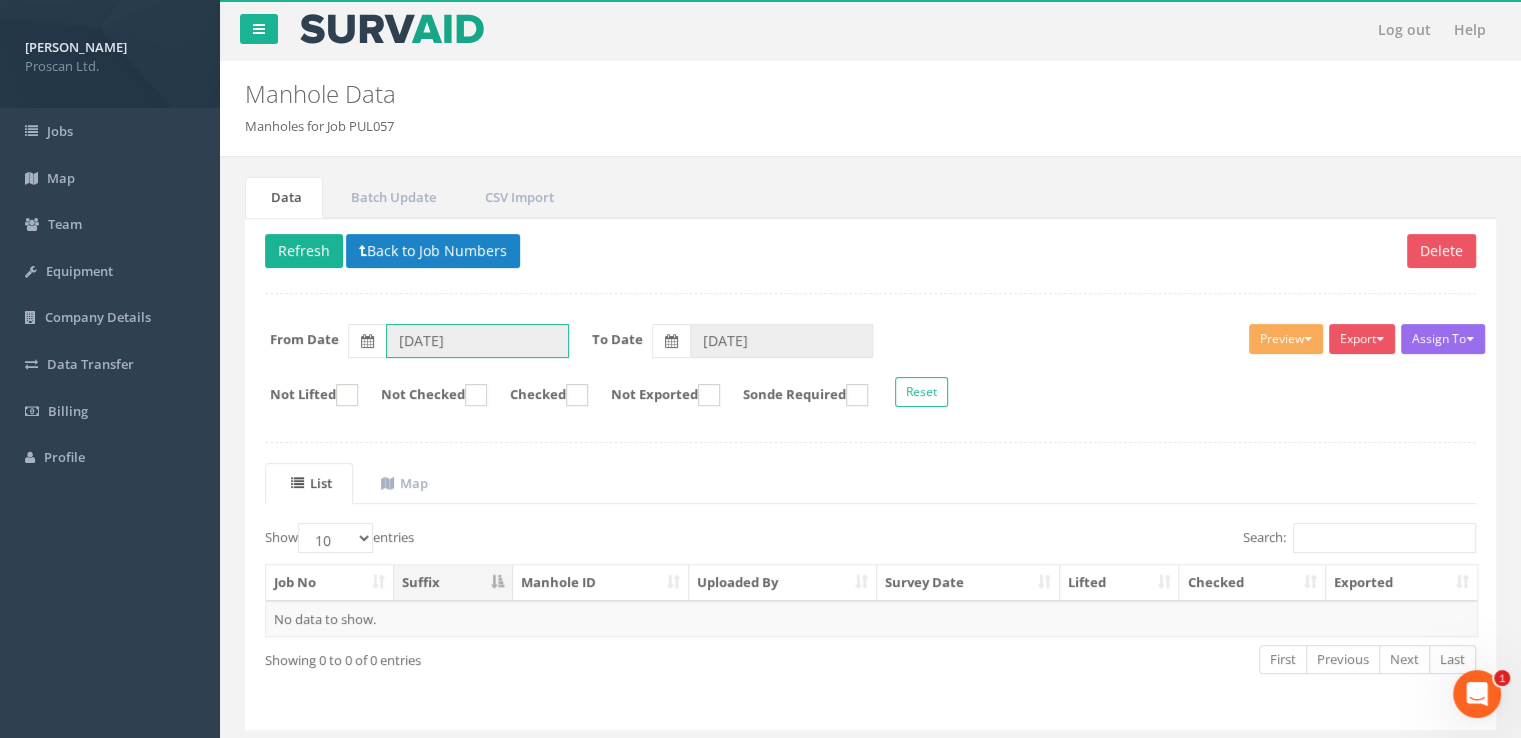 click on "10/07/2025" at bounding box center [477, 341] 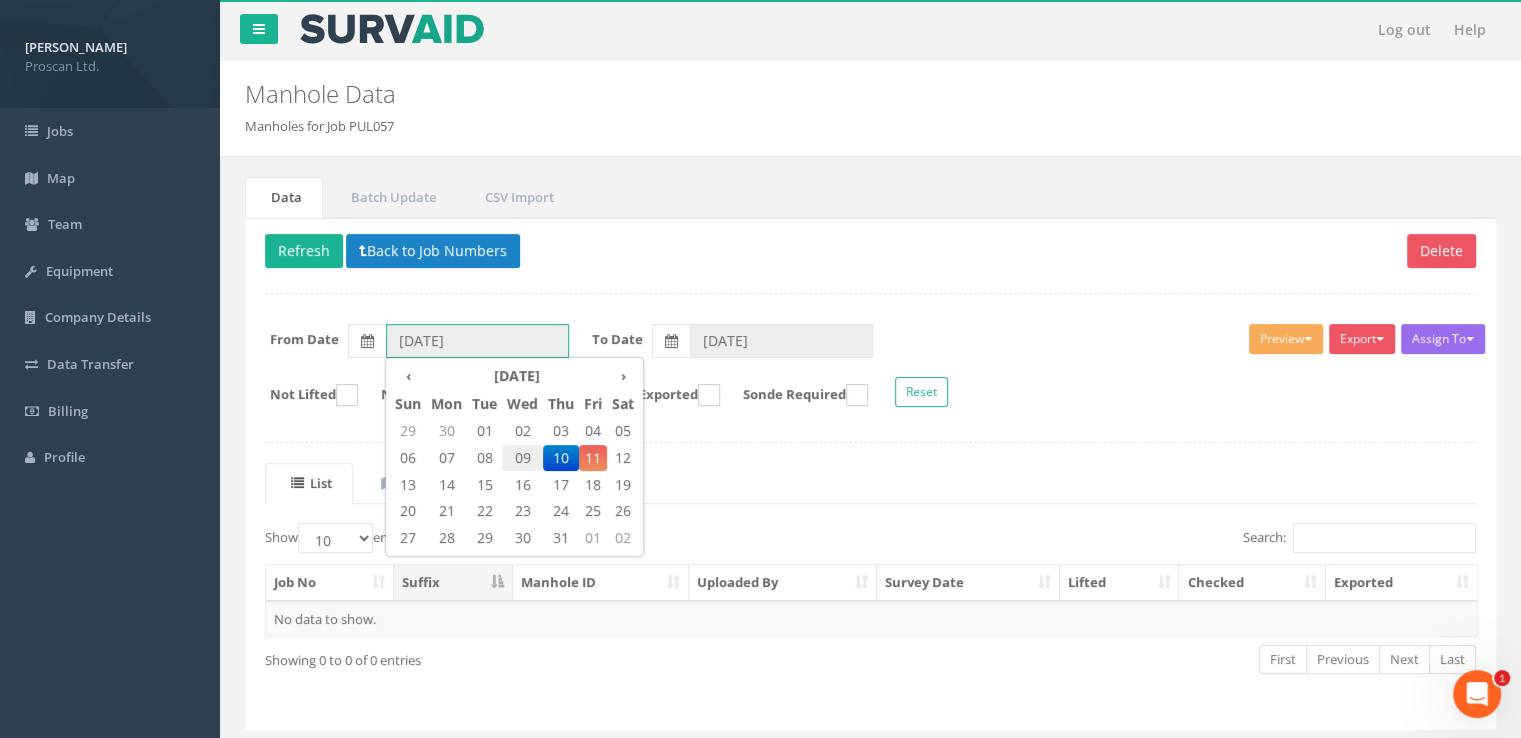 click on "09" at bounding box center [522, 458] 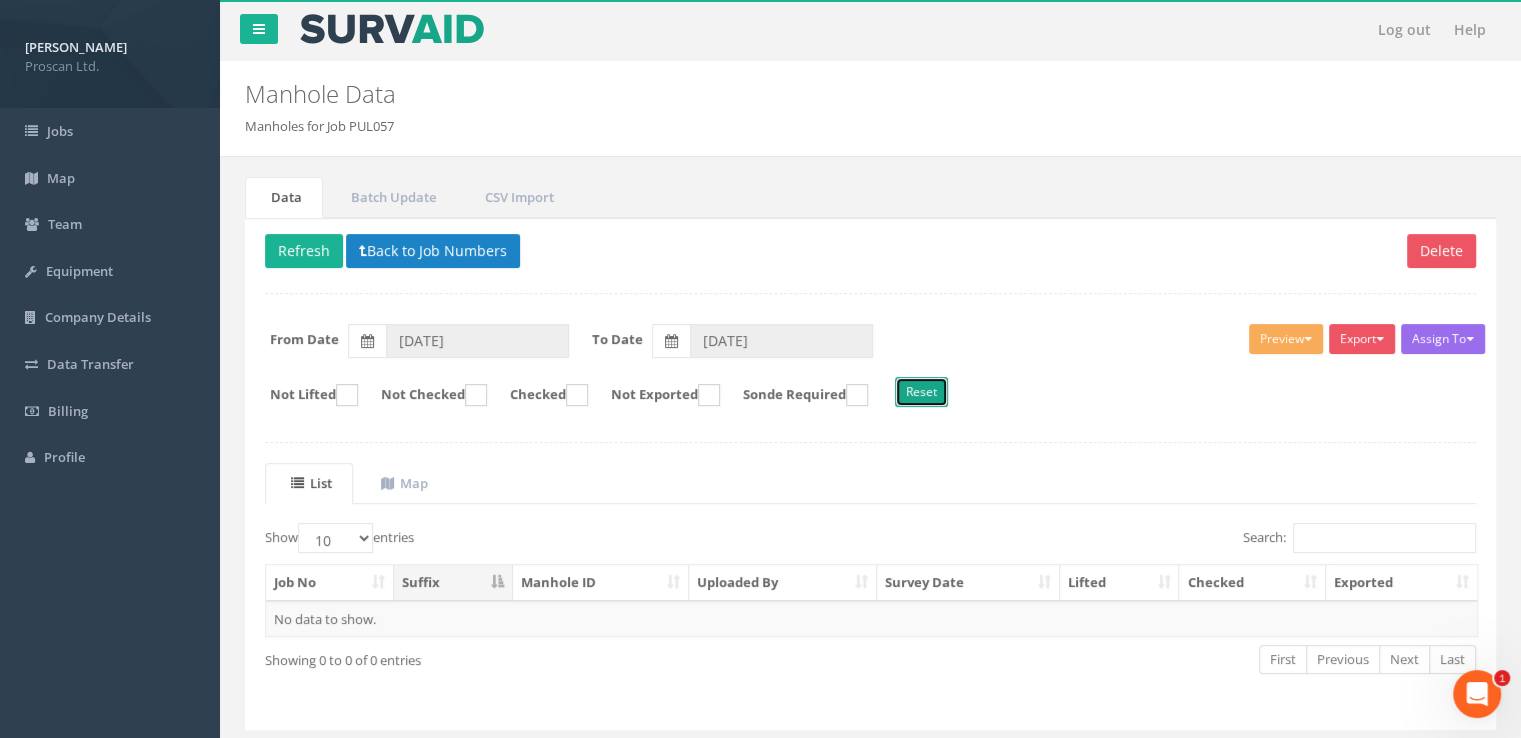 click on "Reset" at bounding box center (921, 392) 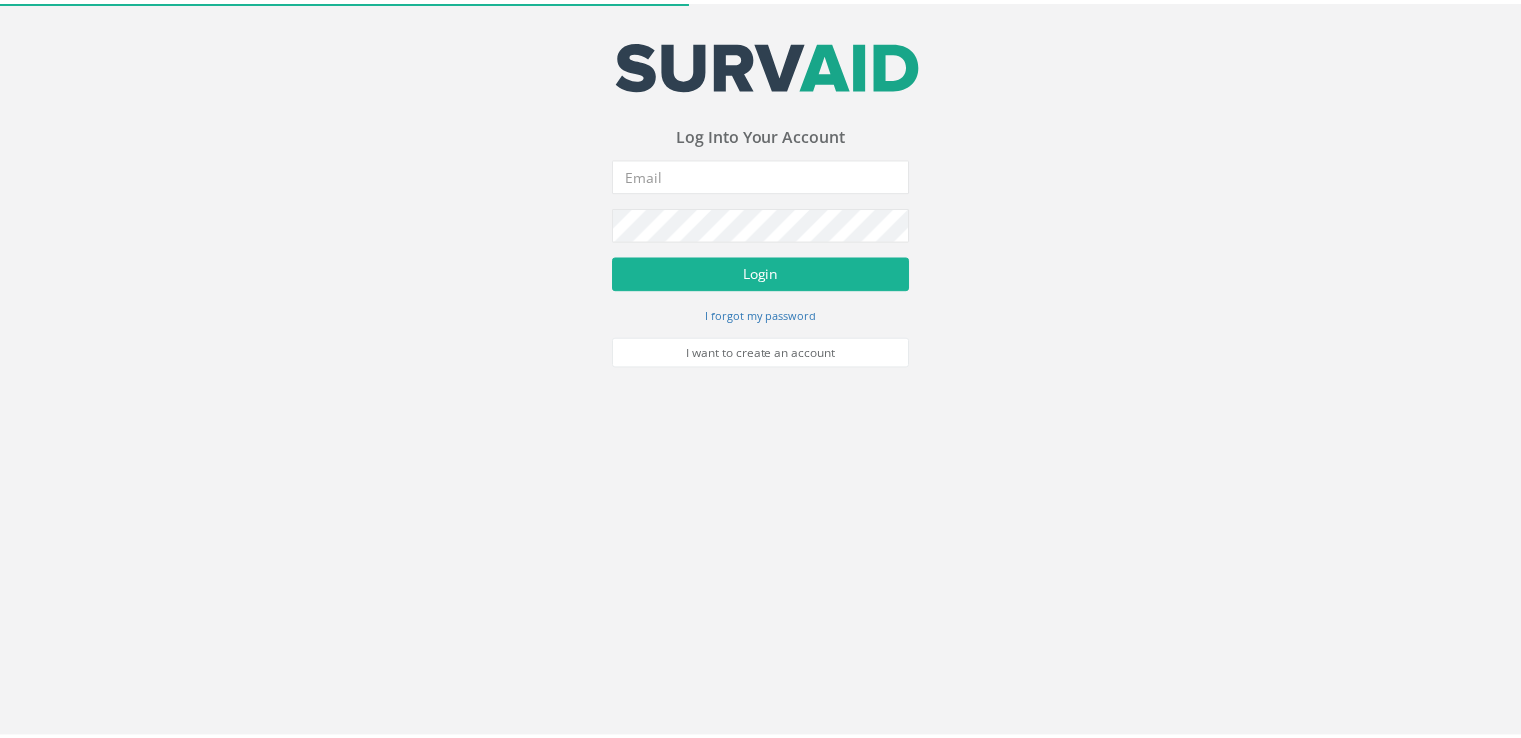 scroll, scrollTop: 0, scrollLeft: 0, axis: both 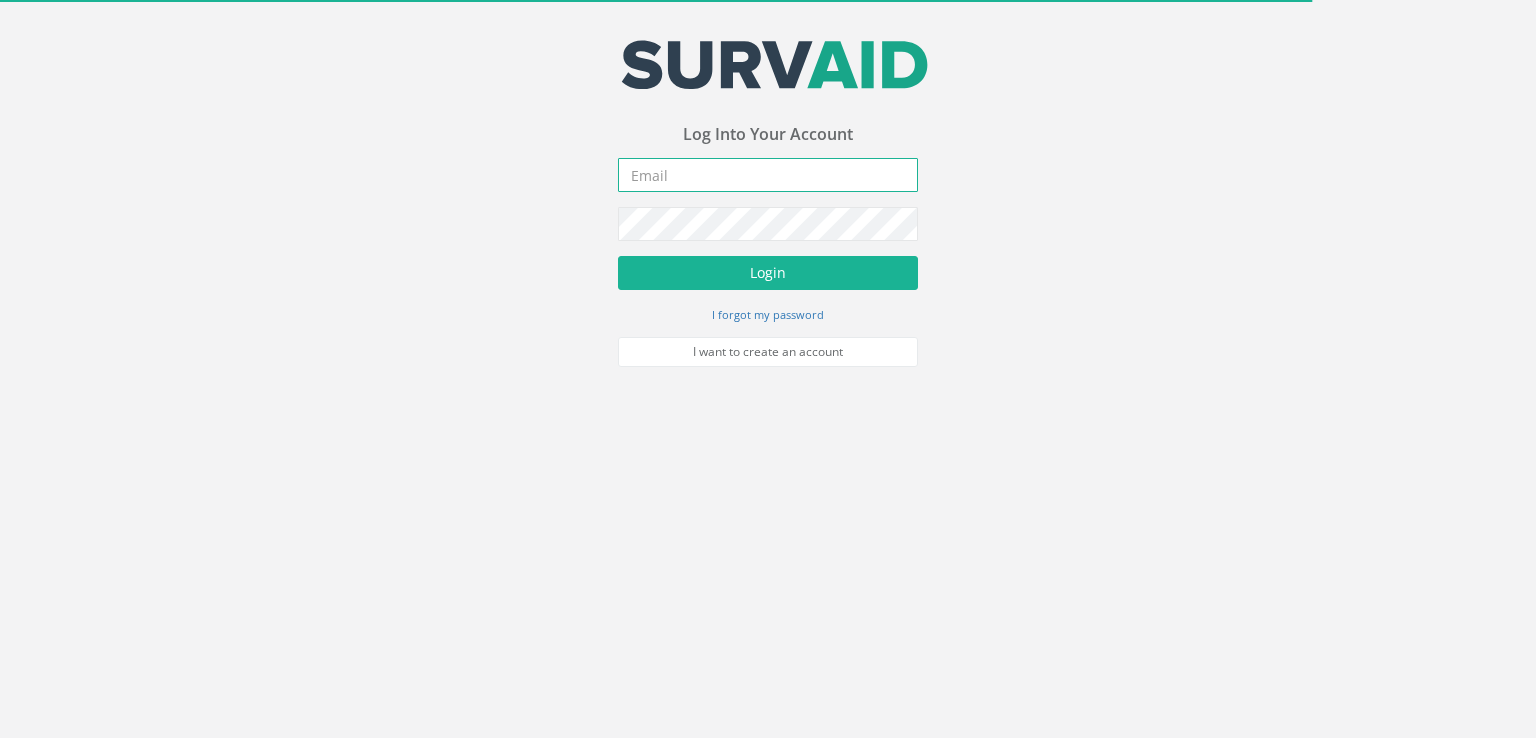 click at bounding box center (768, 175) 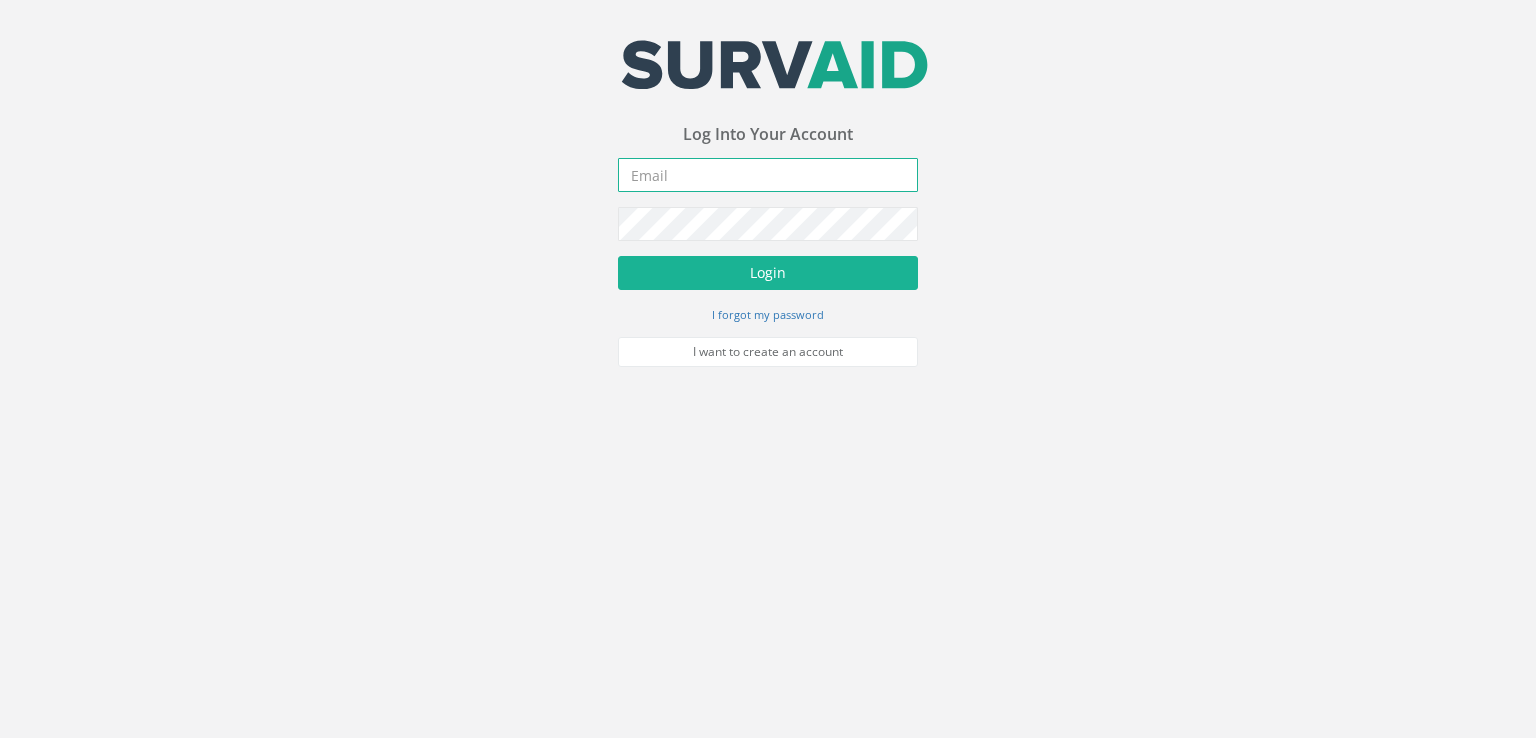 type on "[PERSON_NAME][EMAIL_ADDRESS][DOMAIN_NAME]" 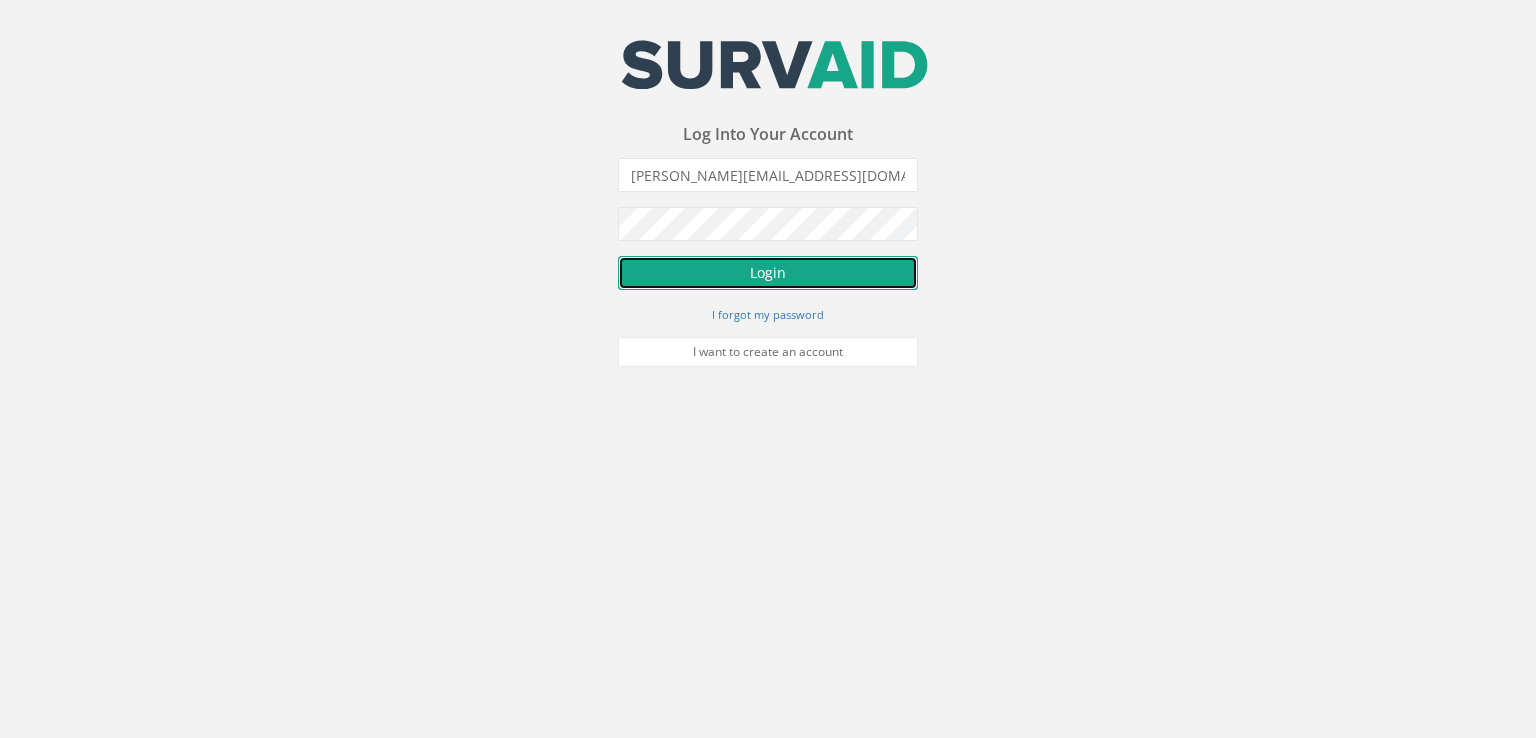 click on "Login" at bounding box center (768, 273) 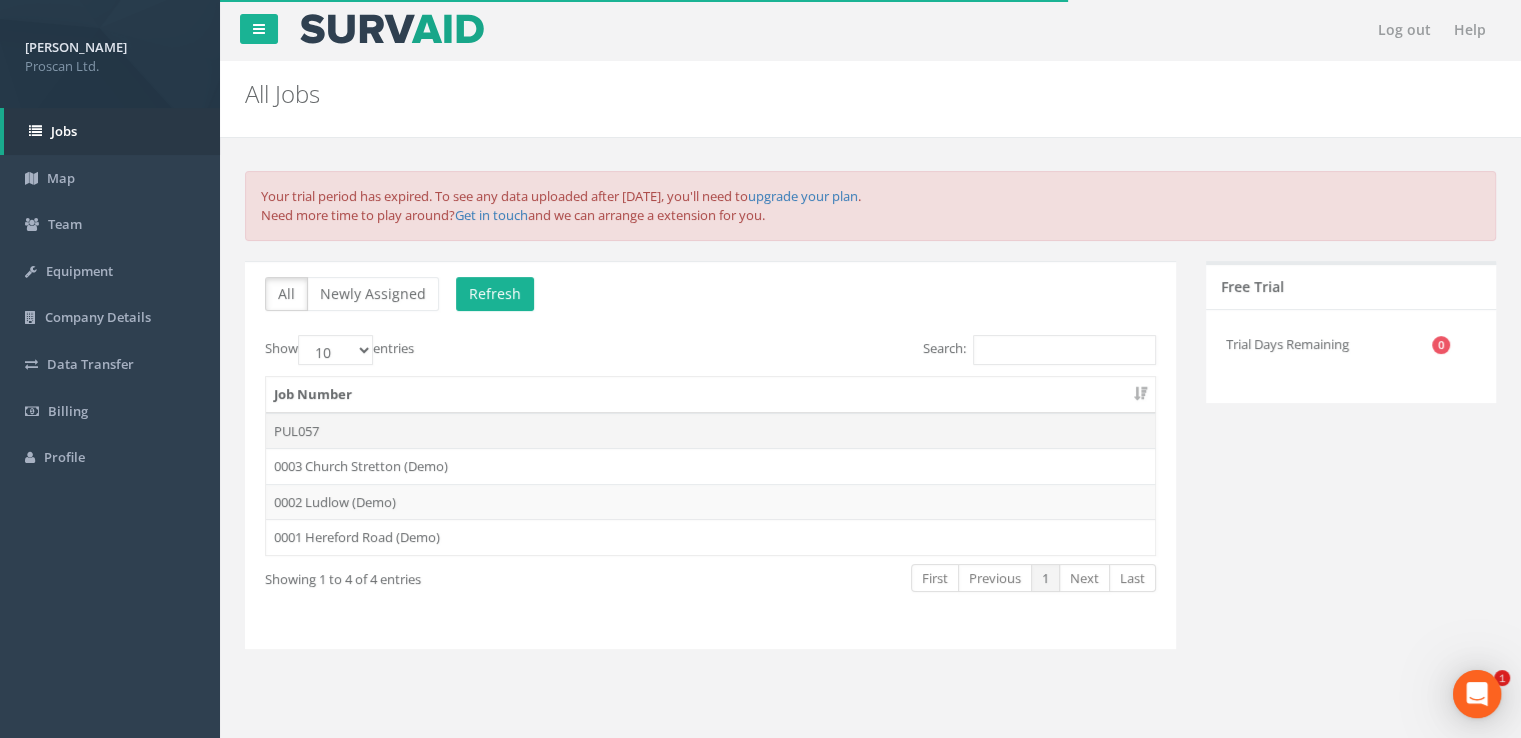 scroll, scrollTop: 0, scrollLeft: 0, axis: both 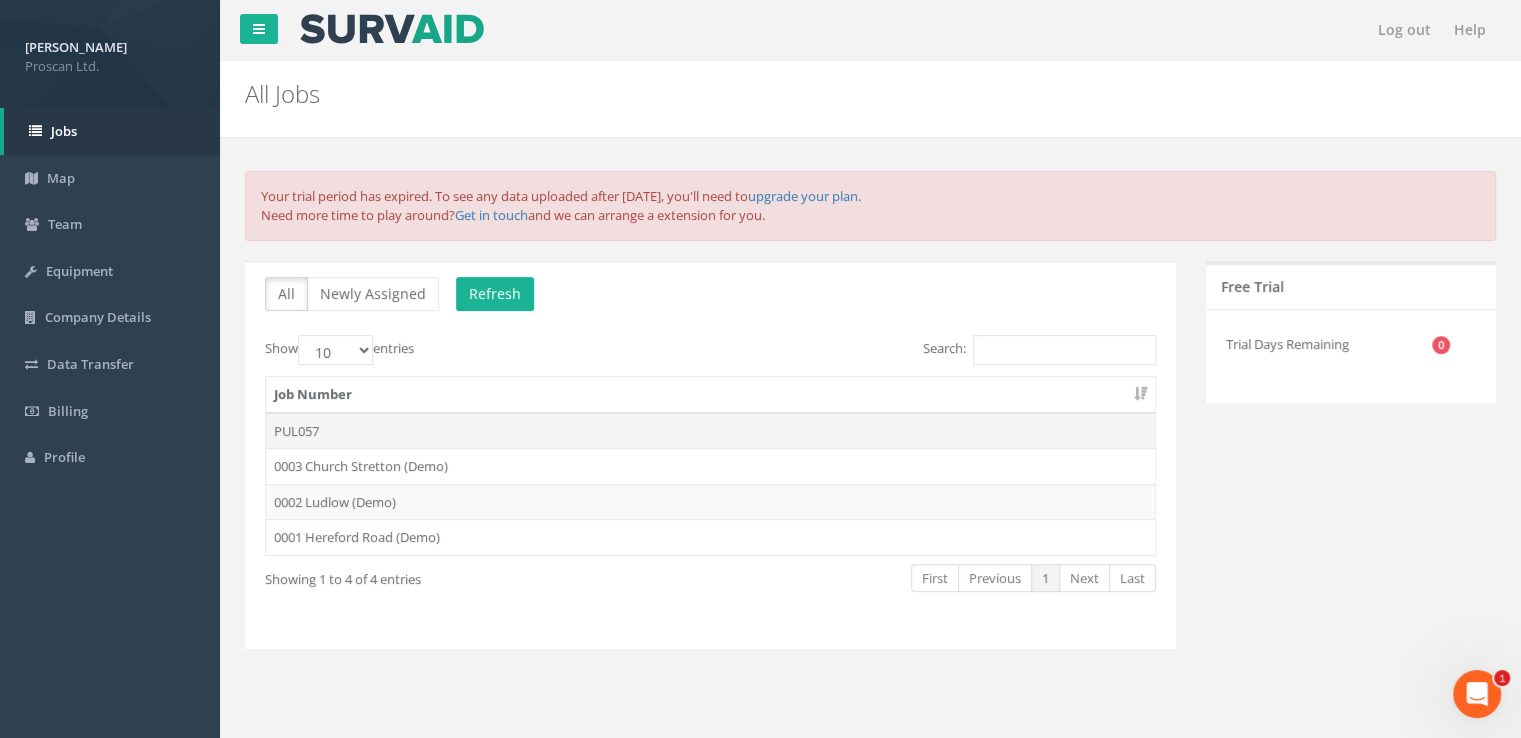 click on "PUL057" at bounding box center [710, 431] 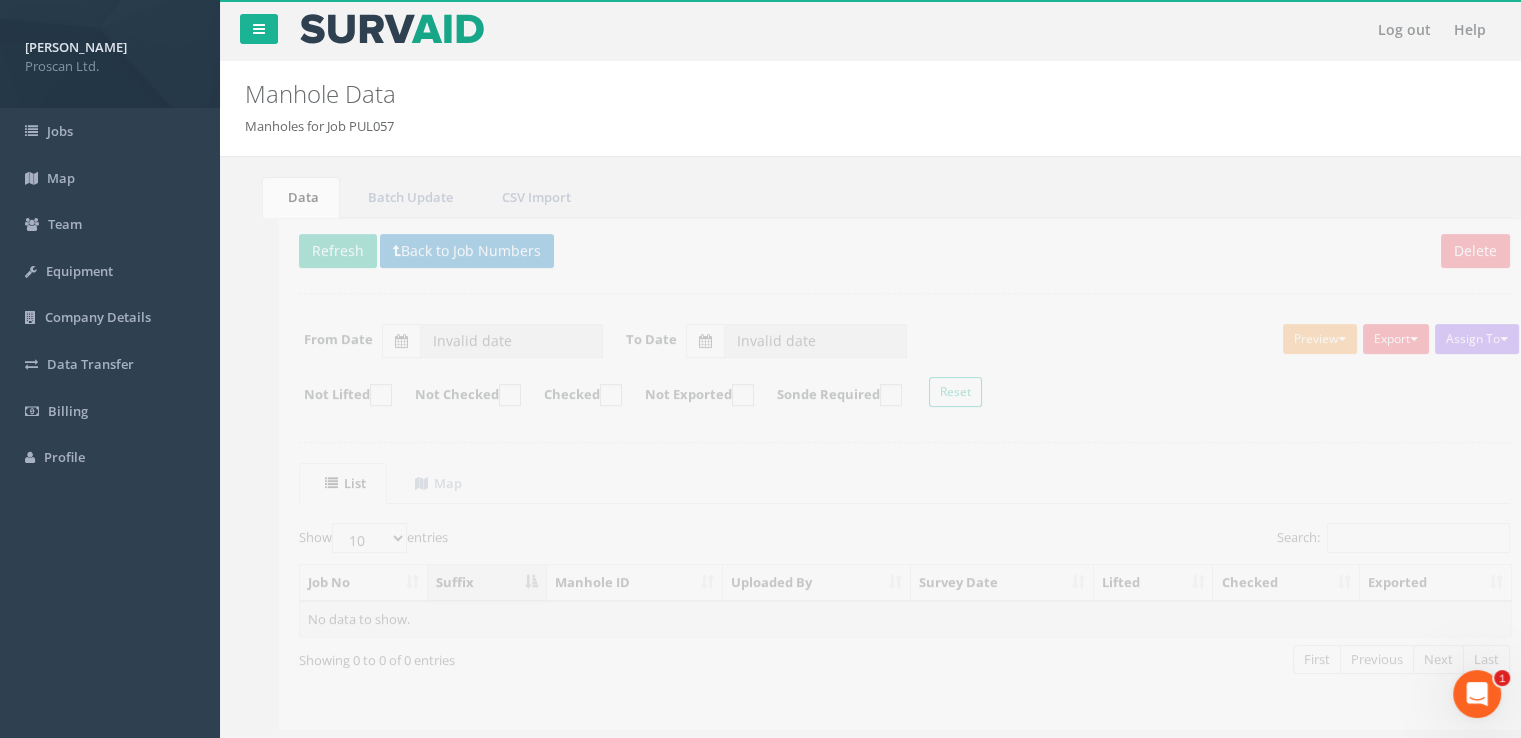 click on "Delete     Refresh         Back to Job Numbers               Assign To            No Companies Added          Export            Heathrow   United Utilities       SurvAid IC   SurvAid Manhole       All Images             CSV File: MH + IC CSV File: MH Only CSV File: IC Only CSV File: Chamber Only             Manhole Shapefile            Preview            Heathrow   United Utilities       SurvAid IC   SurvAid Manhole               Manhole Shapefile               From Date       Invalid date         To Date       Invalid date              Not Lifted             Not Checked             Checked             Not Exported             Sonde Required             Reset
List
Map
Show  10 25 50 100  entries Search:   Job No Suffix Manhole ID Uploaded By Survey Date Lifted Checked Exported No data to show. Showing 0 to 0 of 0 entries First Previous Next Last
+ - Leaflet" at bounding box center (870, 474) 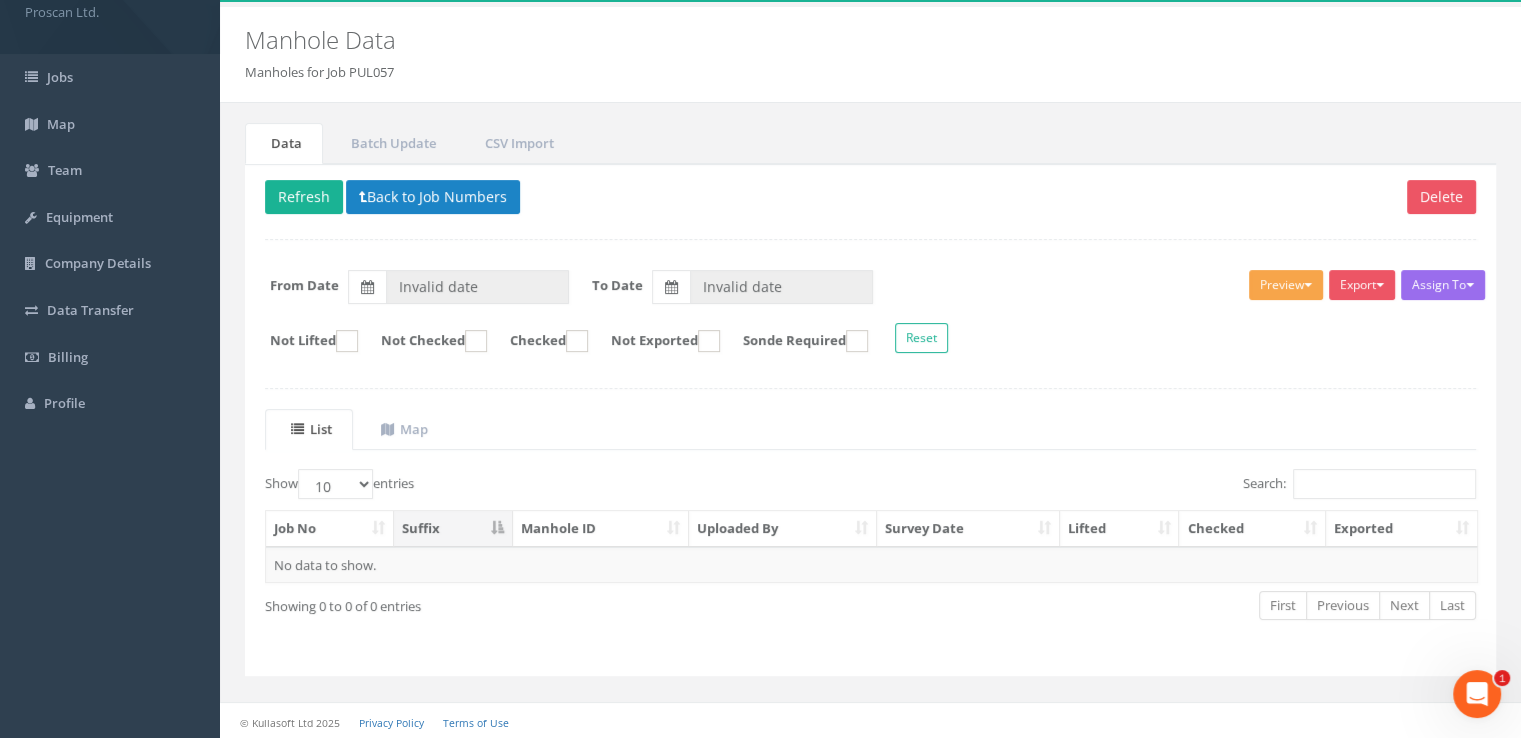 click on "Preview" at bounding box center (1286, 285) 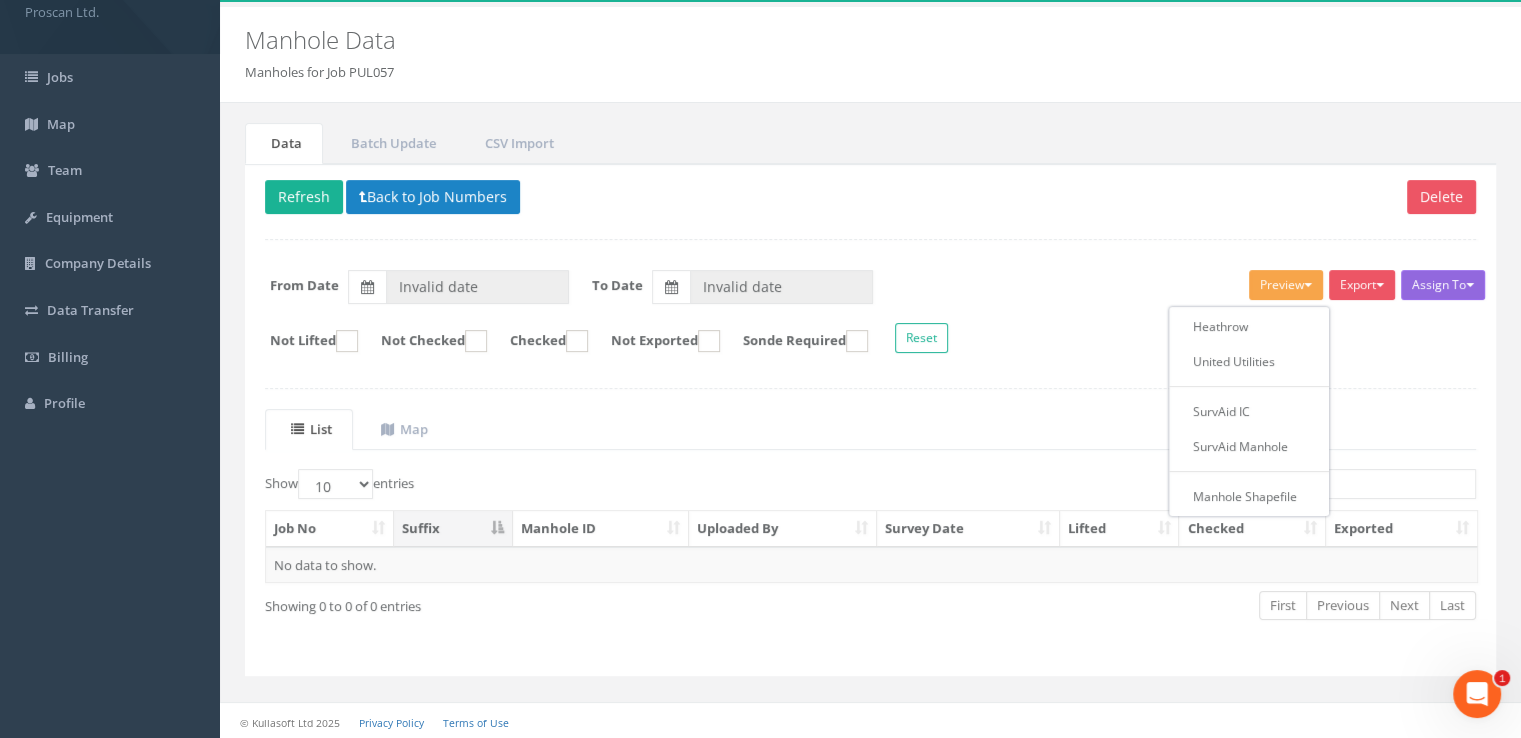 click on "Assign To" at bounding box center (1443, 285) 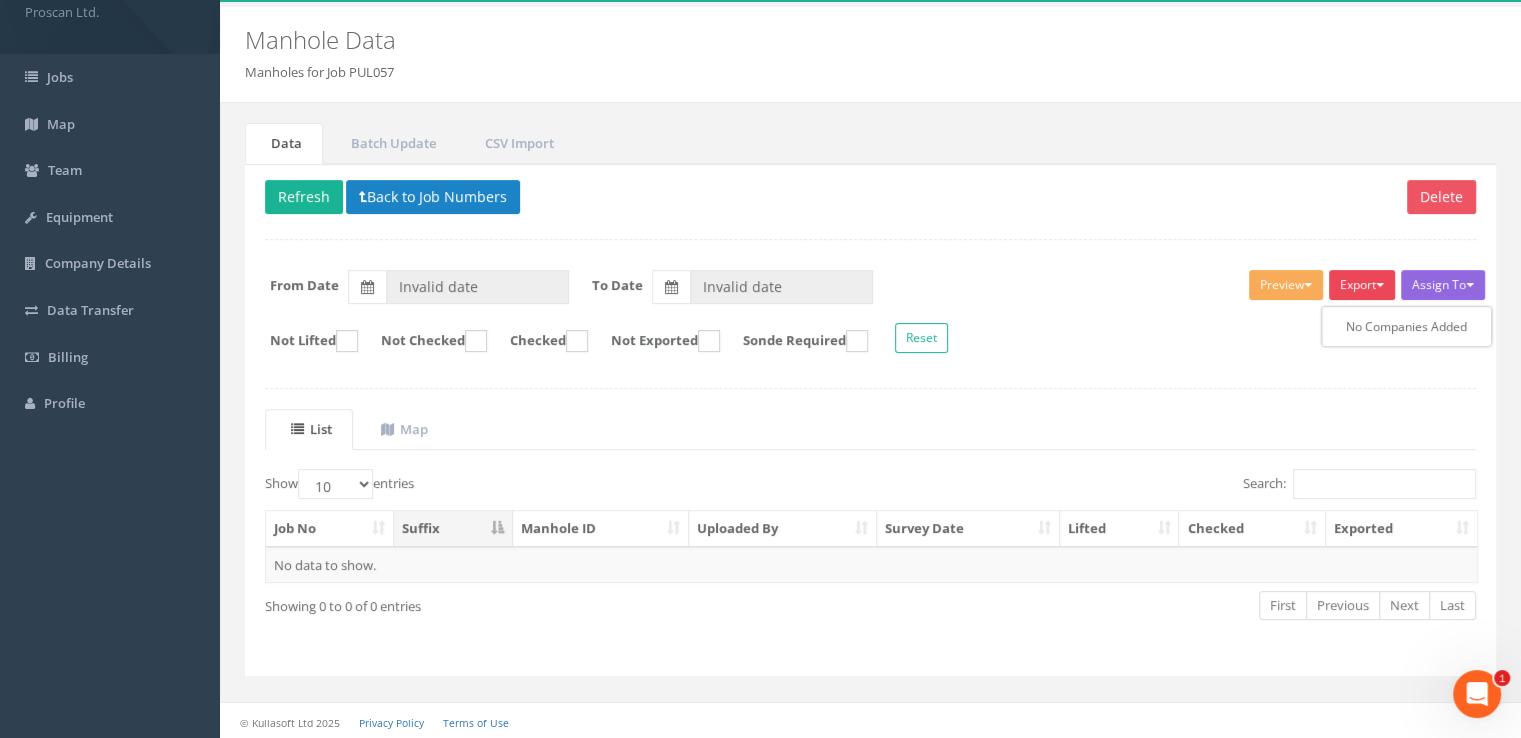 click on "Export" at bounding box center [1362, 285] 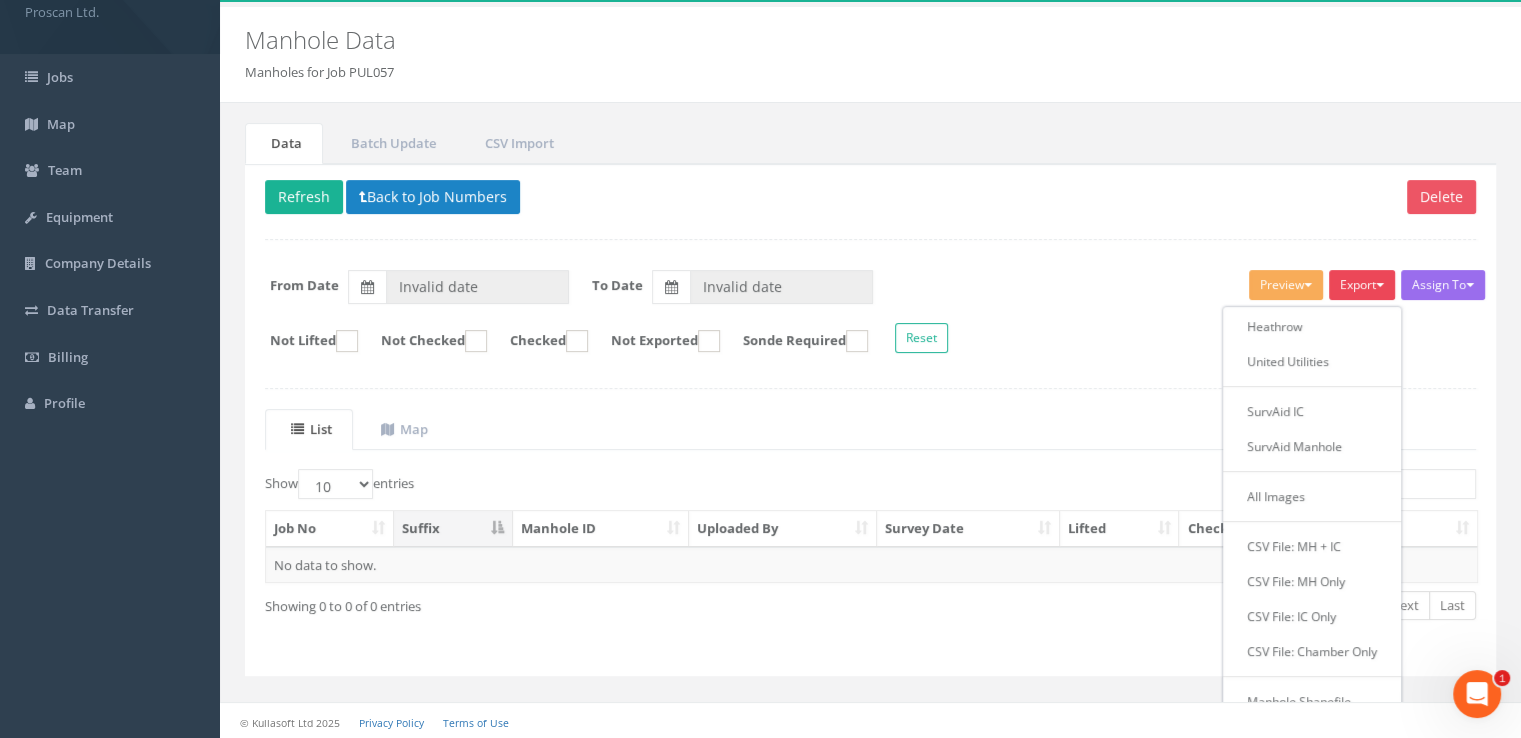 click on "From Date       Invalid date         To Date       Invalid date" at bounding box center (870, 287) 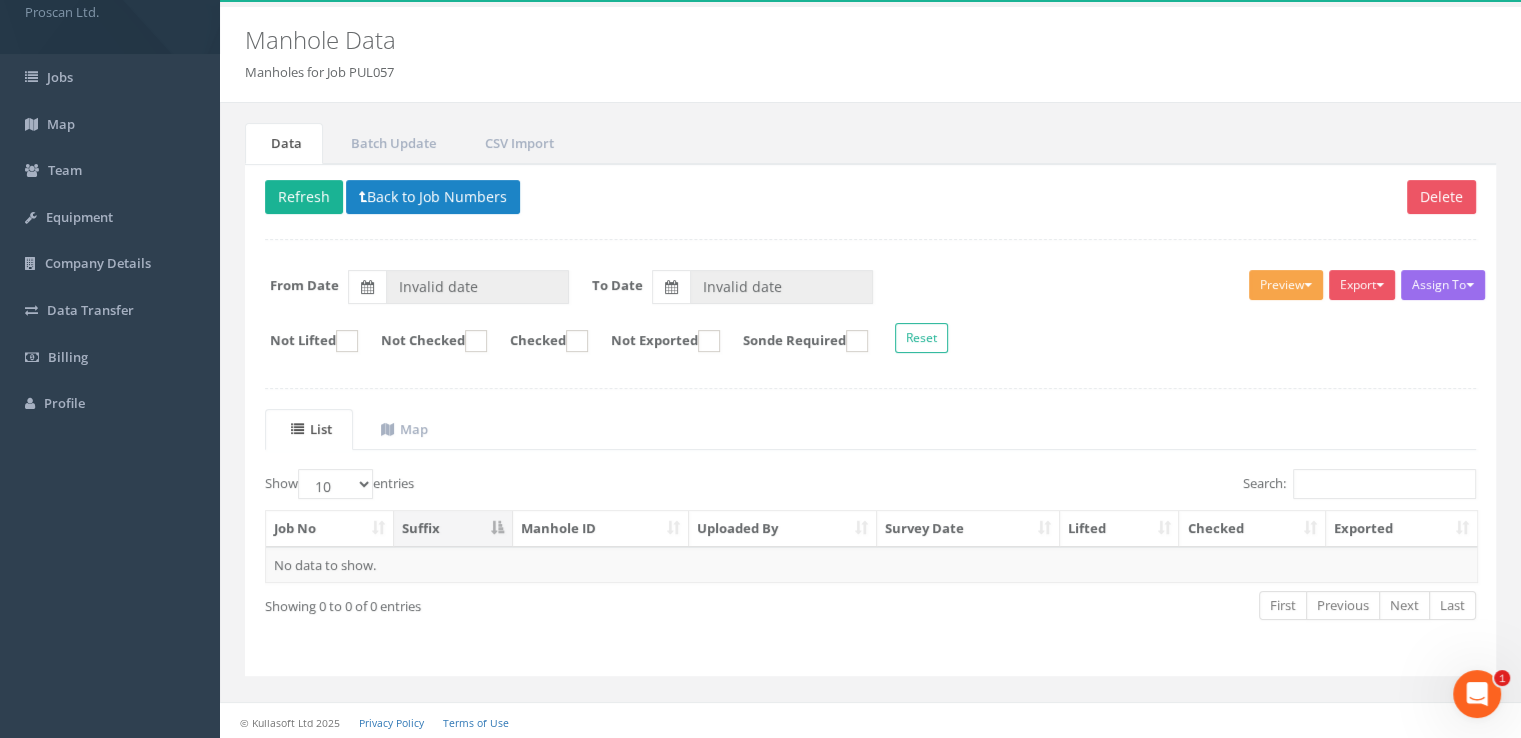 click on "Preview" at bounding box center [1286, 285] 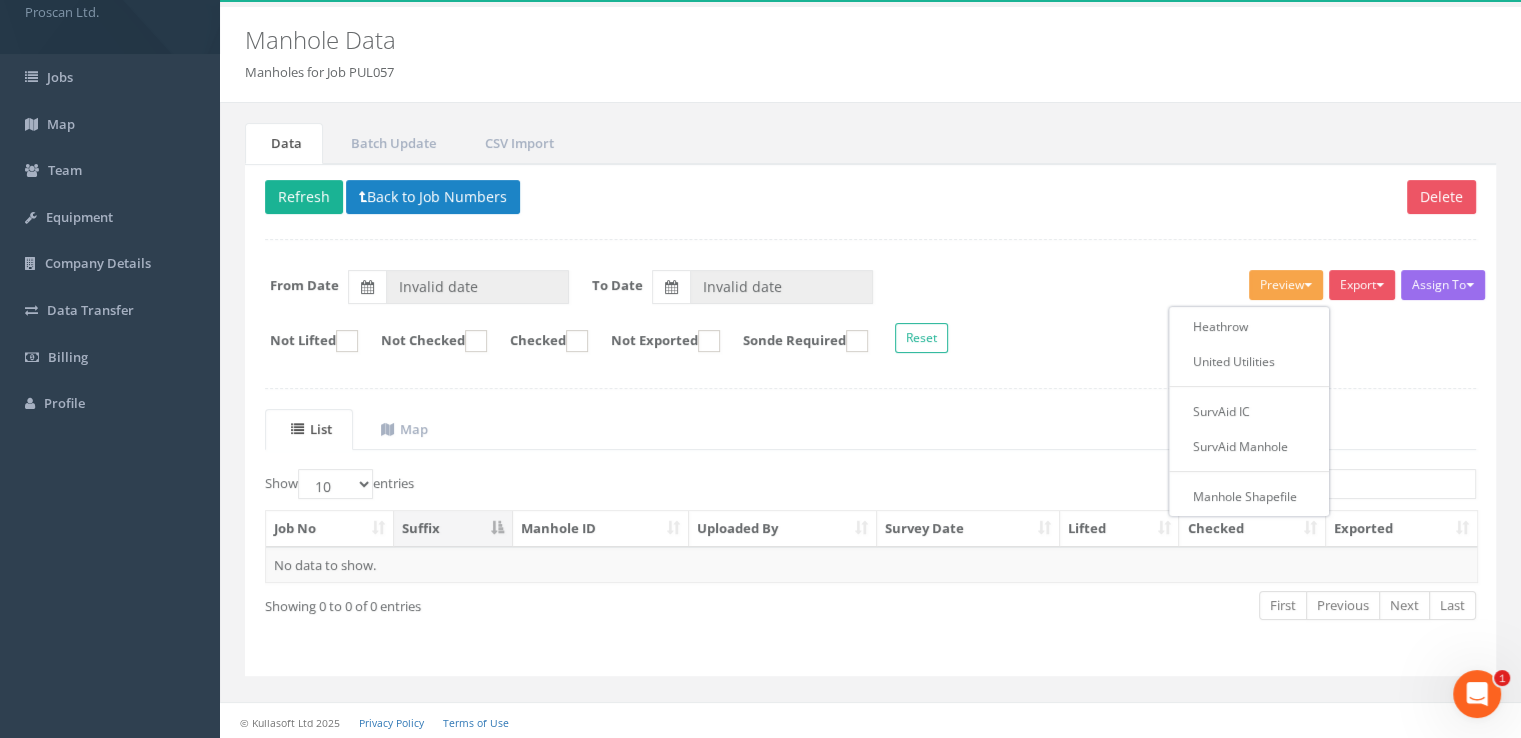 click on "From Date       Invalid date         To Date       Invalid date" at bounding box center (870, 287) 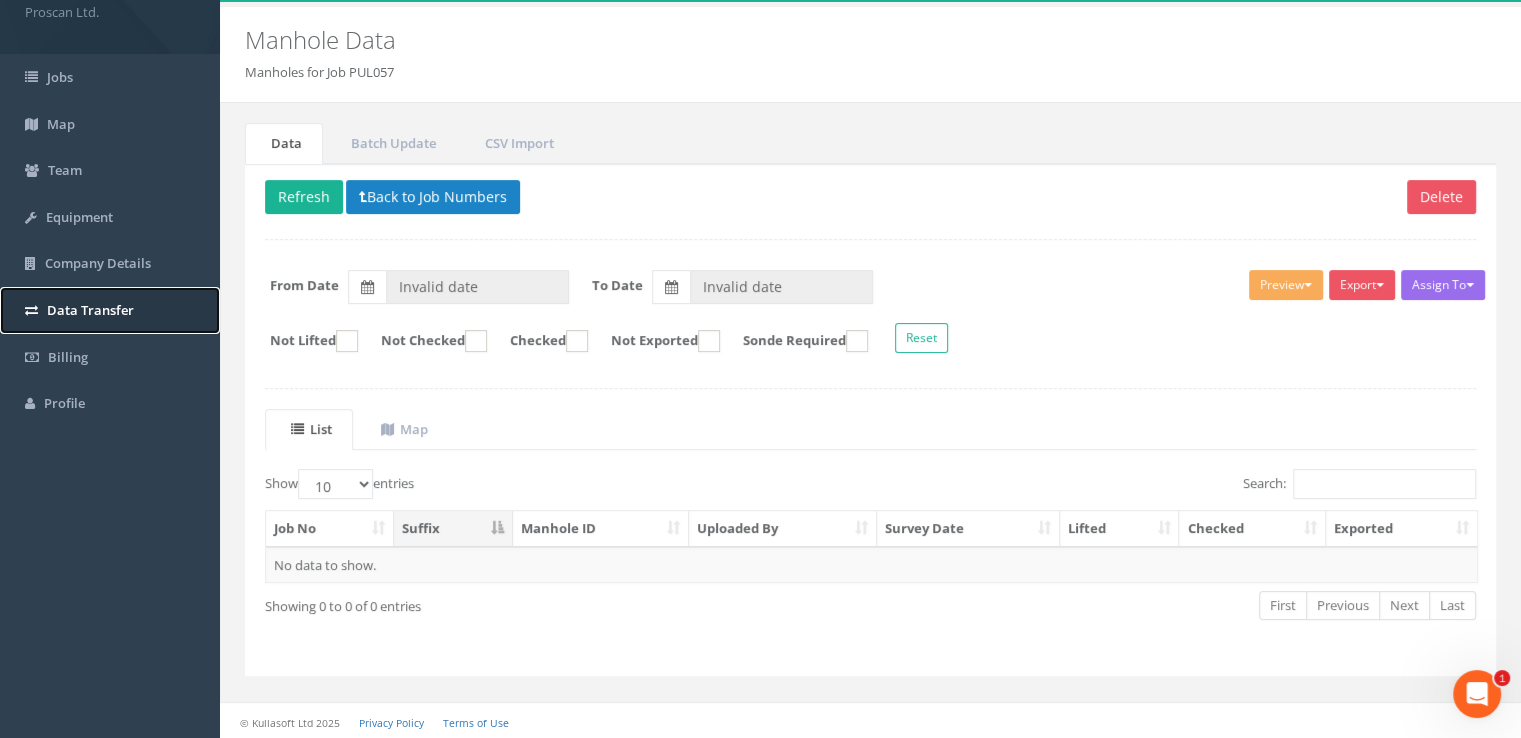 click on "Data Transfer" at bounding box center (90, 310) 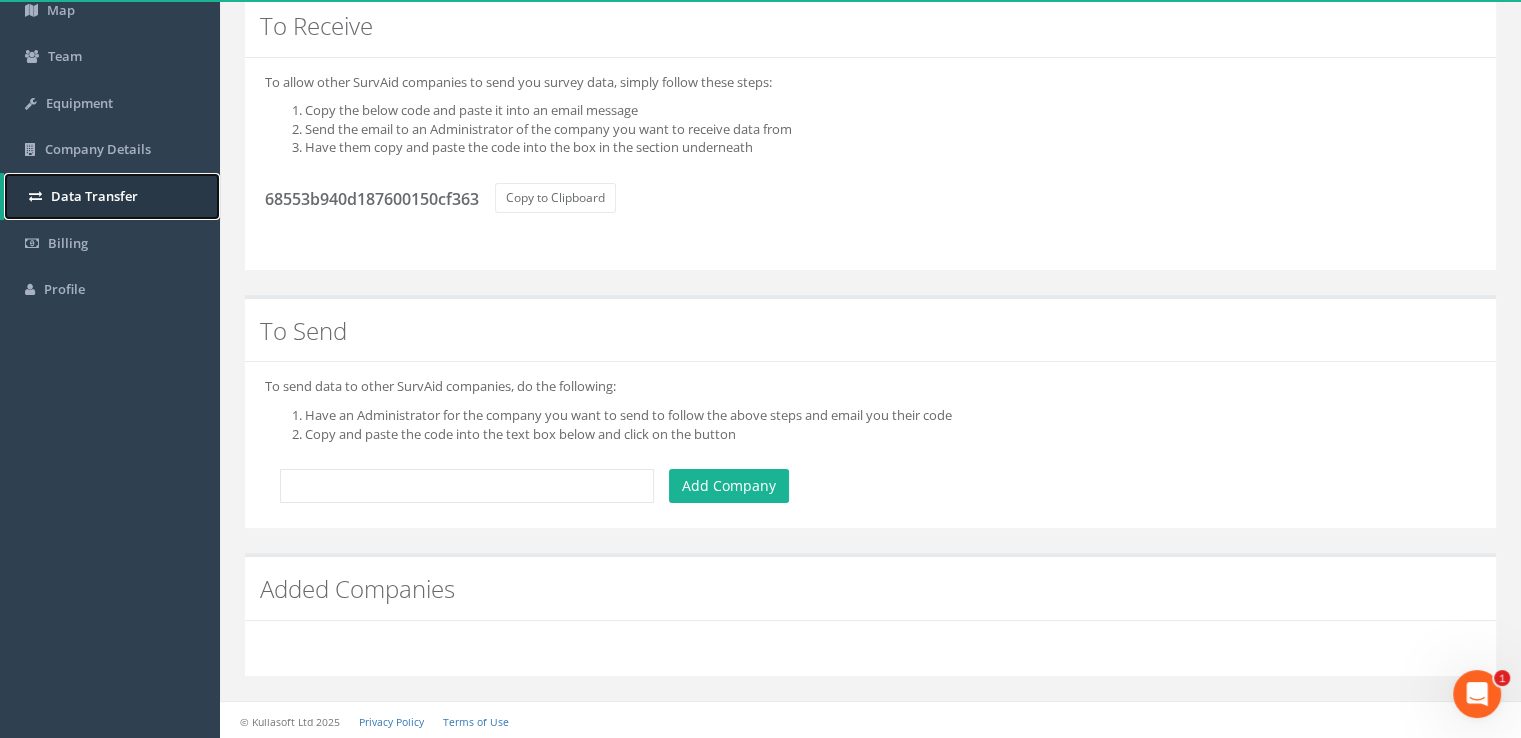 scroll, scrollTop: 95, scrollLeft: 0, axis: vertical 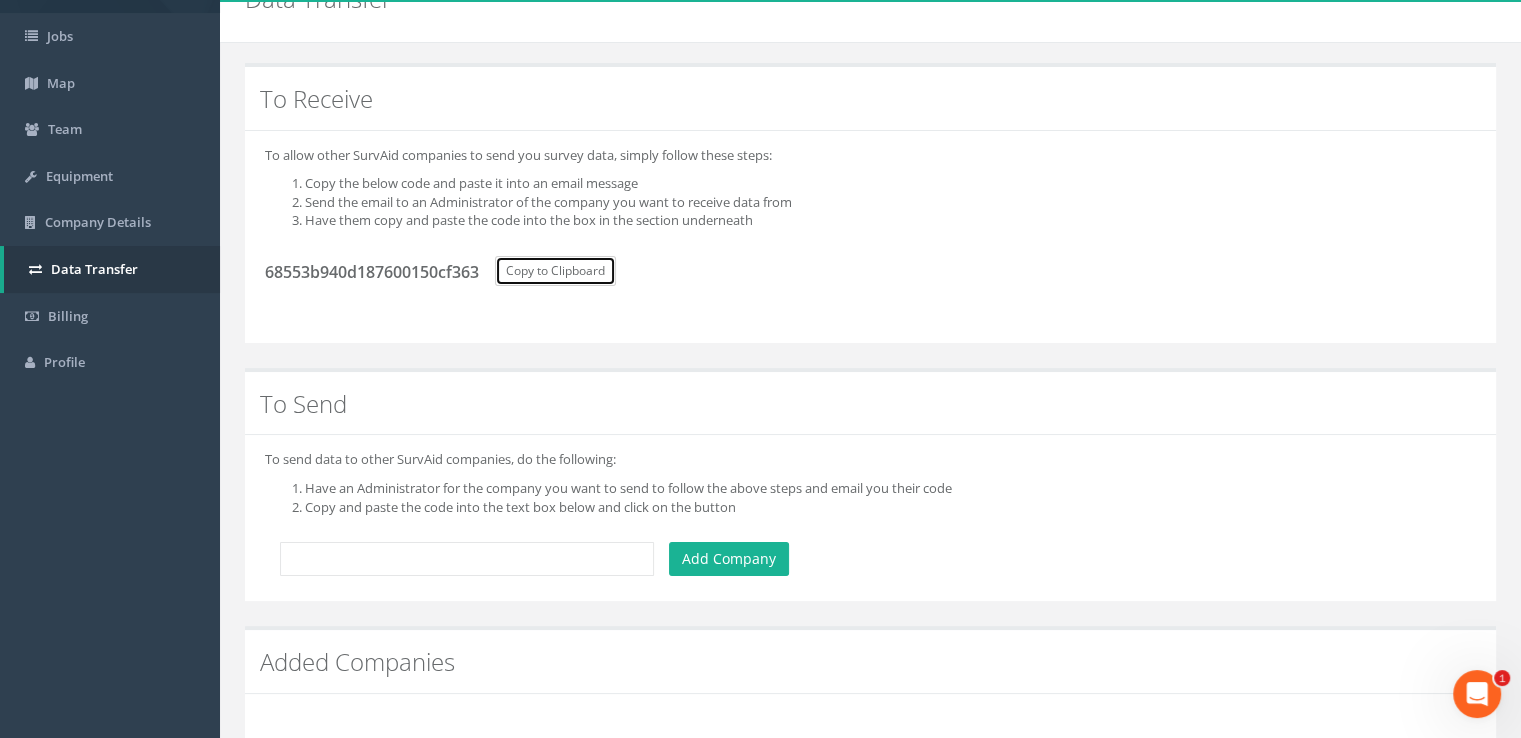 click on "Copy to Clipboard" at bounding box center [555, 271] 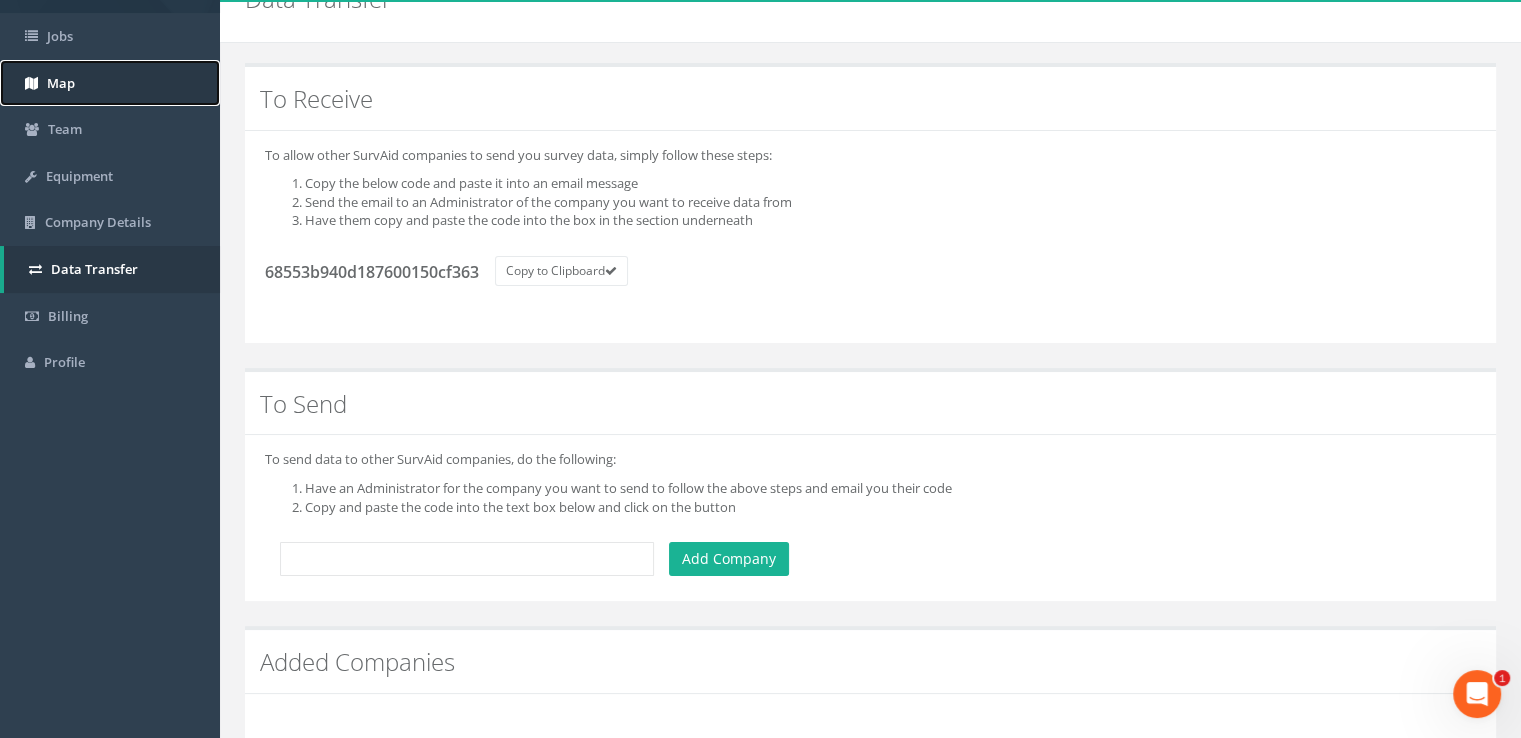 click on "Map" at bounding box center [110, 83] 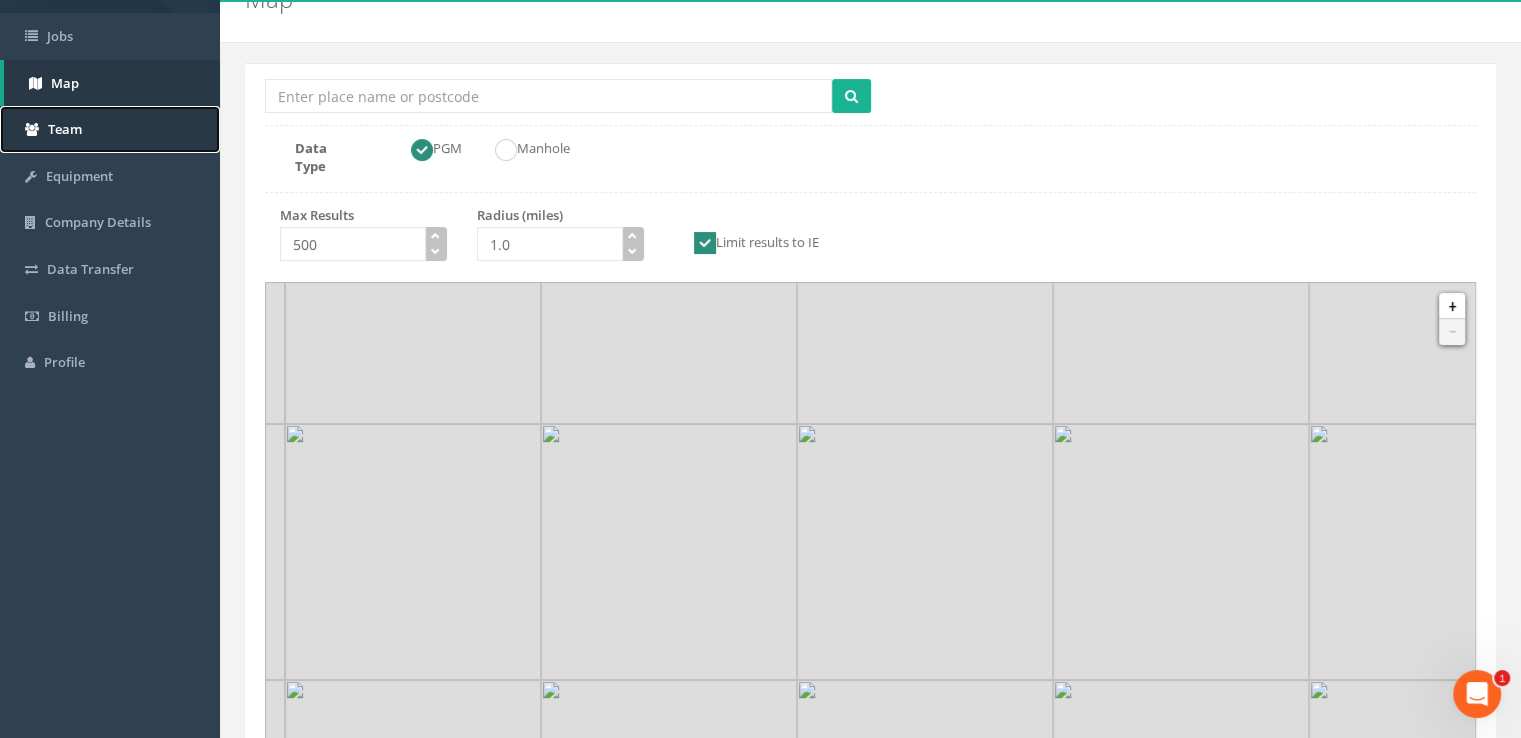 click on "Team" at bounding box center [65, 129] 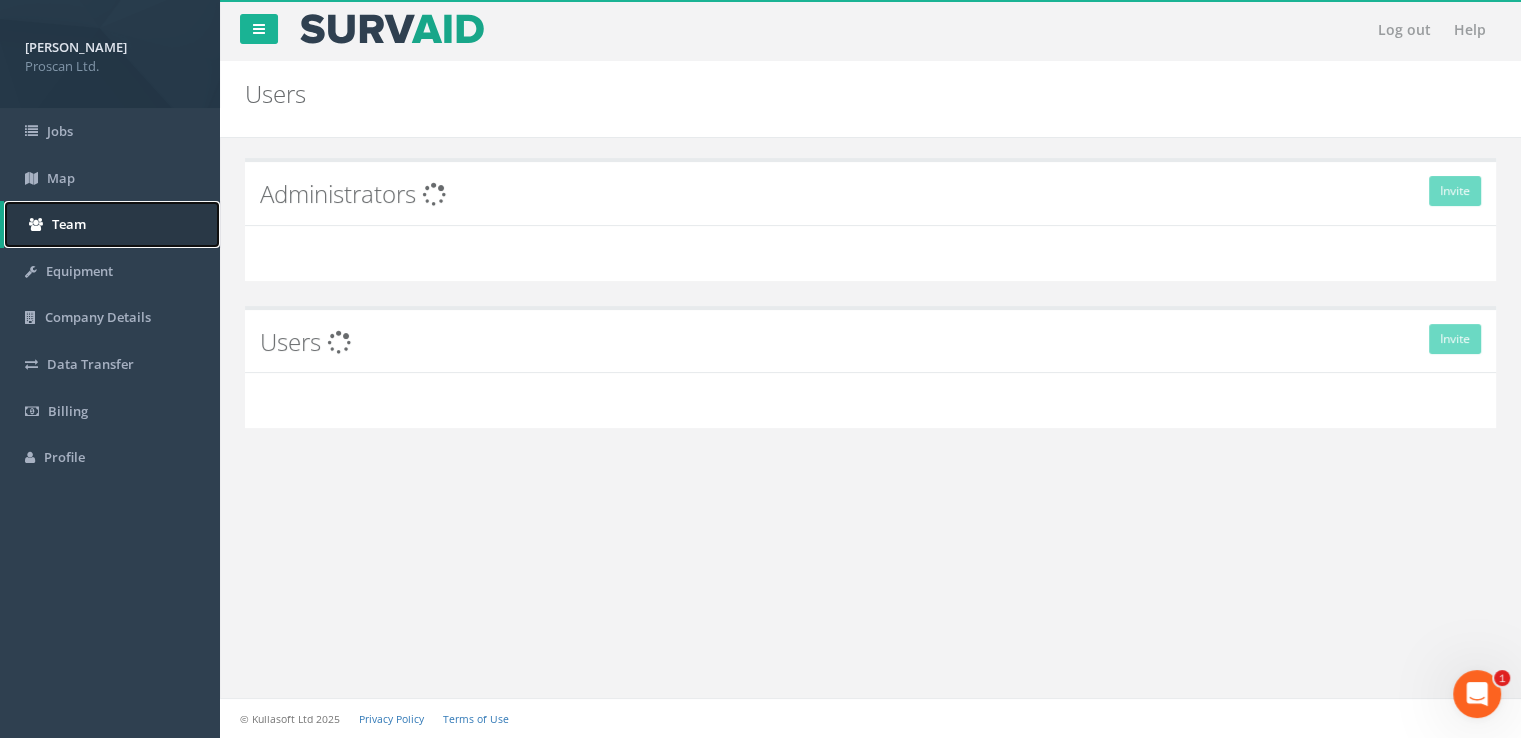 scroll, scrollTop: 0, scrollLeft: 0, axis: both 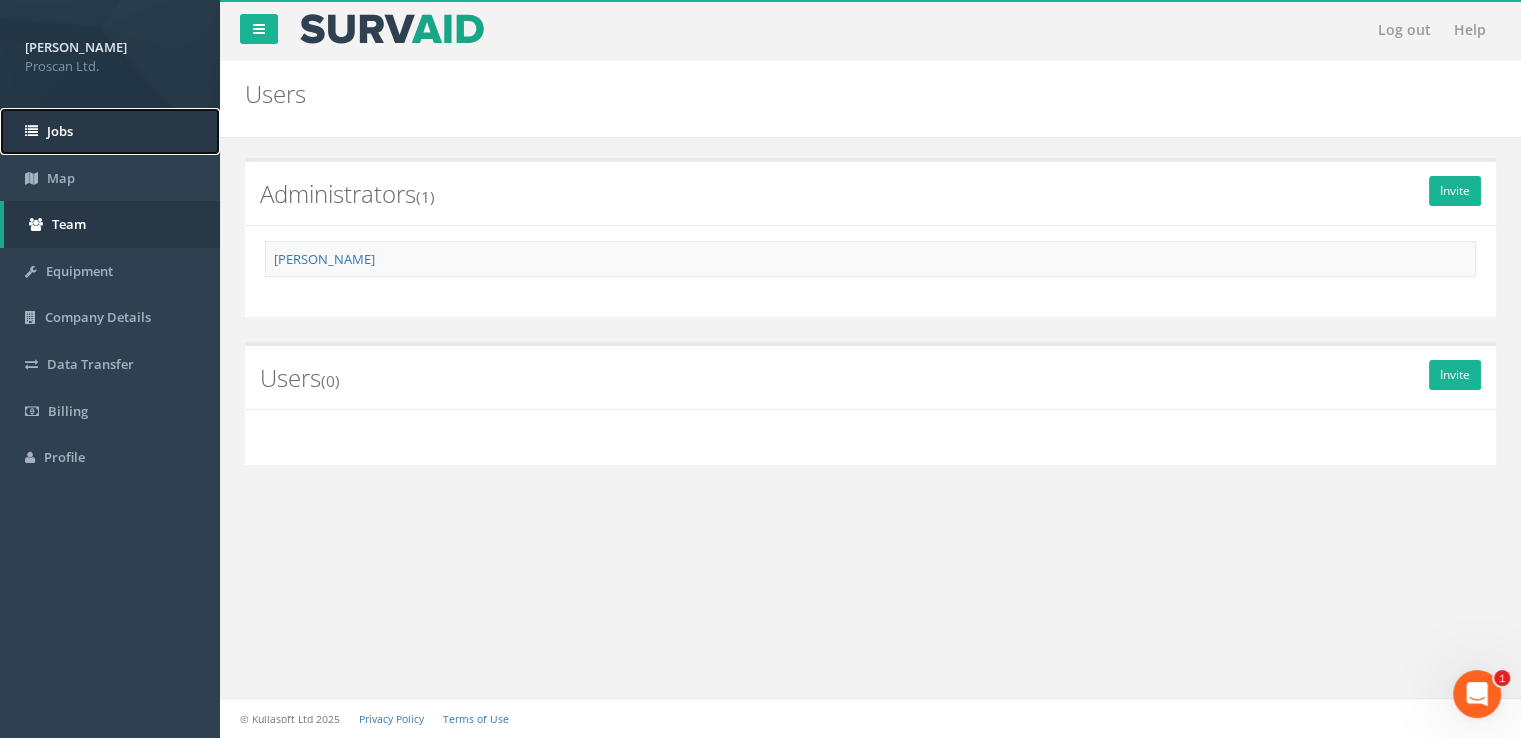 click on "Jobs" at bounding box center [60, 131] 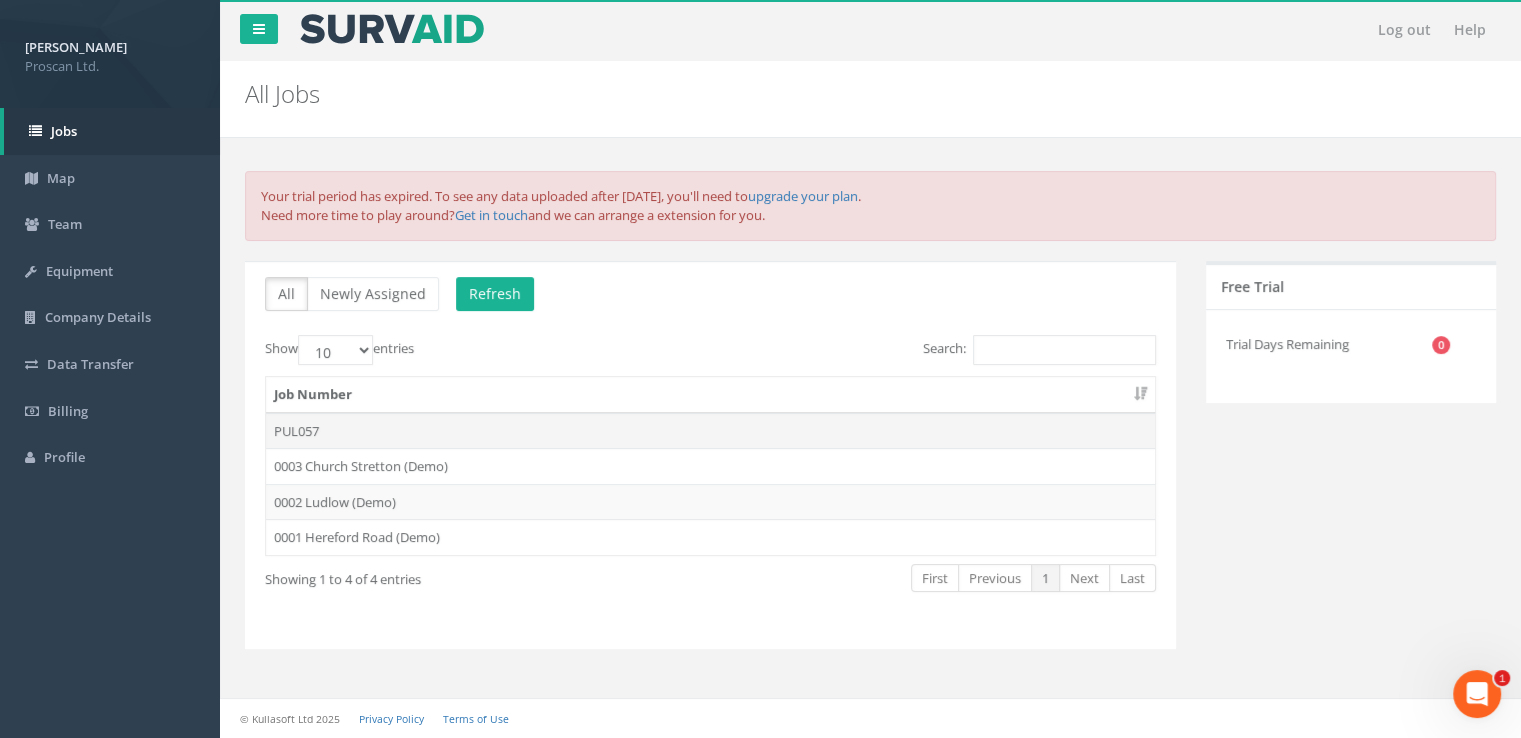 click on "PUL057" at bounding box center (710, 431) 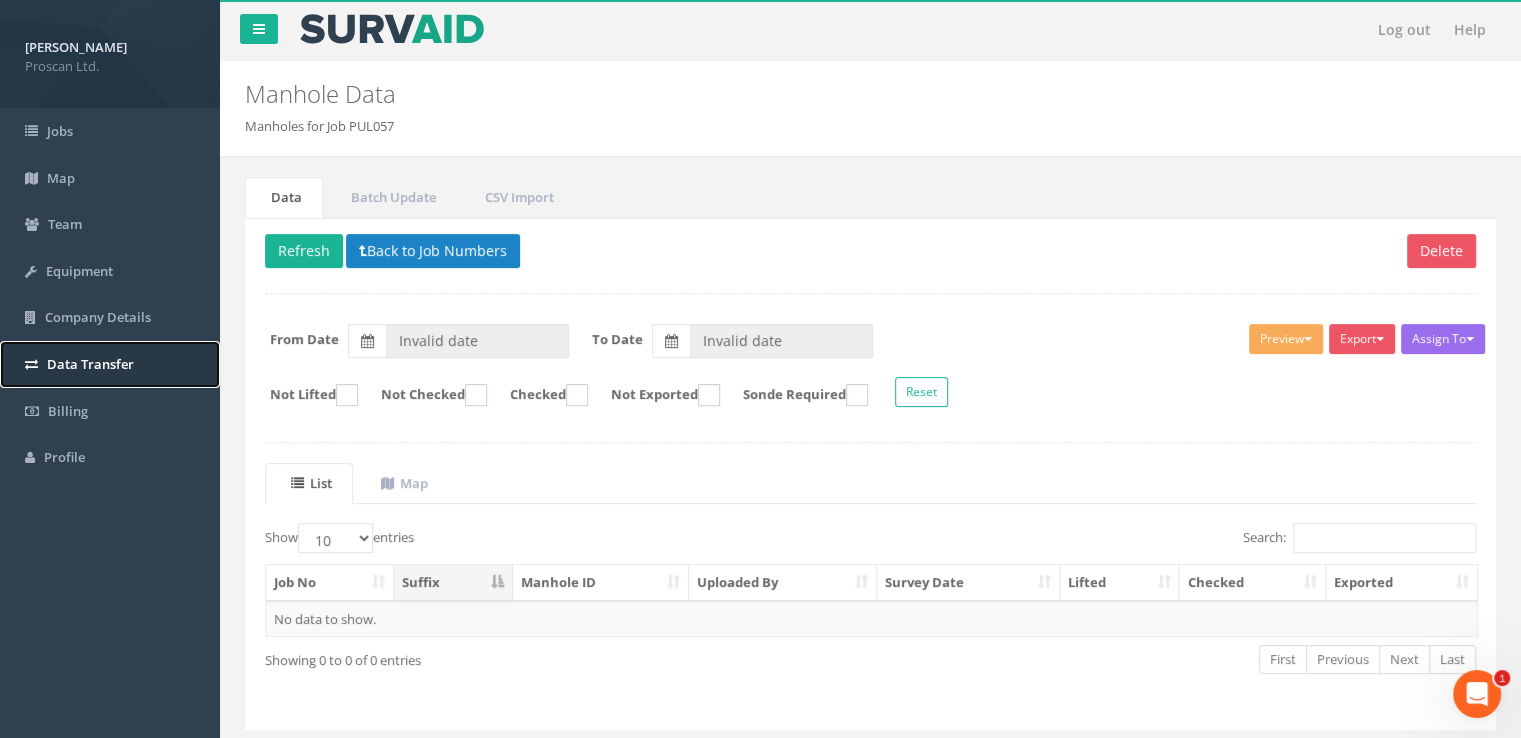 click on "Data Transfer" at bounding box center (110, 364) 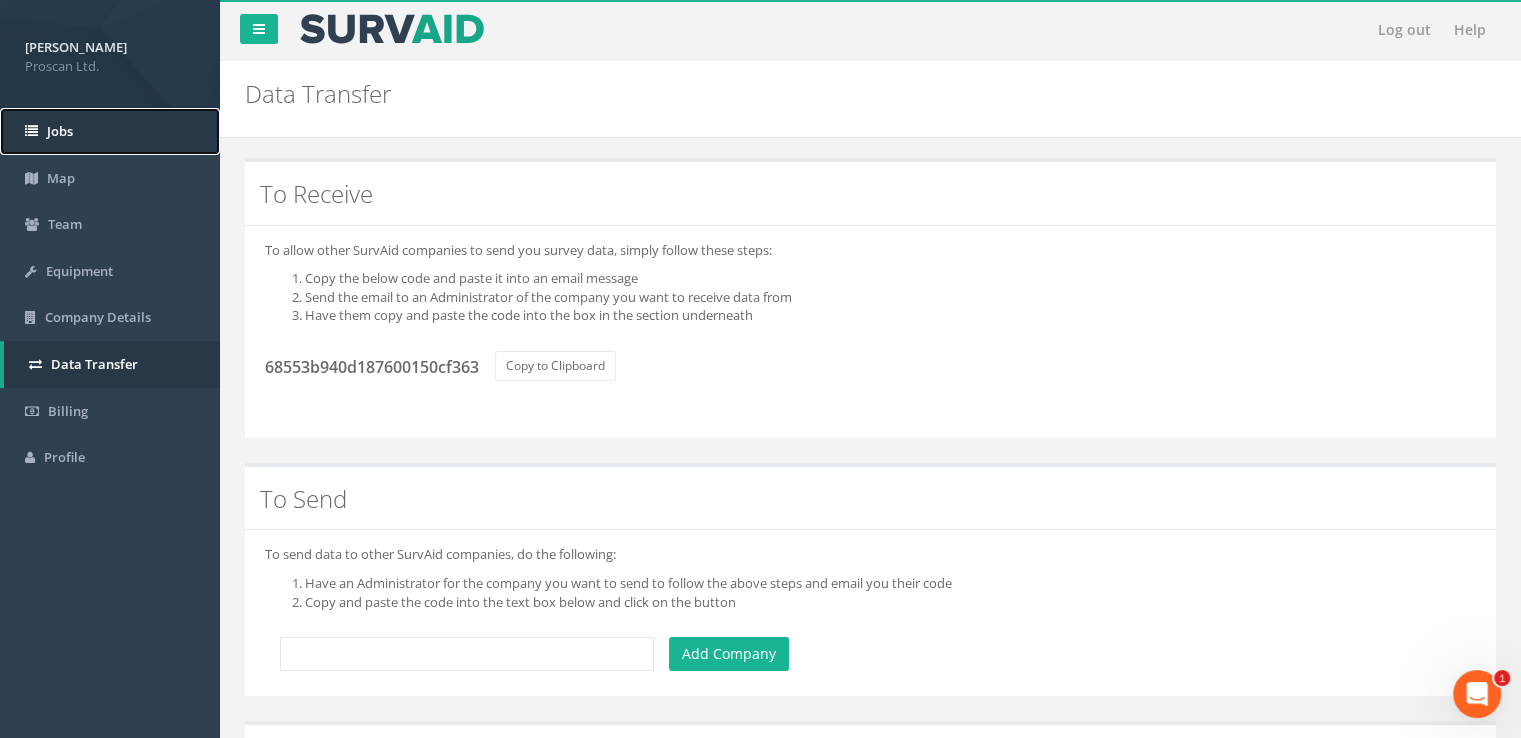 click on "Jobs" at bounding box center [110, 131] 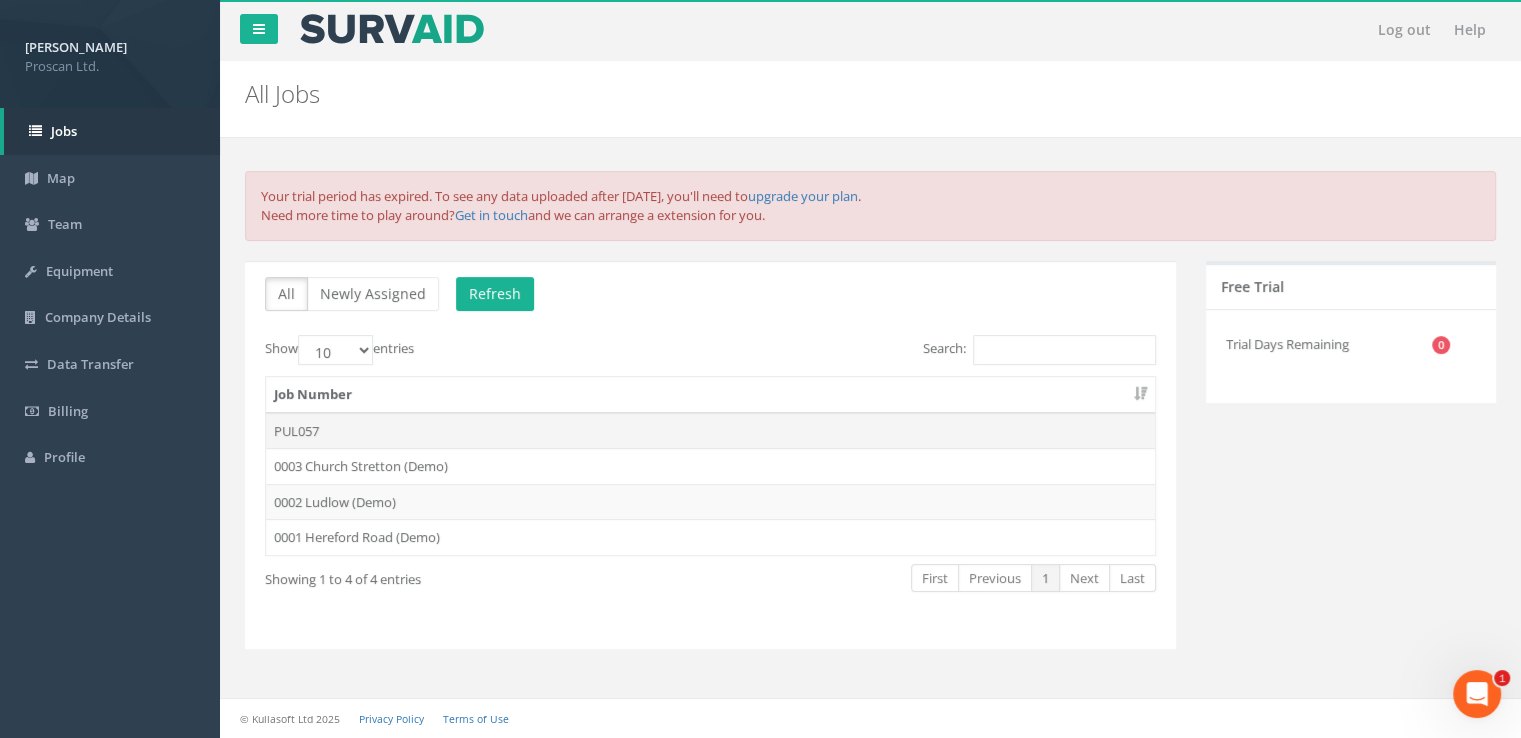 click on "PUL057" at bounding box center (710, 431) 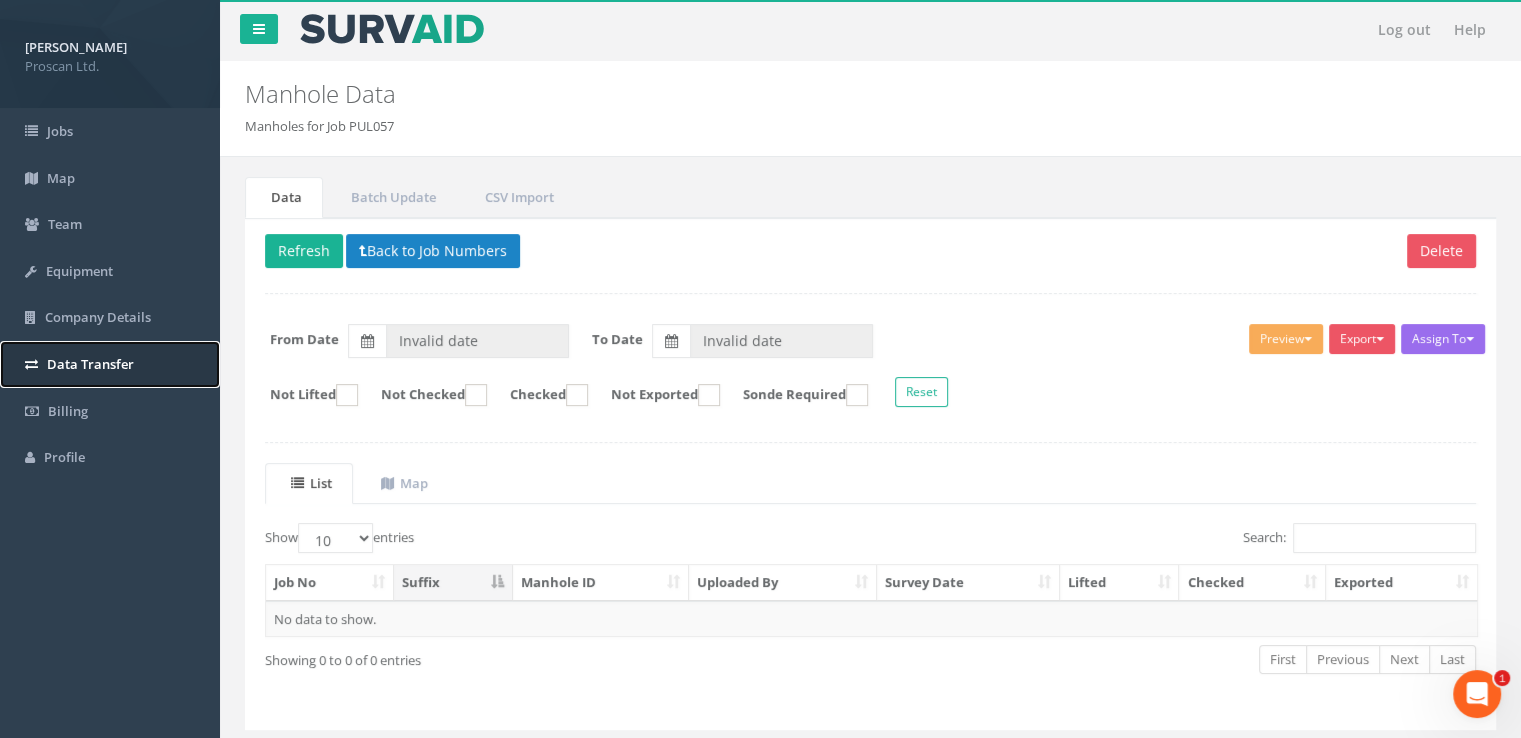 click on "Data Transfer" at bounding box center (90, 364) 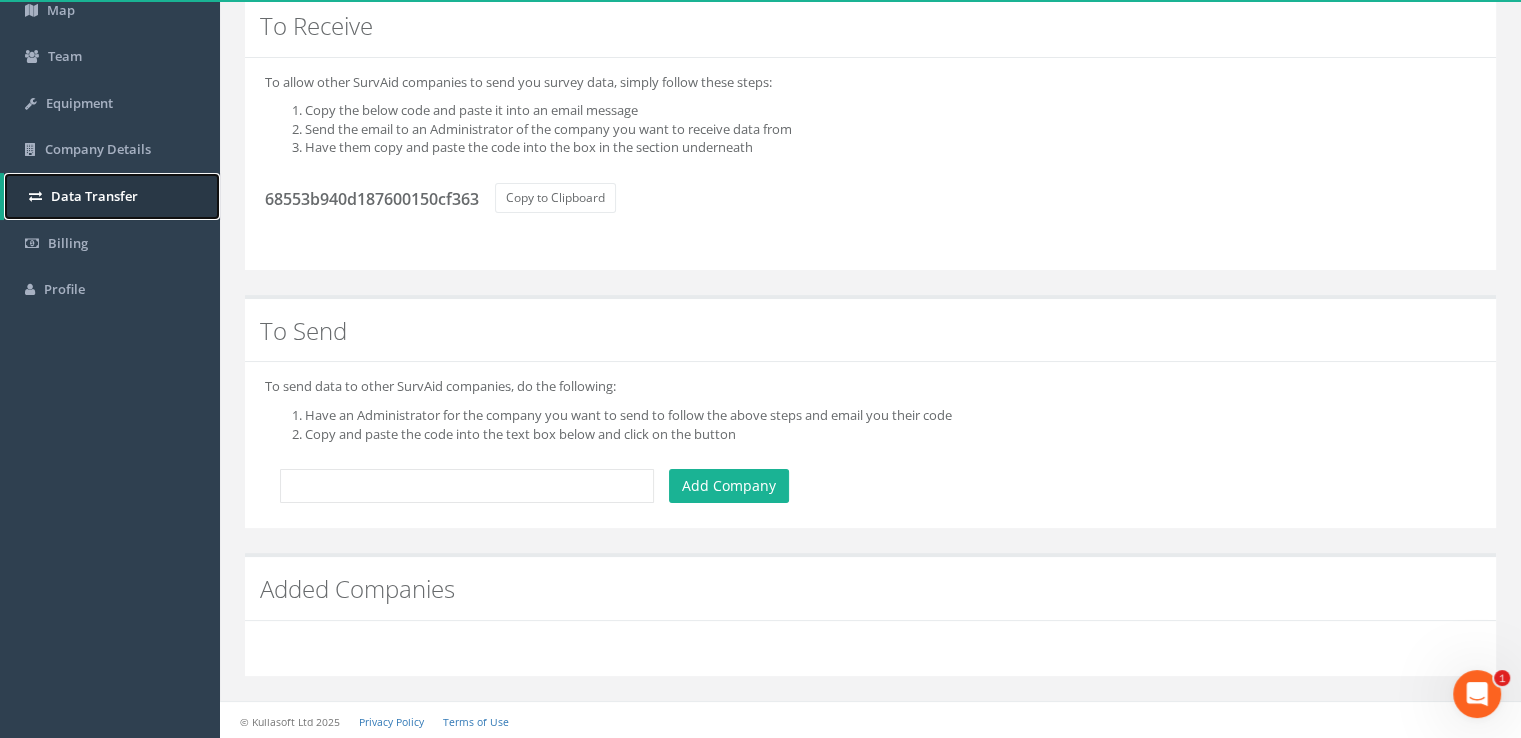 scroll, scrollTop: 0, scrollLeft: 0, axis: both 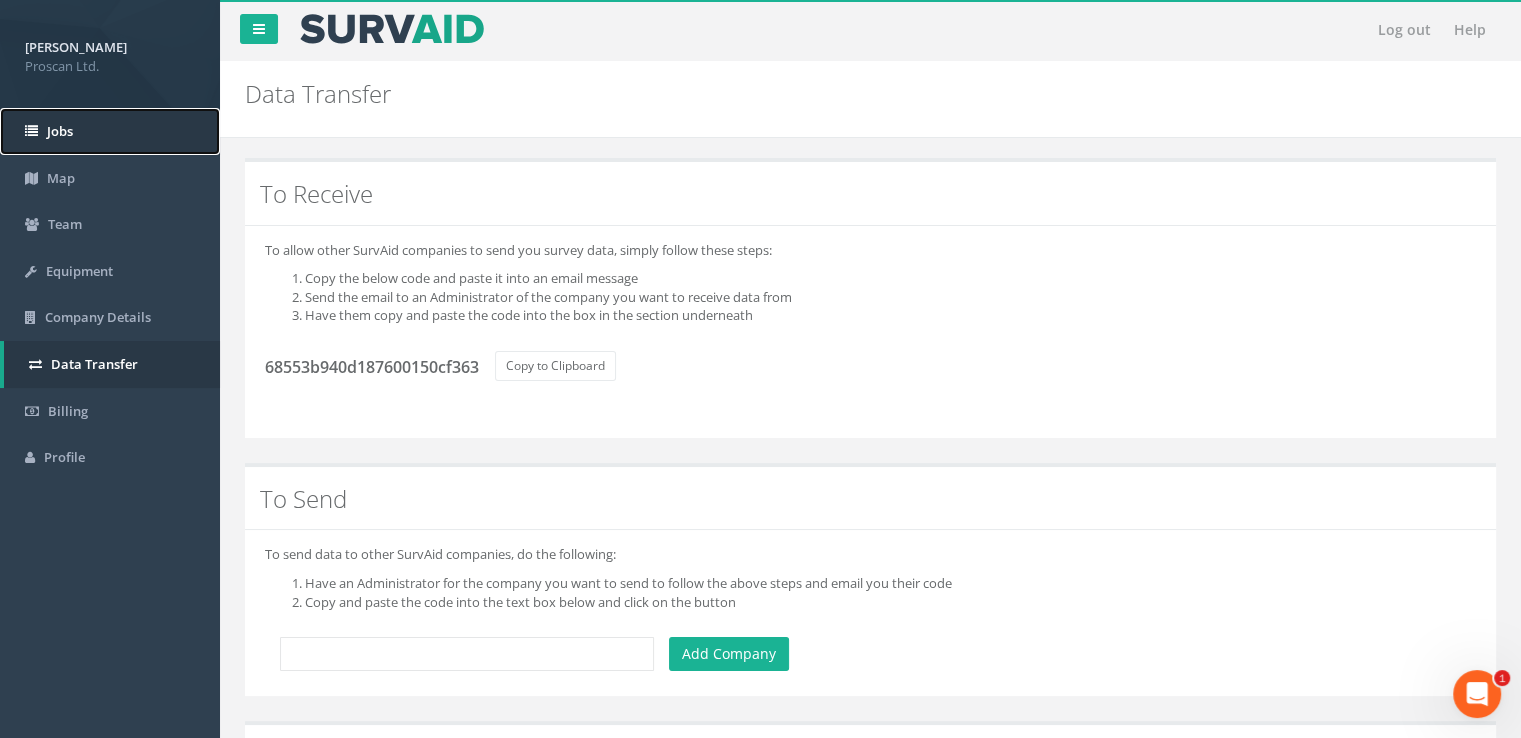 click on "Jobs" at bounding box center [110, 131] 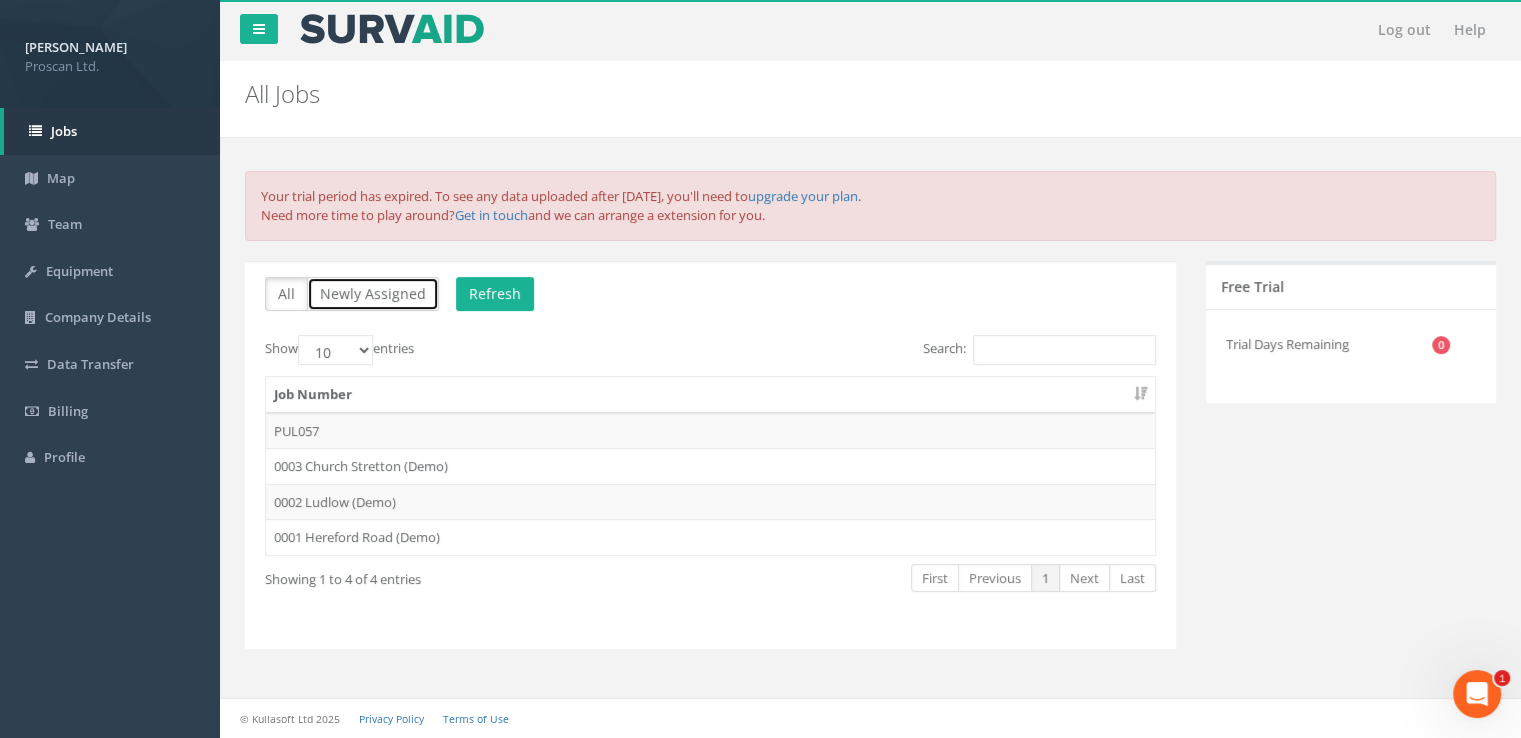 click on "Newly Assigned" at bounding box center [373, 294] 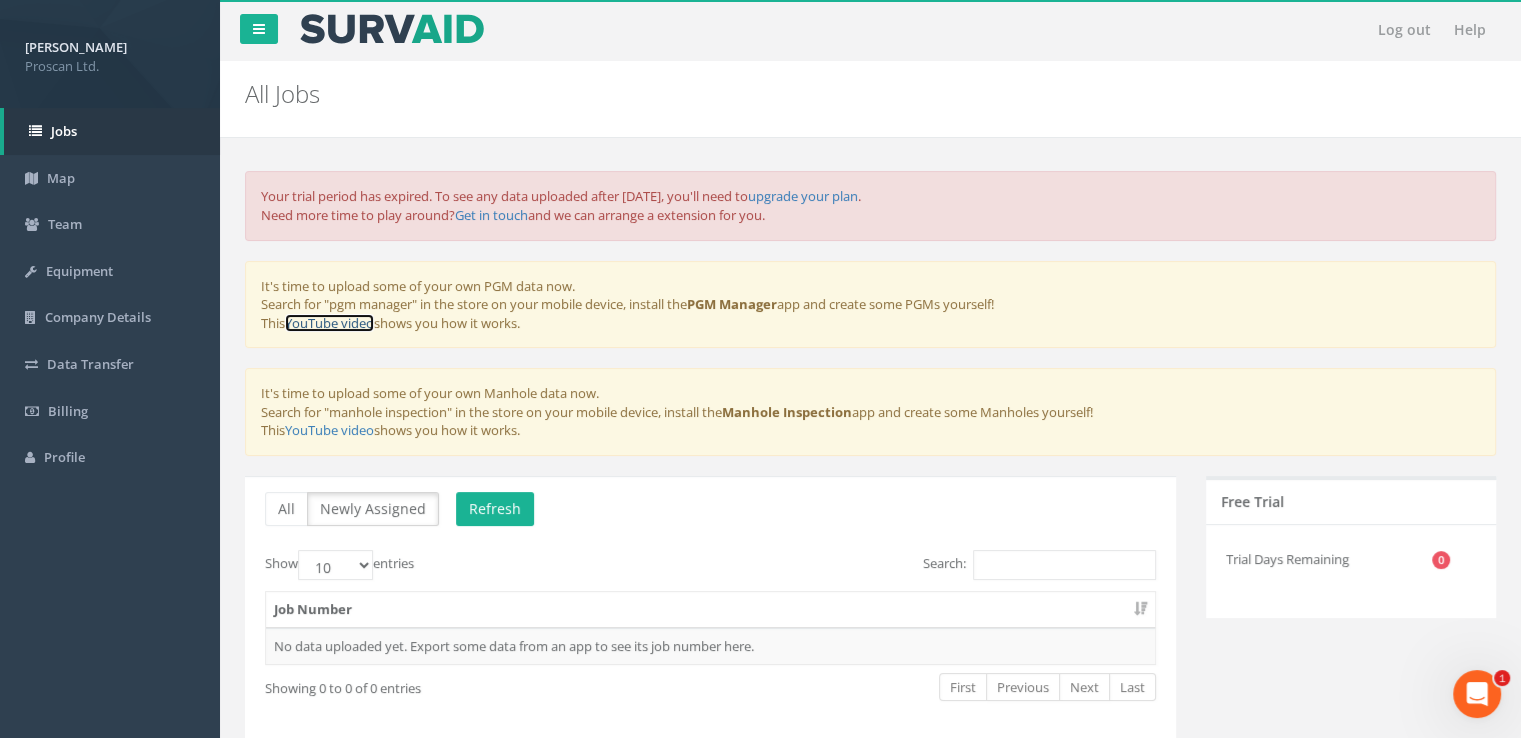 click on "YouTube video" at bounding box center [329, 323] 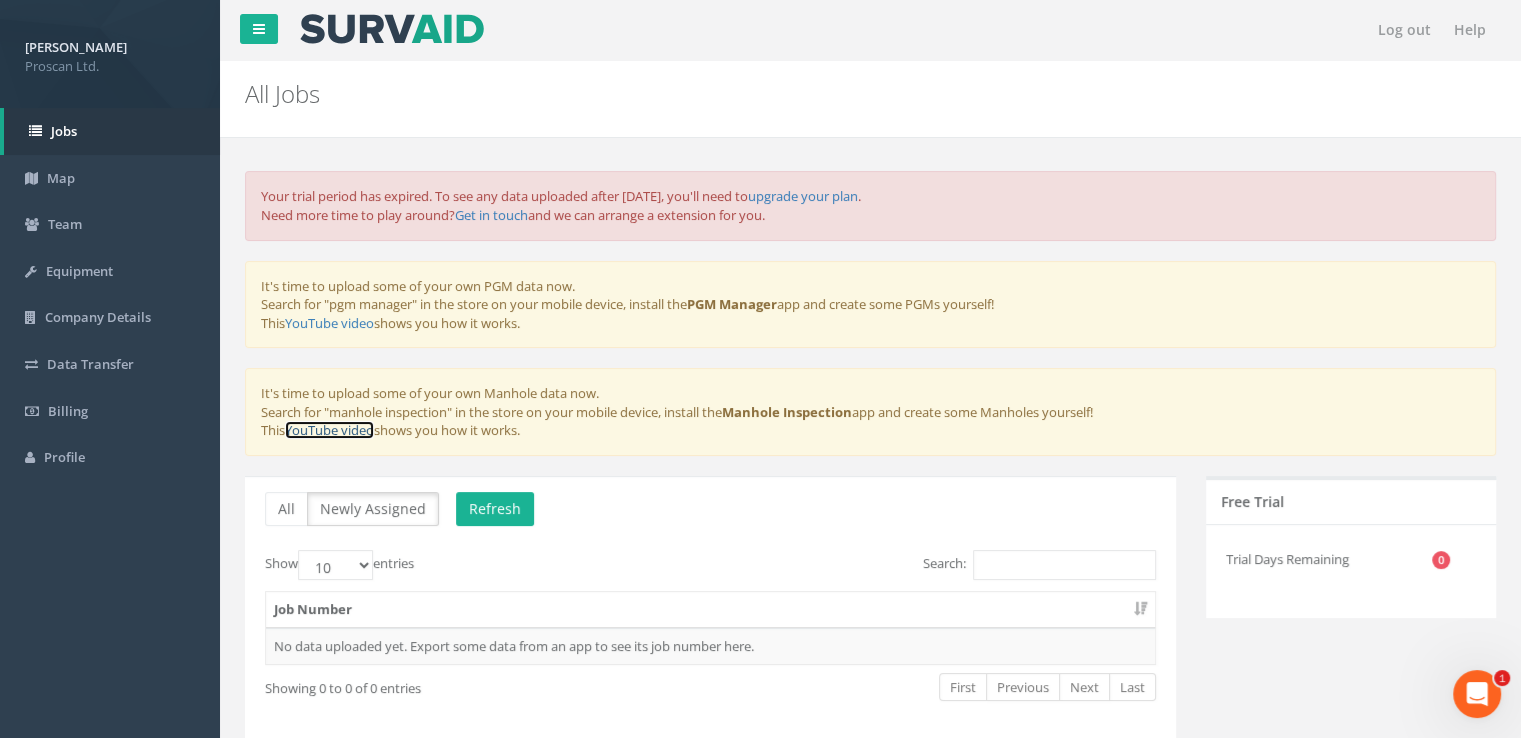 click on "YouTube video" at bounding box center (329, 430) 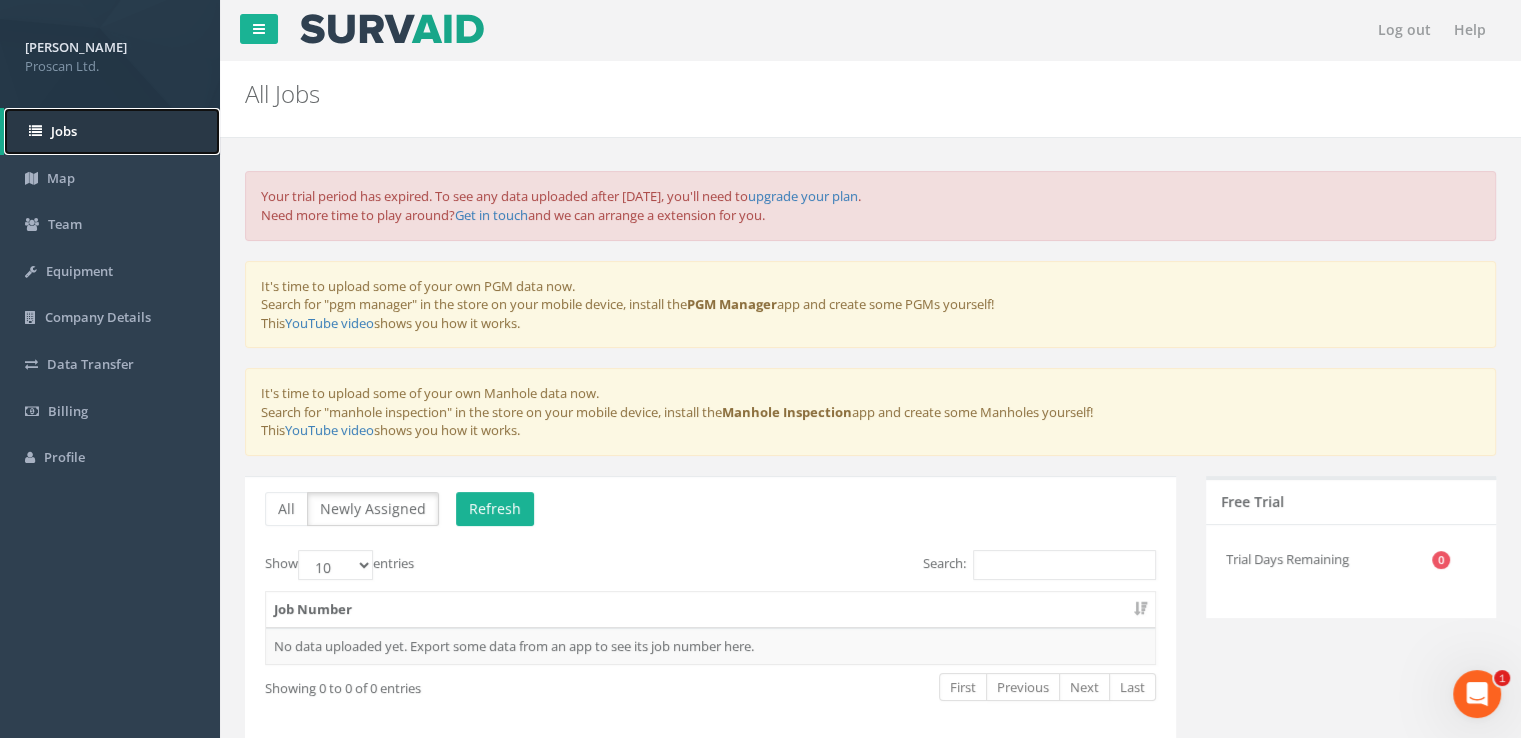 click on "Jobs" at bounding box center [112, 131] 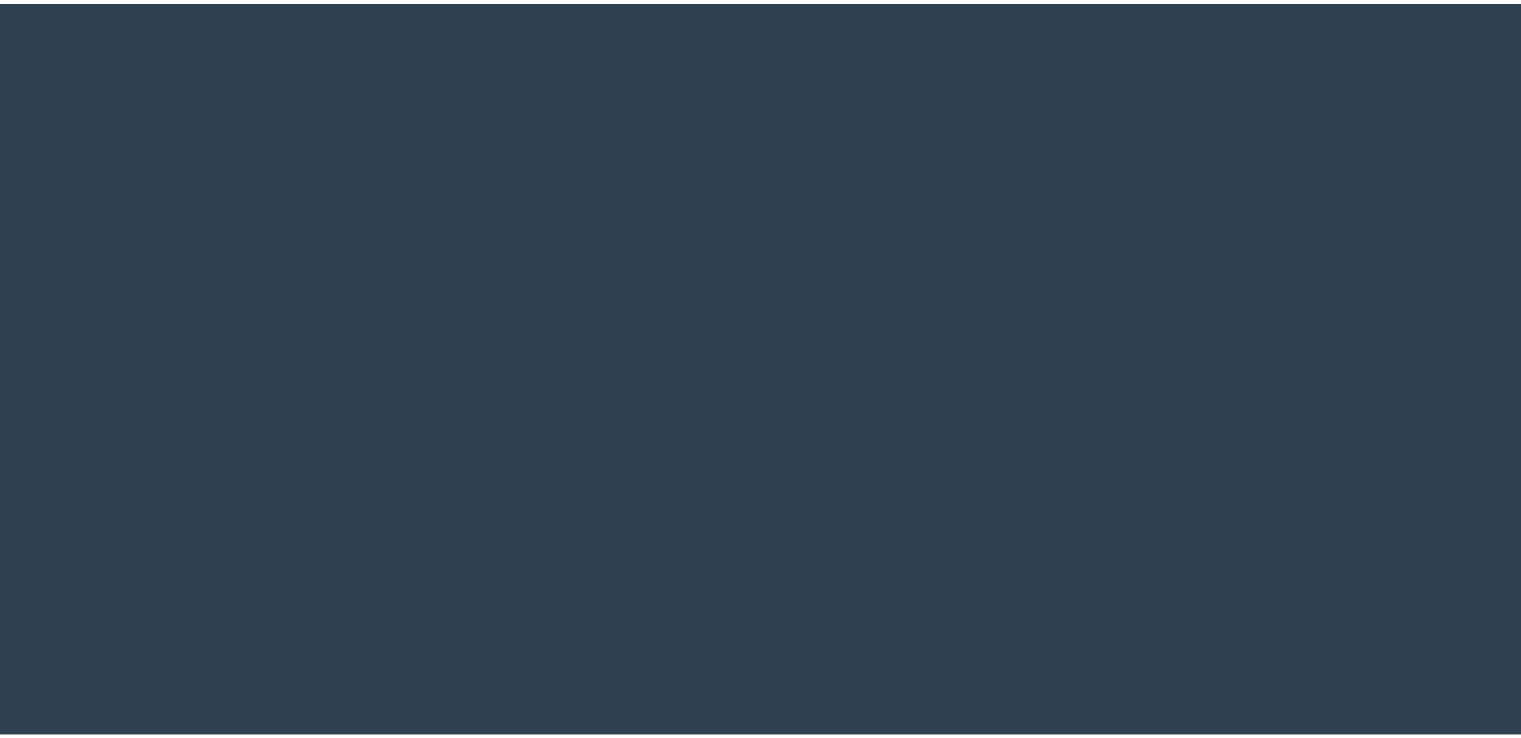 scroll, scrollTop: 0, scrollLeft: 0, axis: both 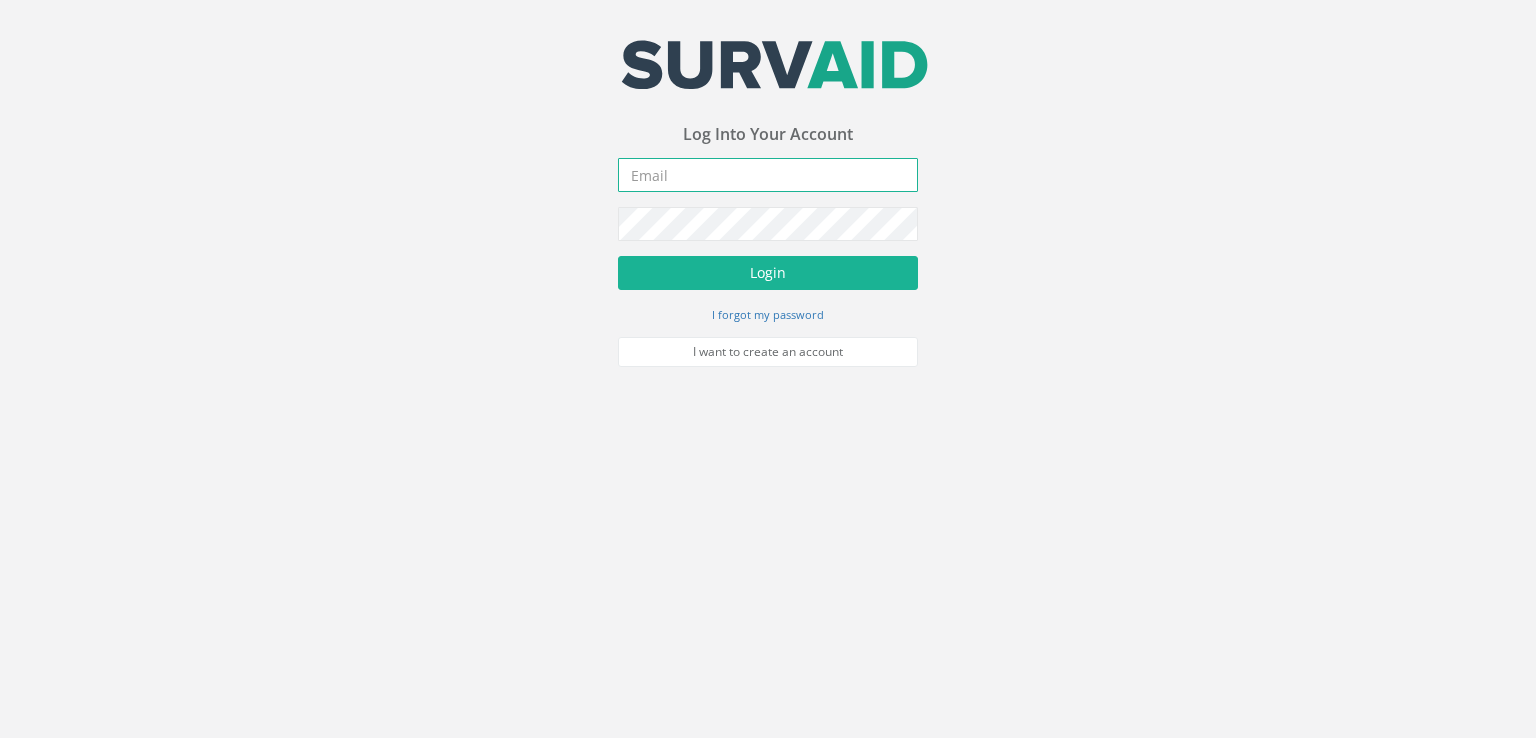 click at bounding box center [768, 175] 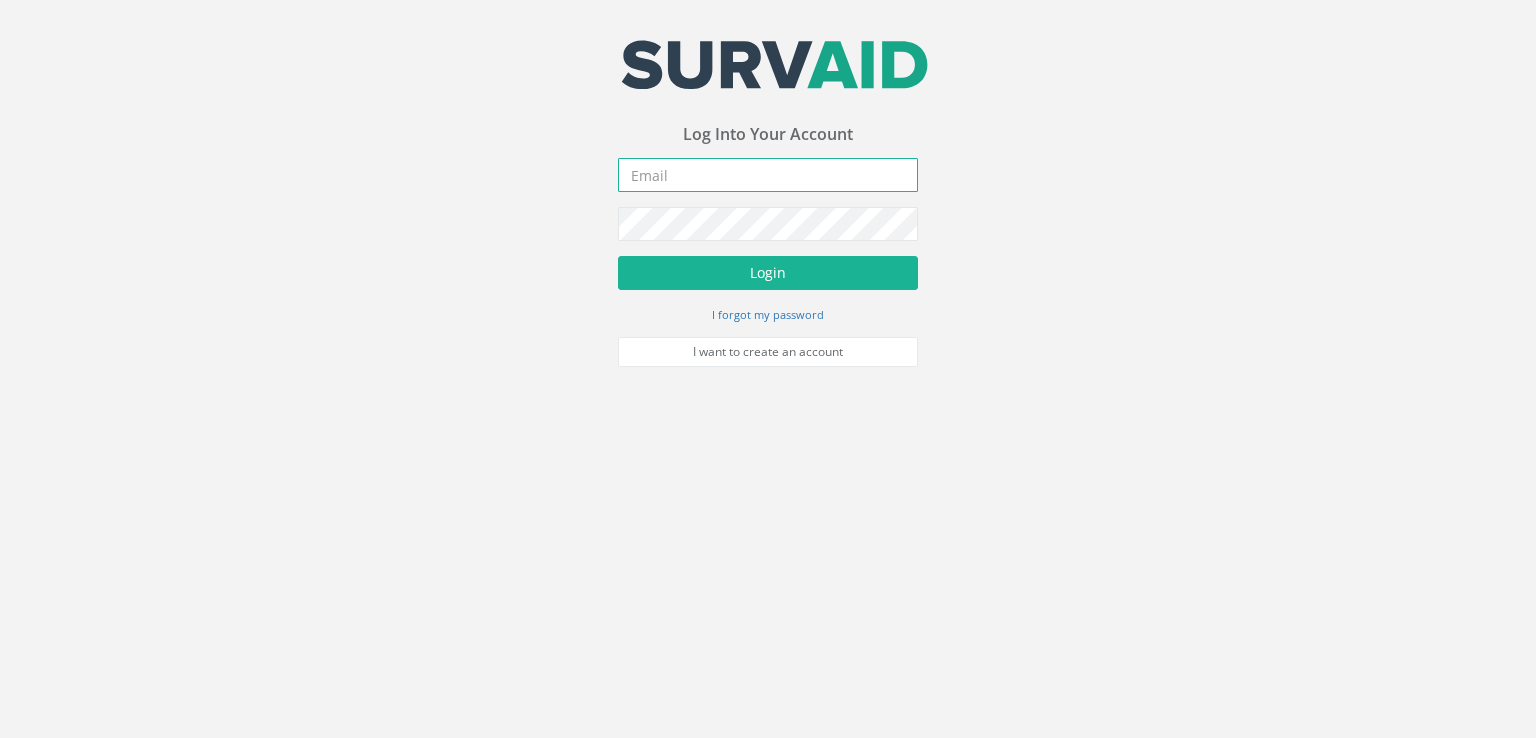 type on "[PERSON_NAME][EMAIL_ADDRESS][DOMAIN_NAME]" 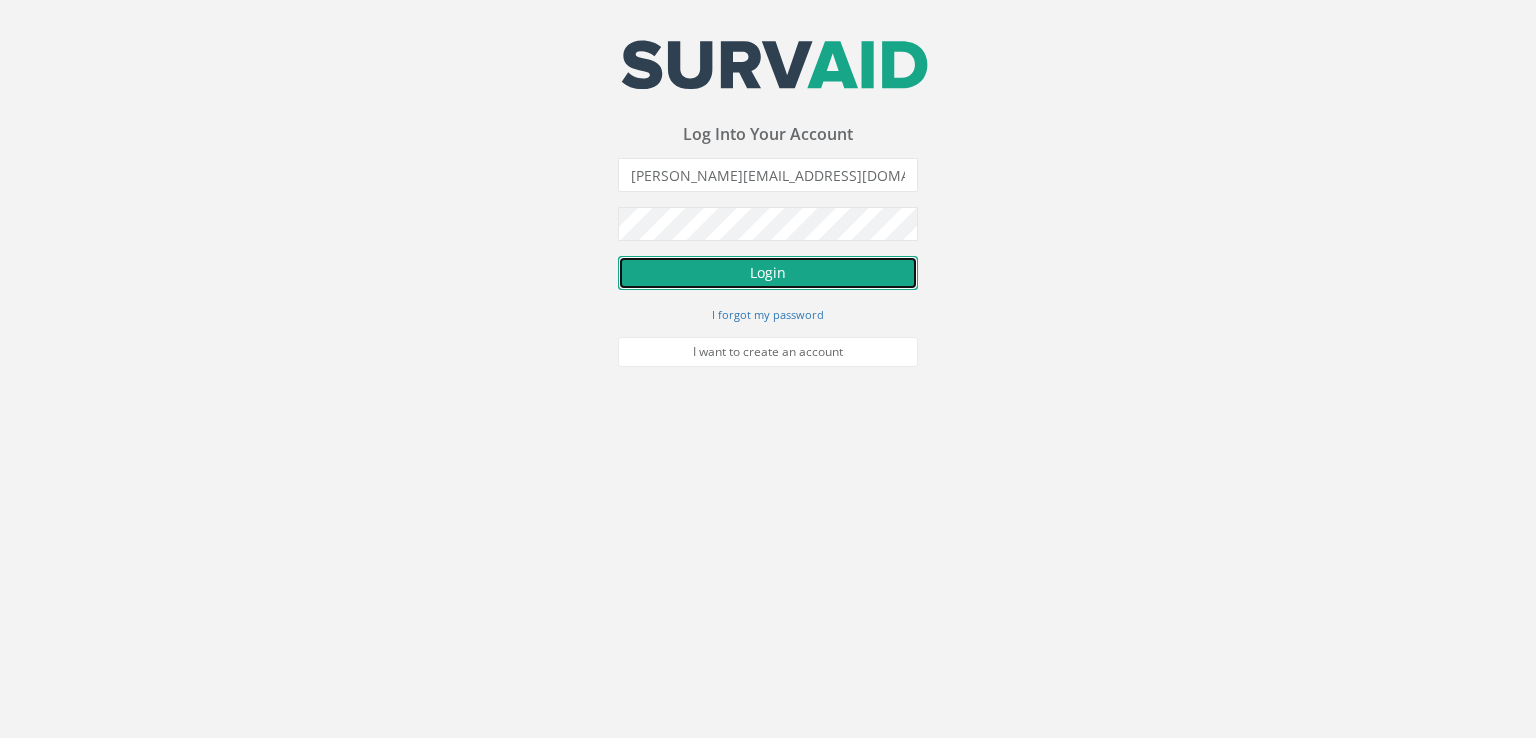 click on "Login" at bounding box center [768, 273] 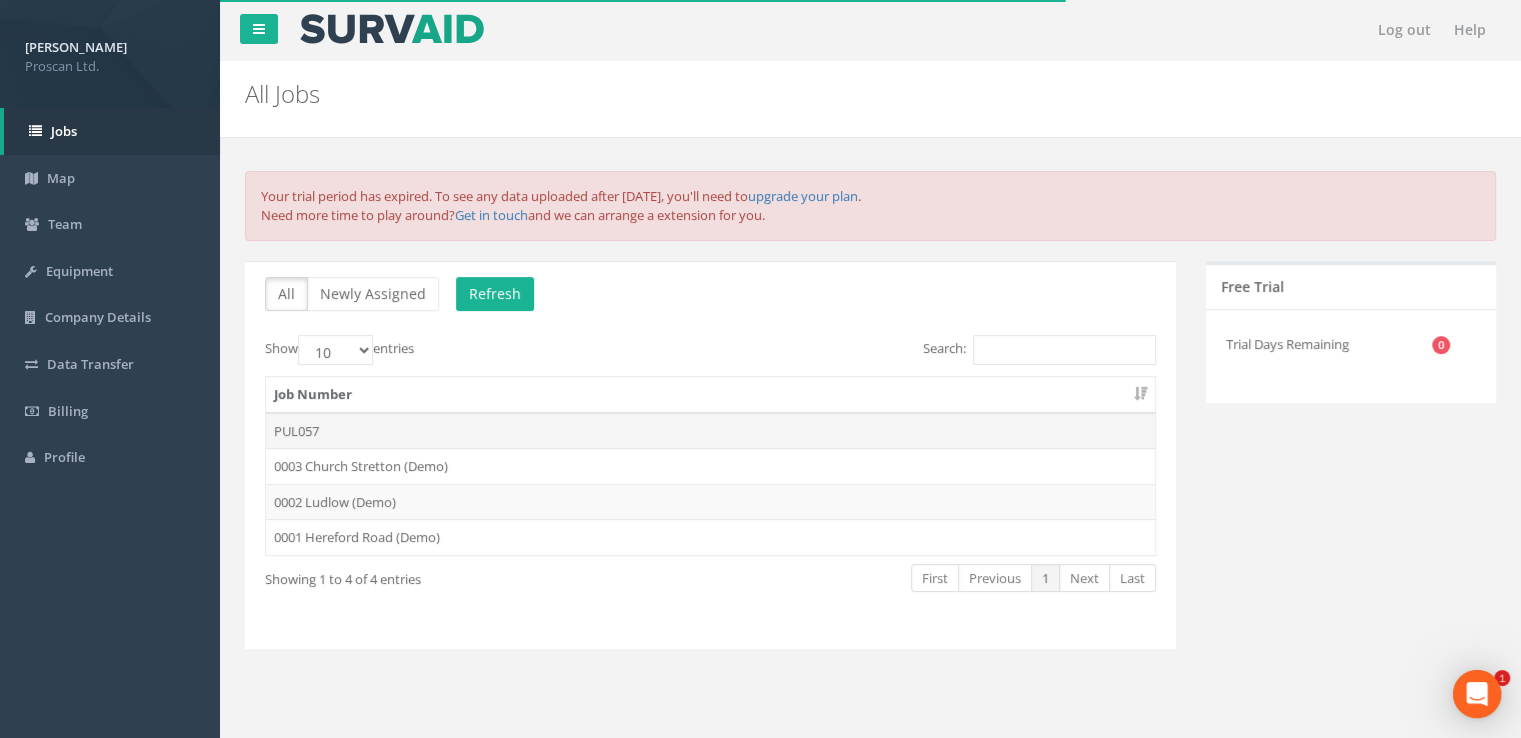 scroll, scrollTop: 0, scrollLeft: 0, axis: both 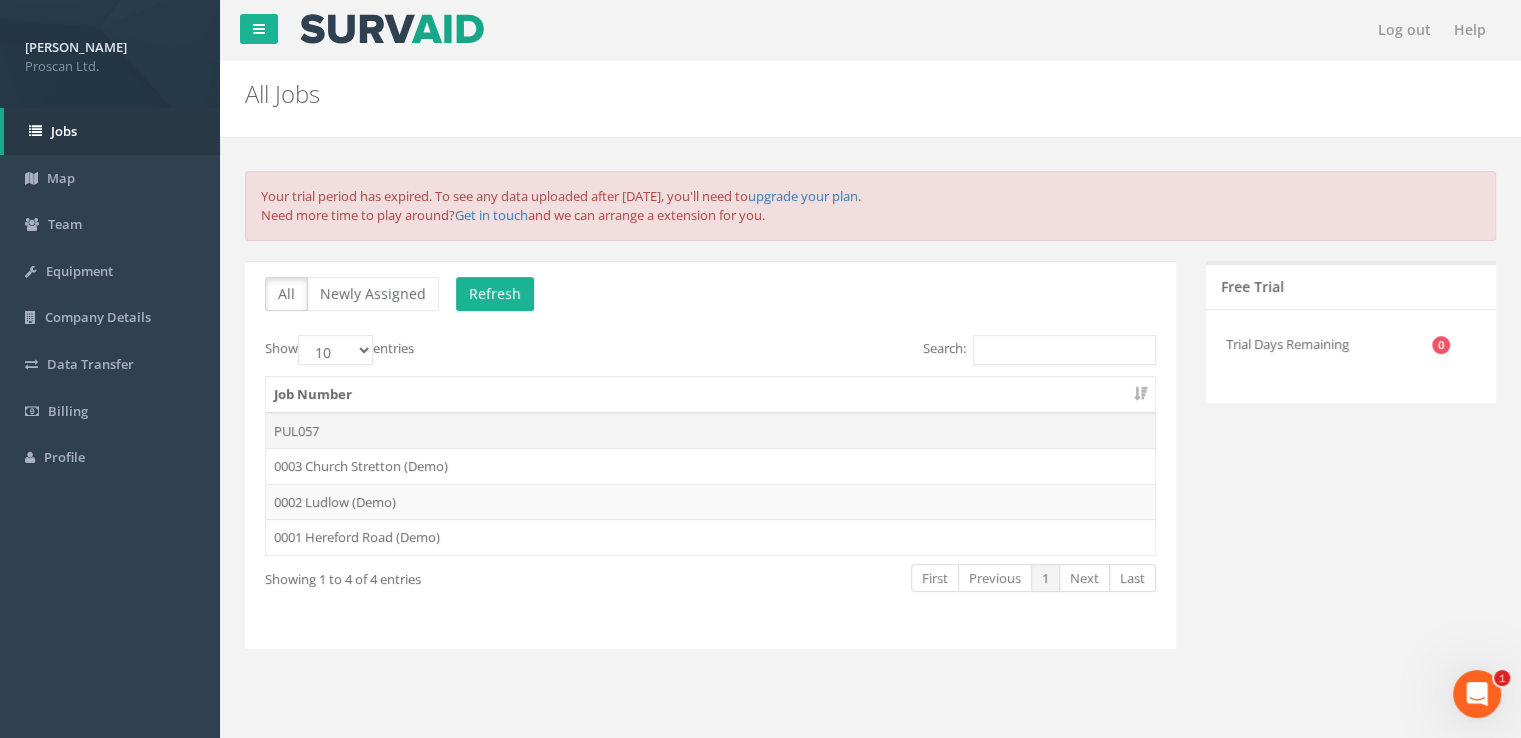 click on "PUL057" at bounding box center [710, 431] 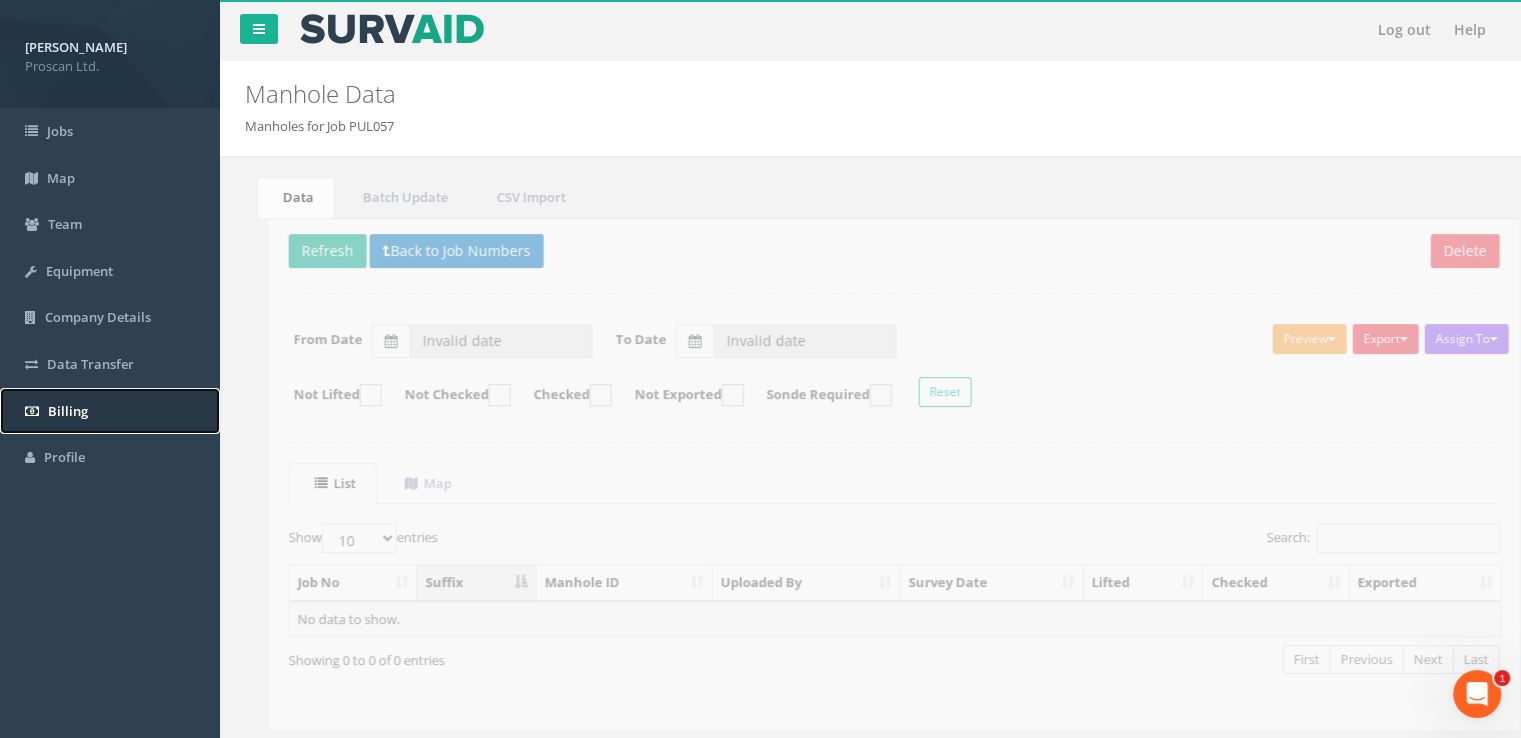 click on "Billing" at bounding box center [110, 411] 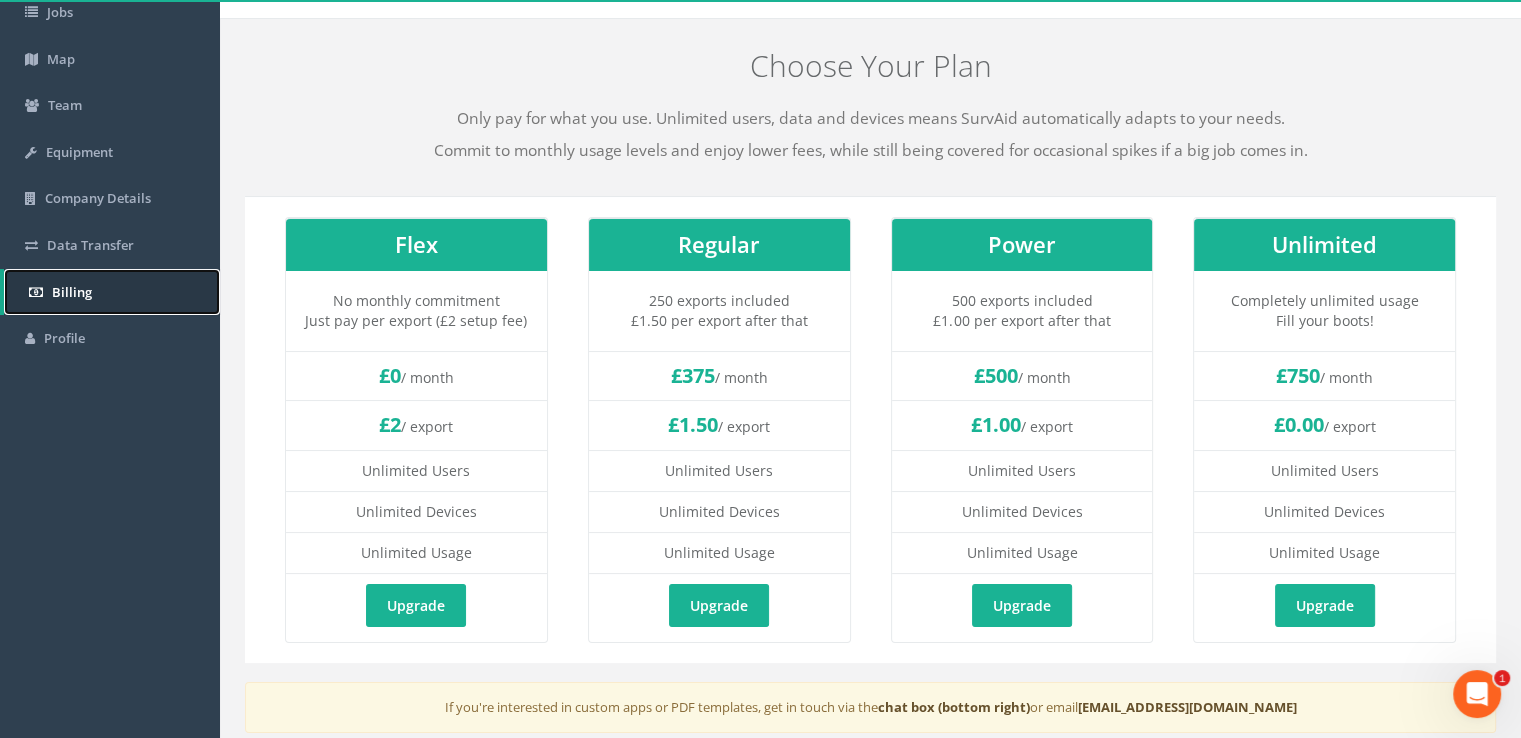 scroll, scrollTop: 121, scrollLeft: 0, axis: vertical 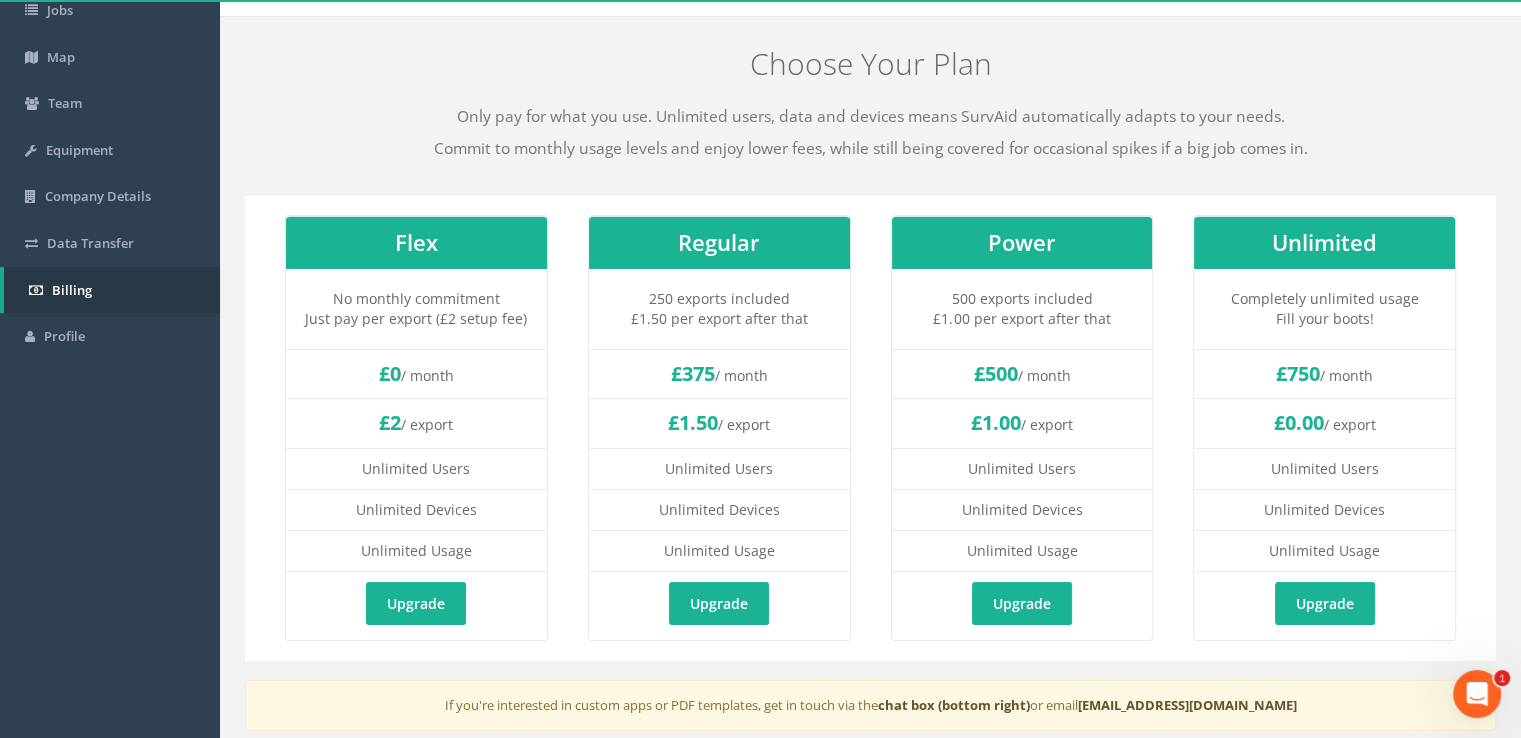 click at bounding box center (1477, 694) 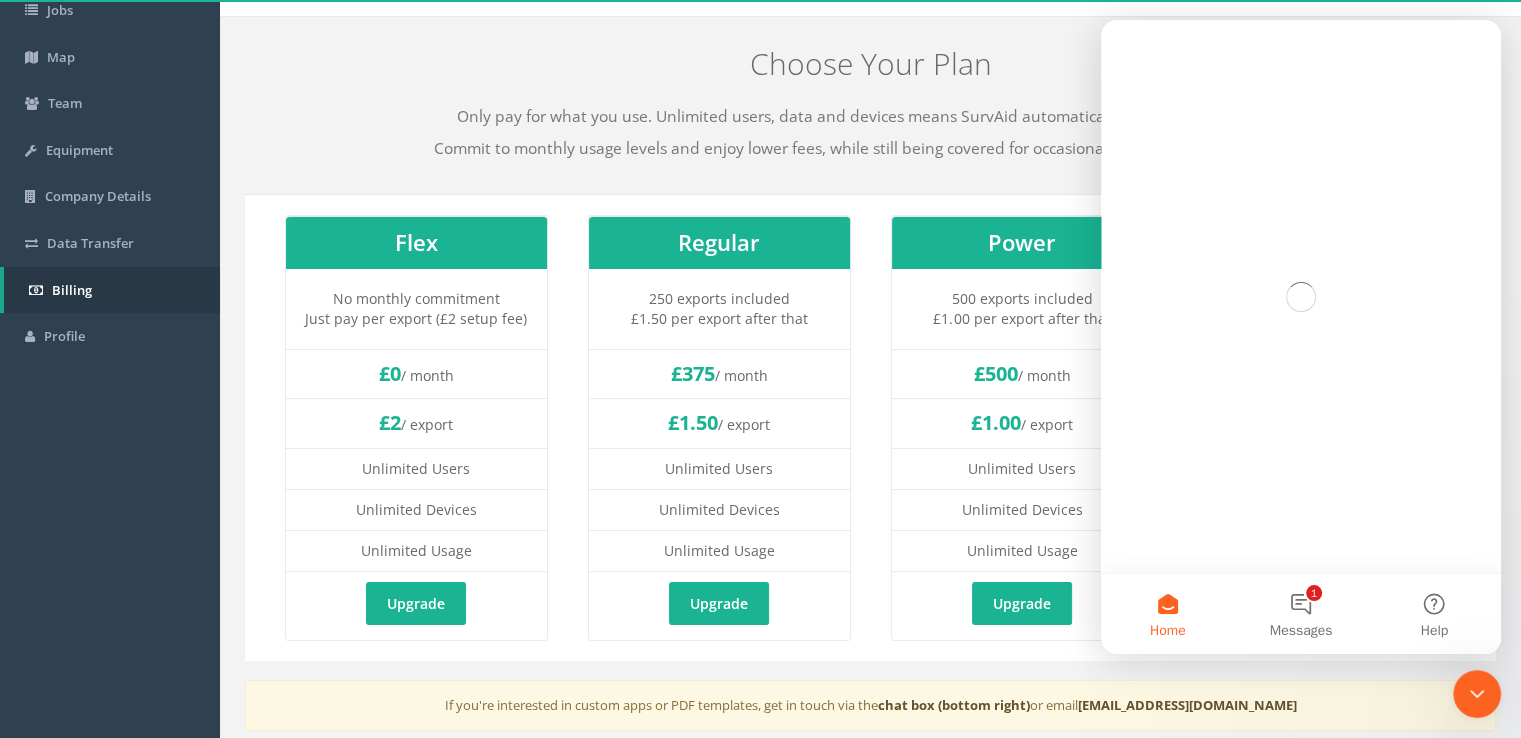 scroll, scrollTop: 0, scrollLeft: 0, axis: both 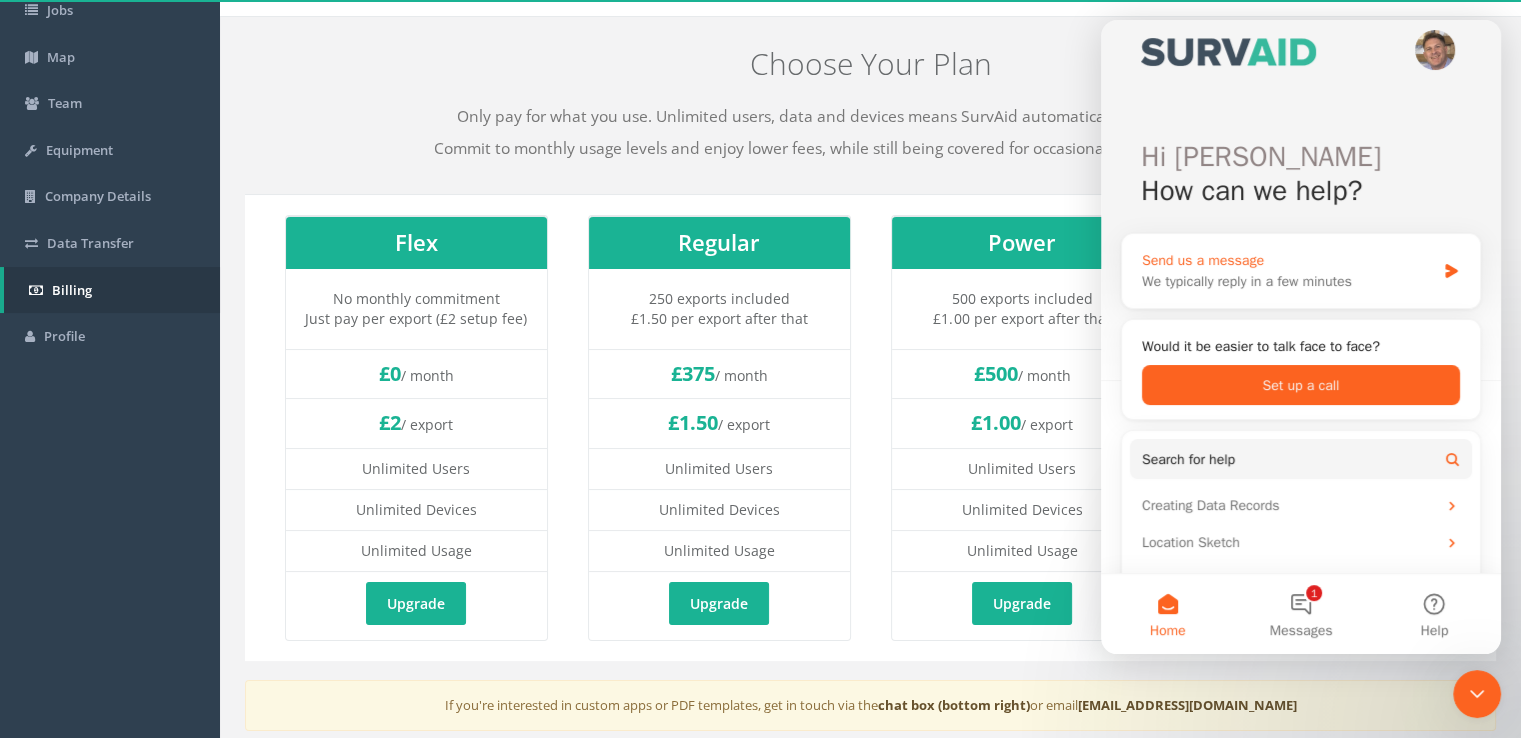 click on "Send us a message" at bounding box center [1288, 260] 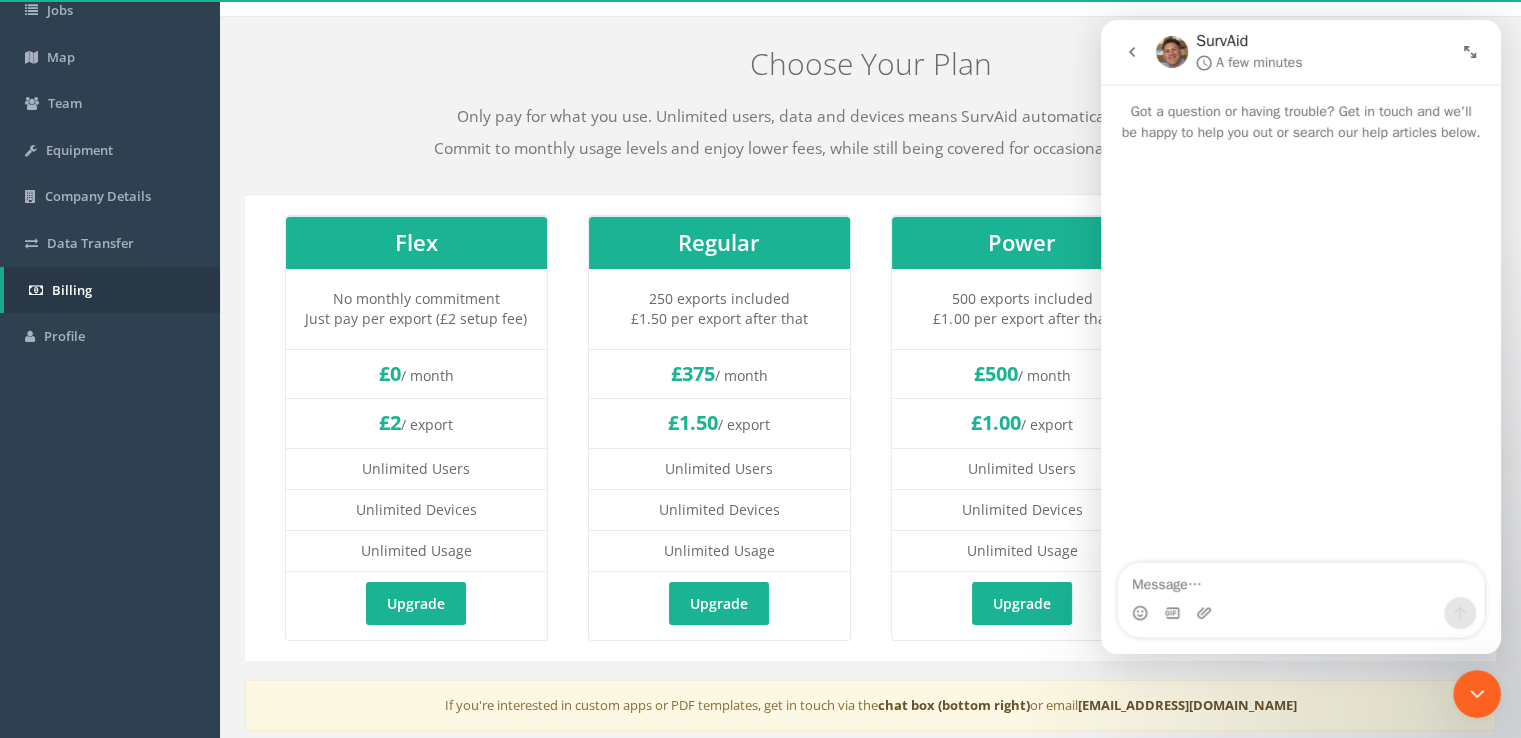 scroll, scrollTop: 0, scrollLeft: 0, axis: both 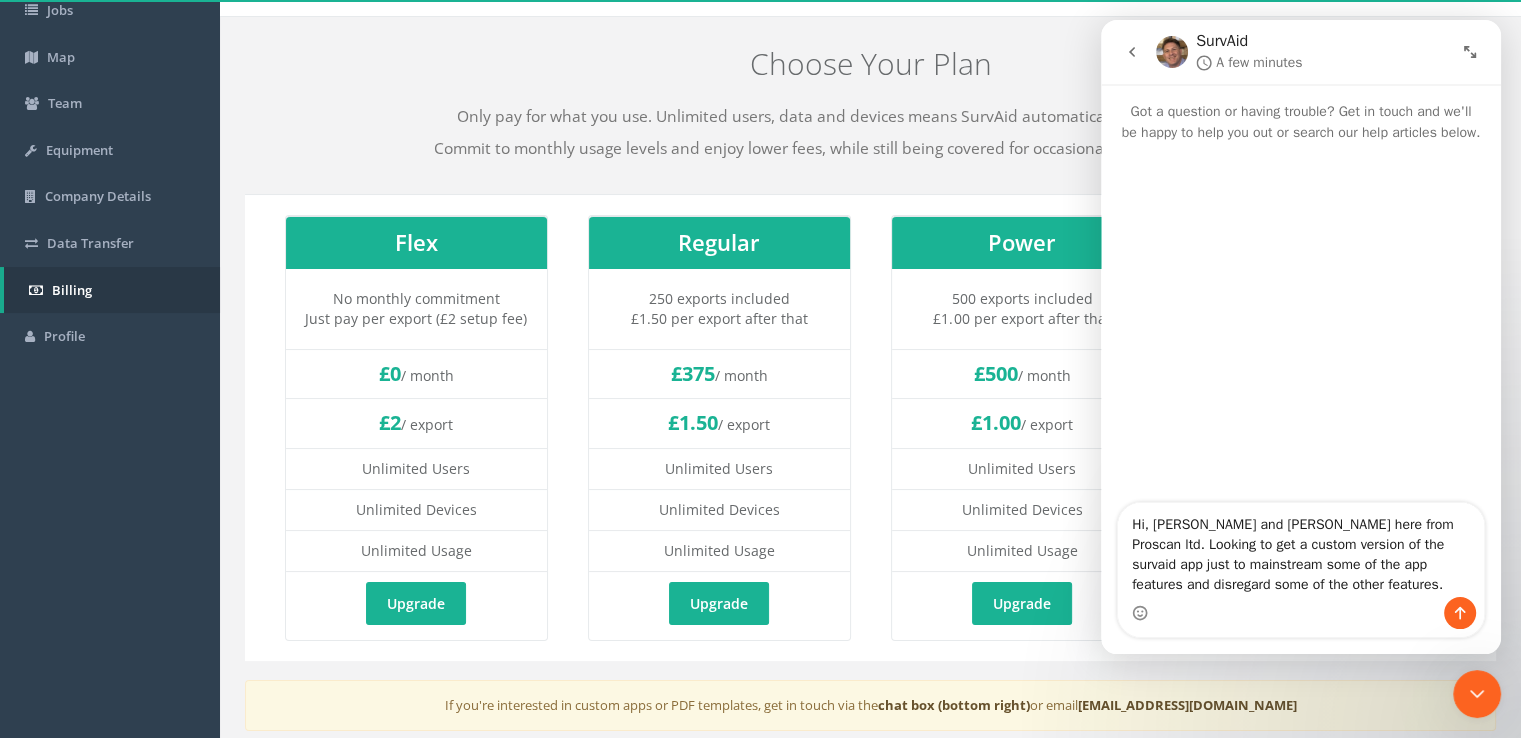 type on "Hi, John and Ben here from Proscan ltd. Looking to get a custom version of the survaid app just to mainstream some of the app features and disregard some of the other features." 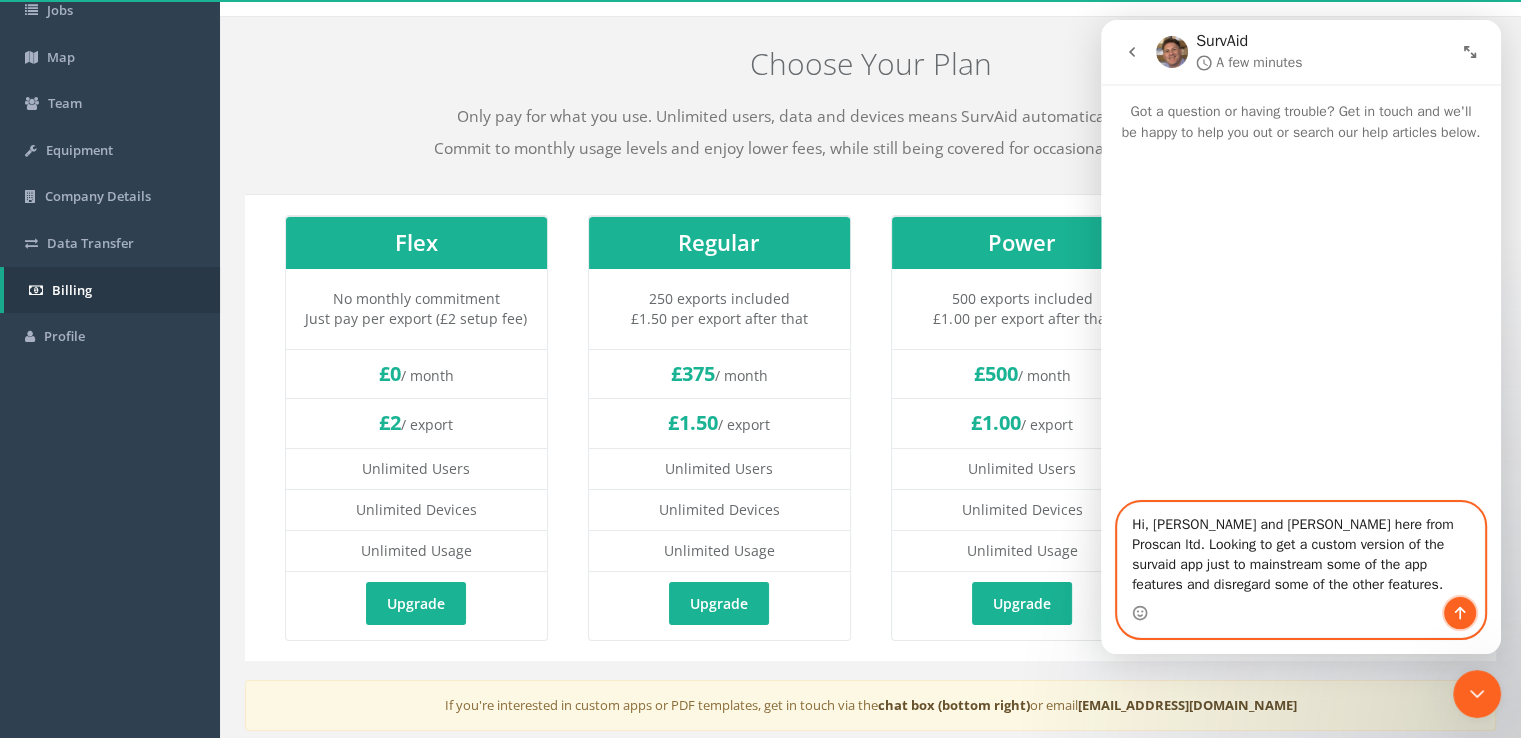 click 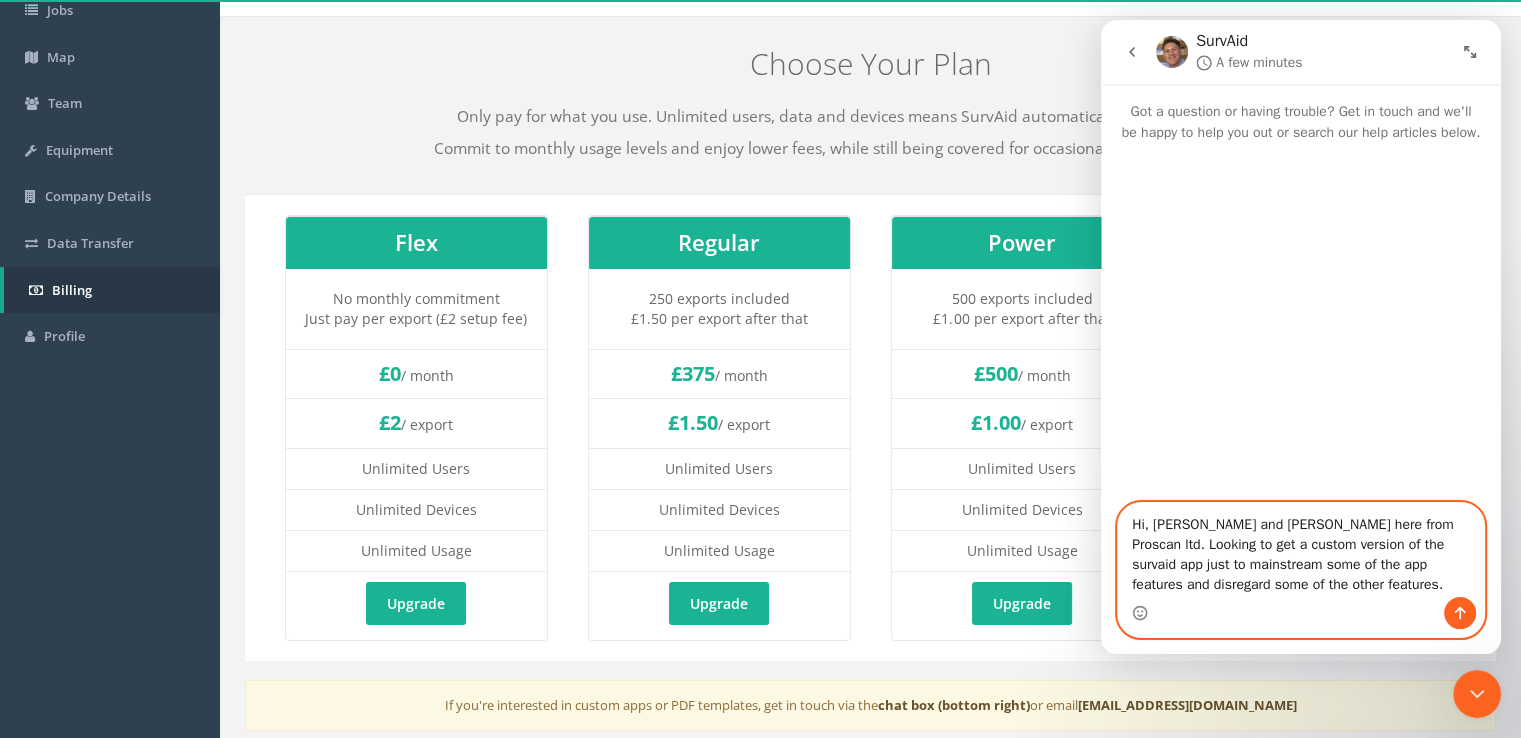 type 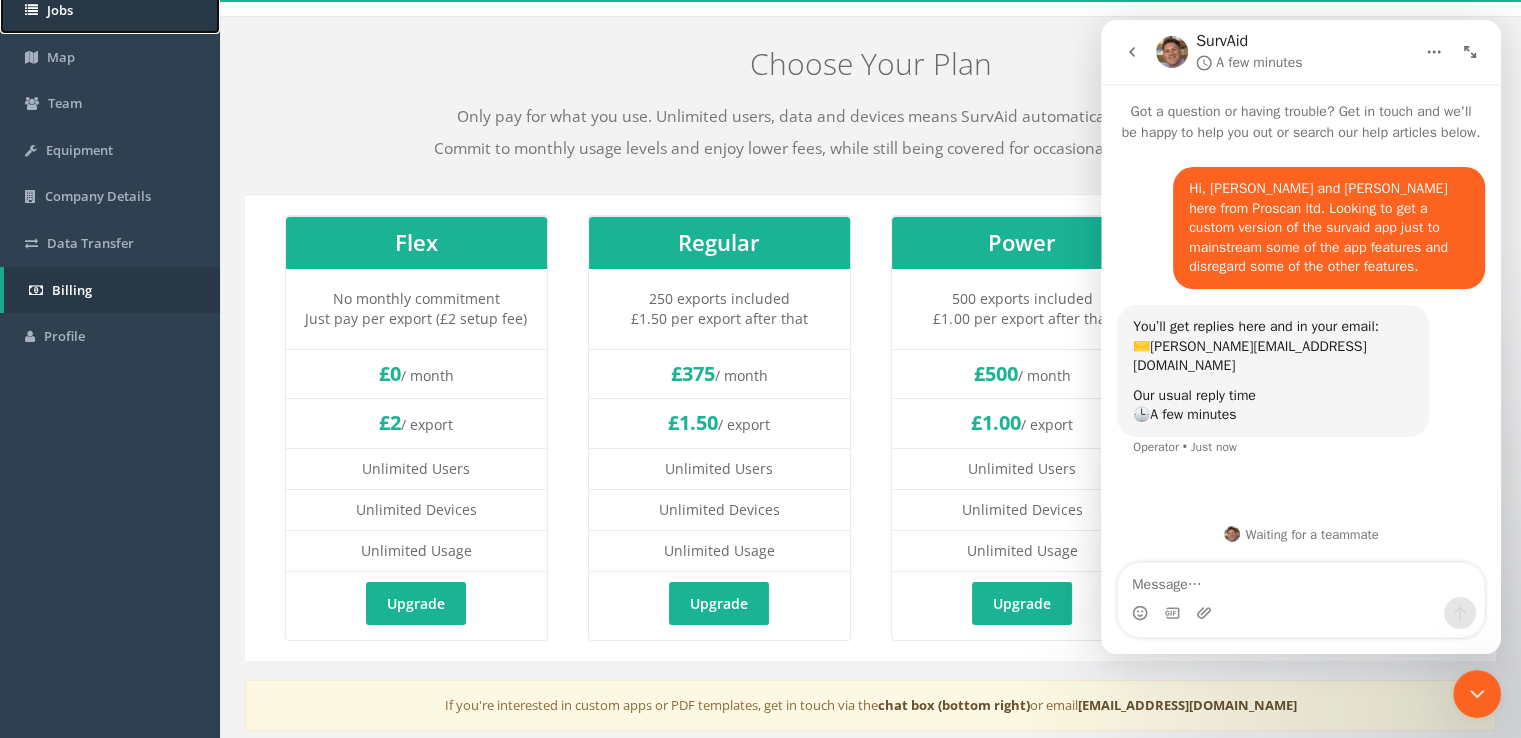 click on "Jobs" at bounding box center (110, 10) 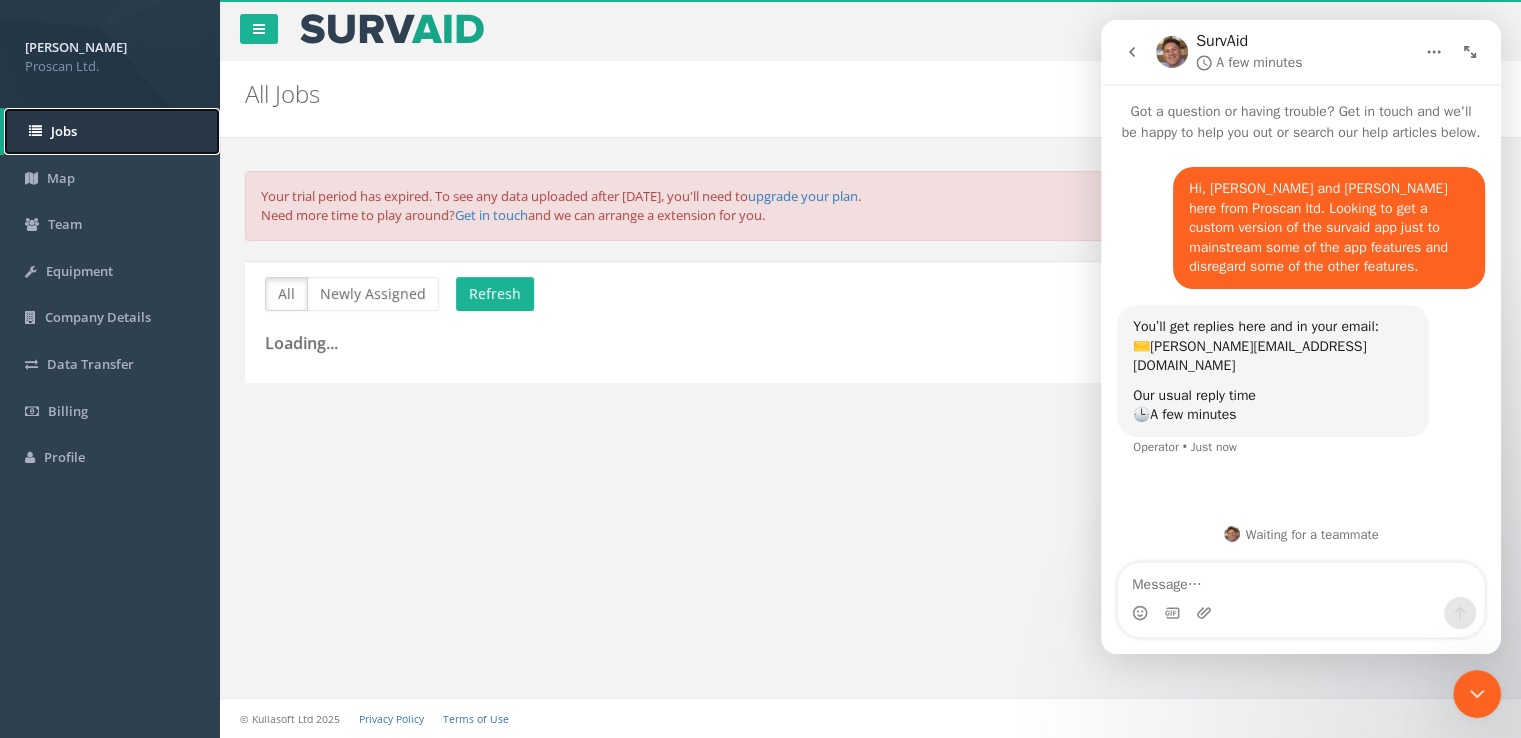 scroll, scrollTop: 0, scrollLeft: 0, axis: both 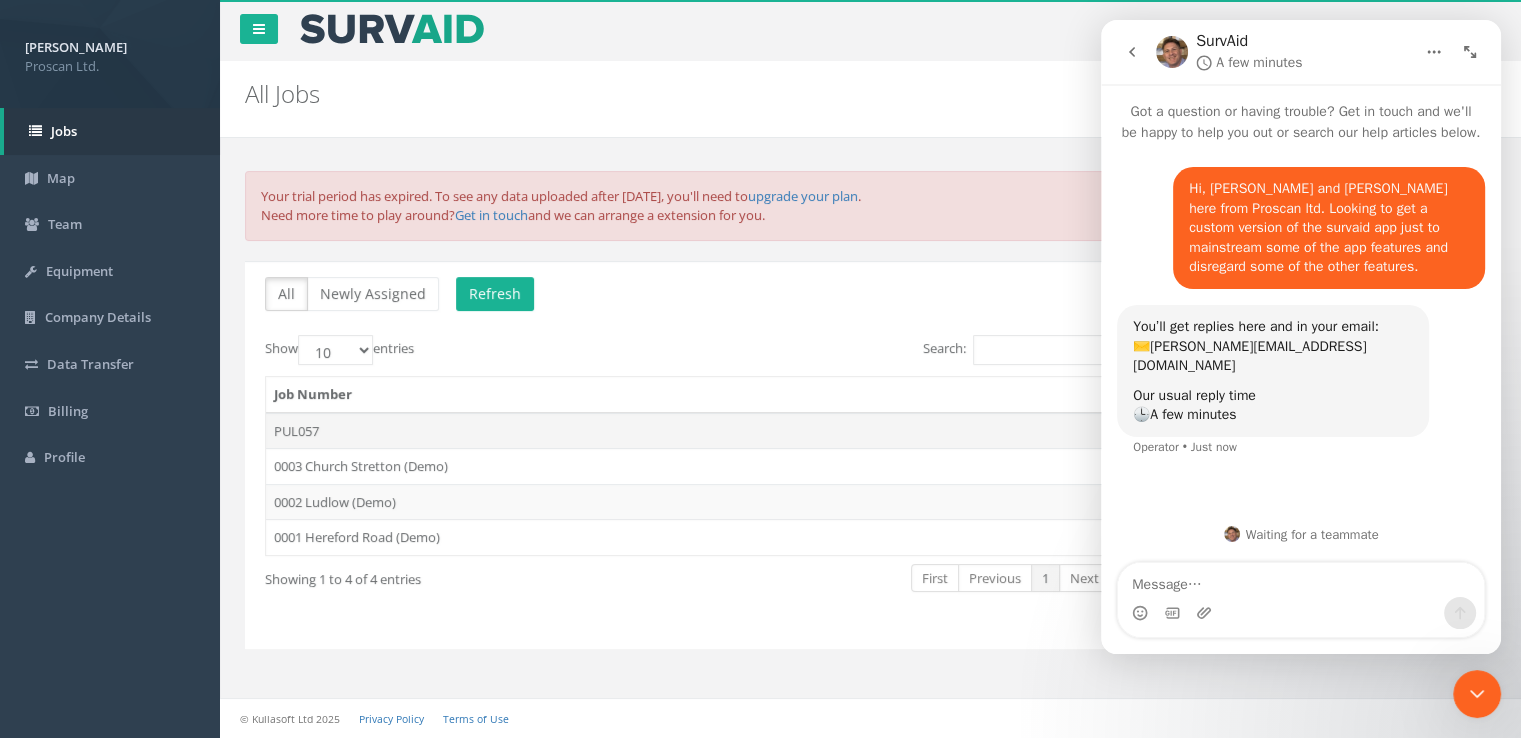 click on "PUL057" at bounding box center [710, 431] 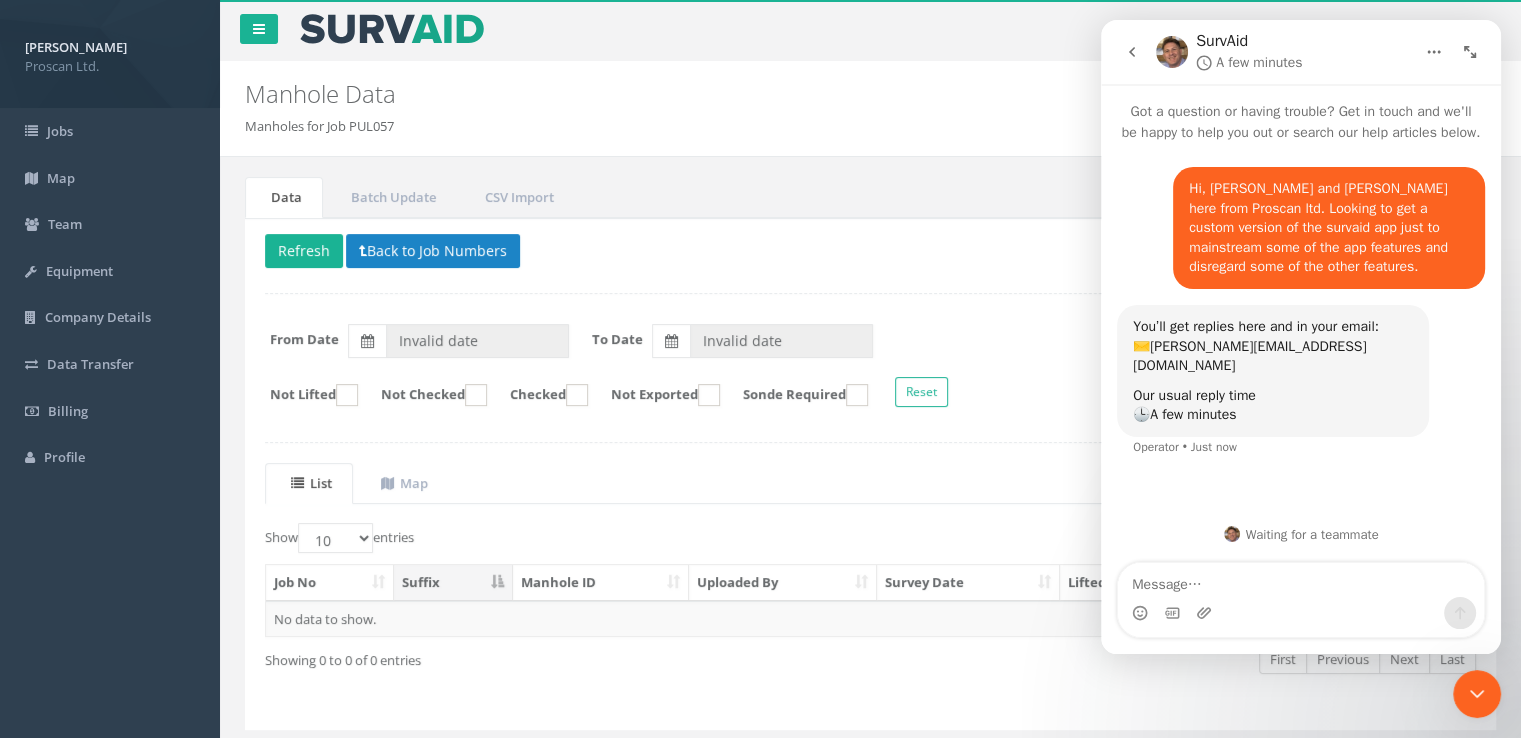 click on "Job No" at bounding box center [330, 583] 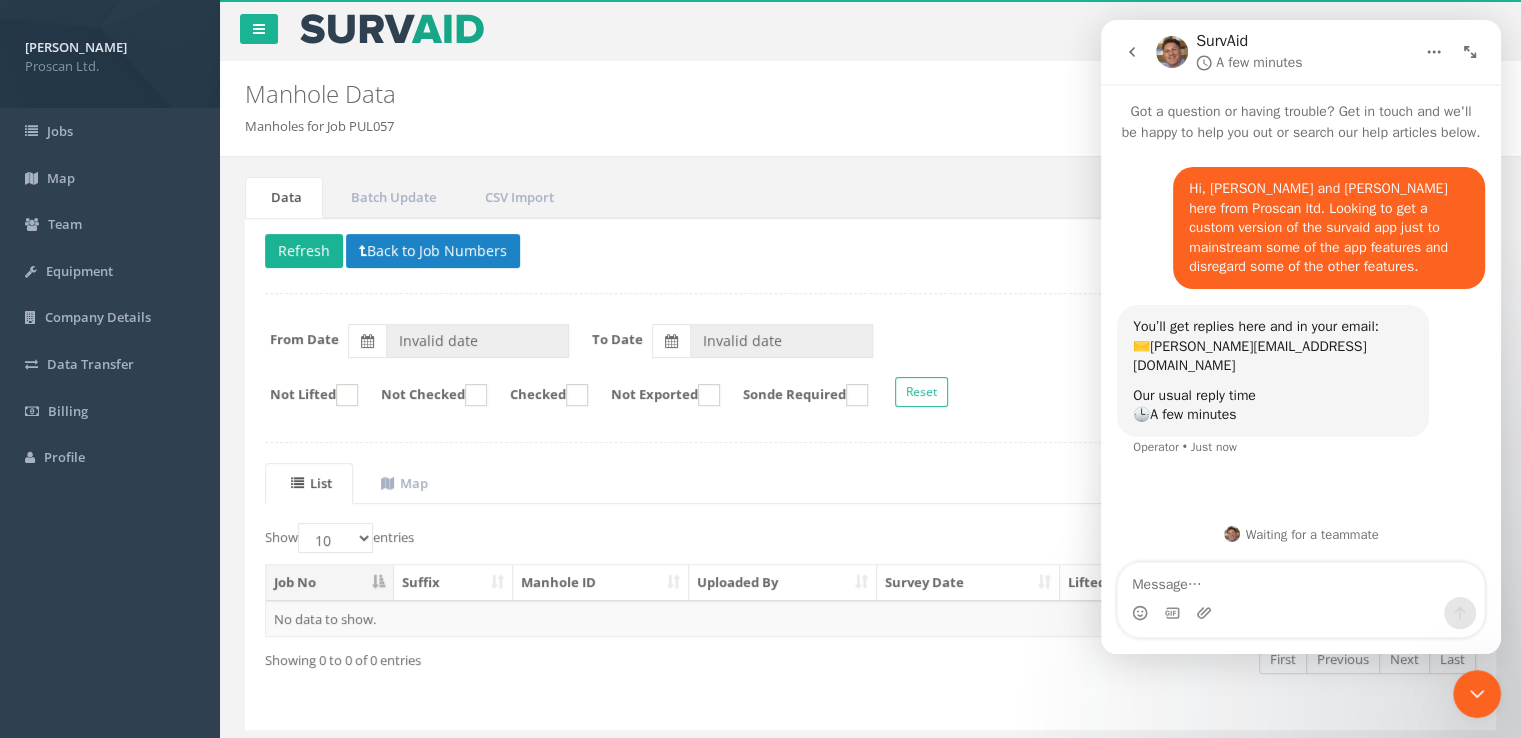 click on "Manhole ID" at bounding box center [601, 583] 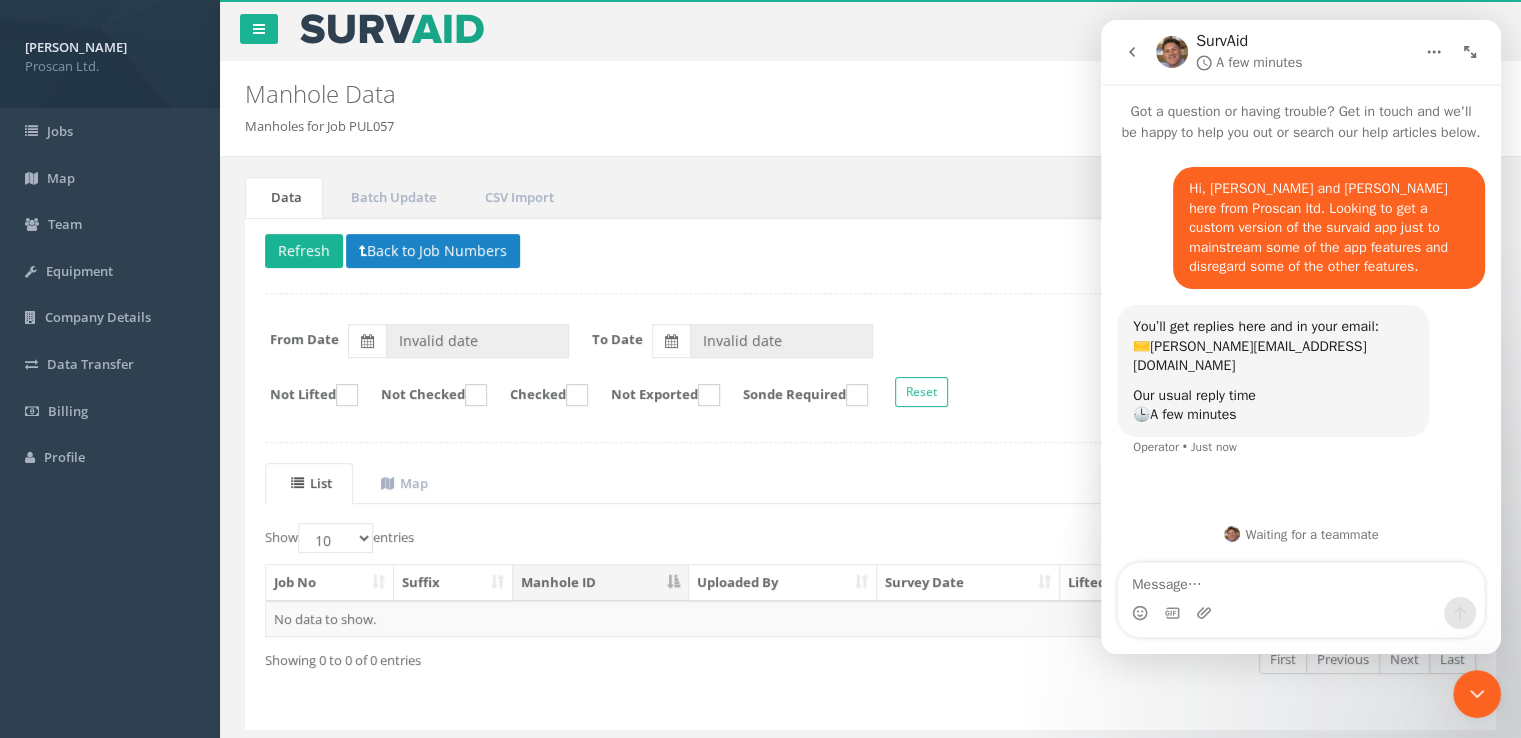 click on "Uploaded By" at bounding box center [783, 583] 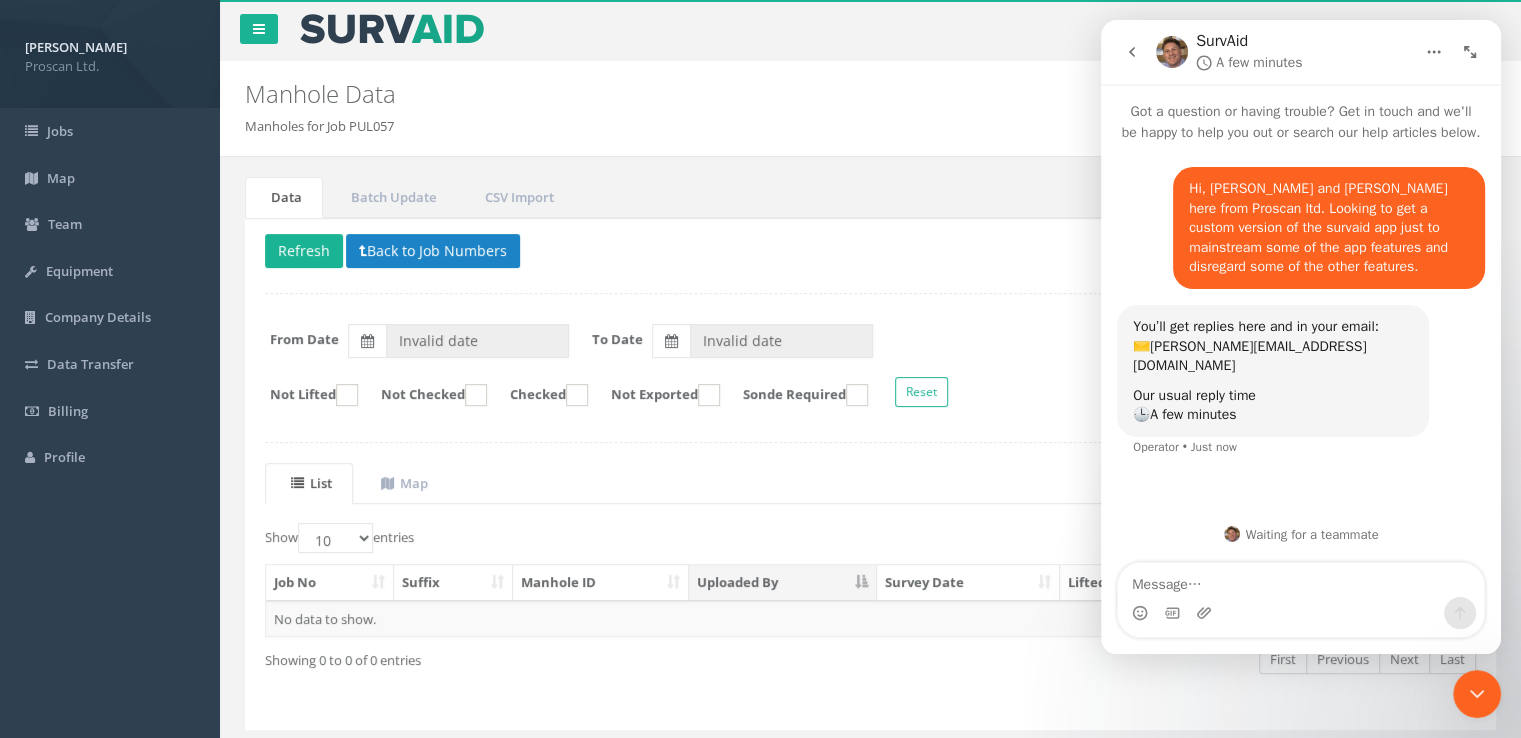 click on "Survey Date" at bounding box center (968, 583) 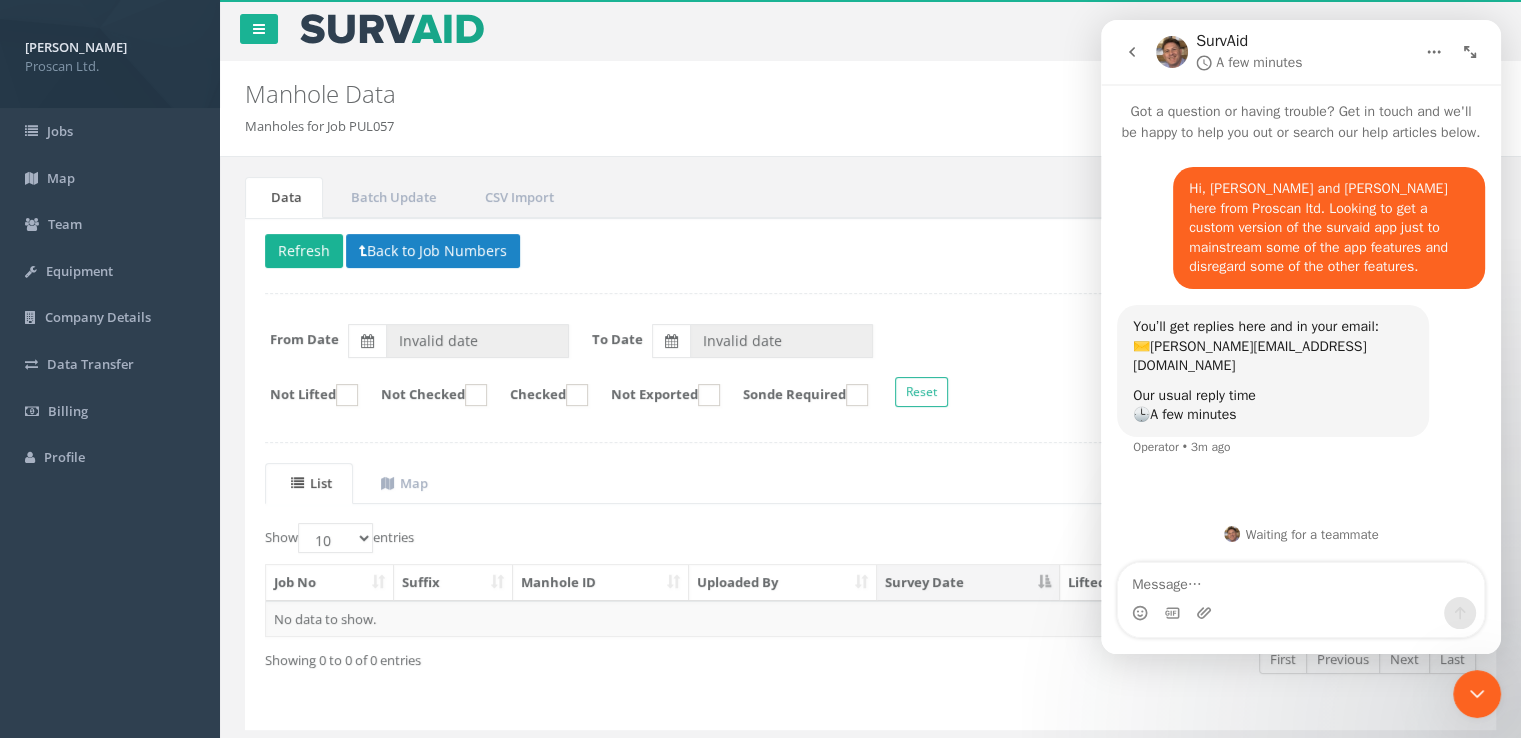 drag, startPoint x: 937, startPoint y: 574, endPoint x: 977, endPoint y: 127, distance: 448.78613 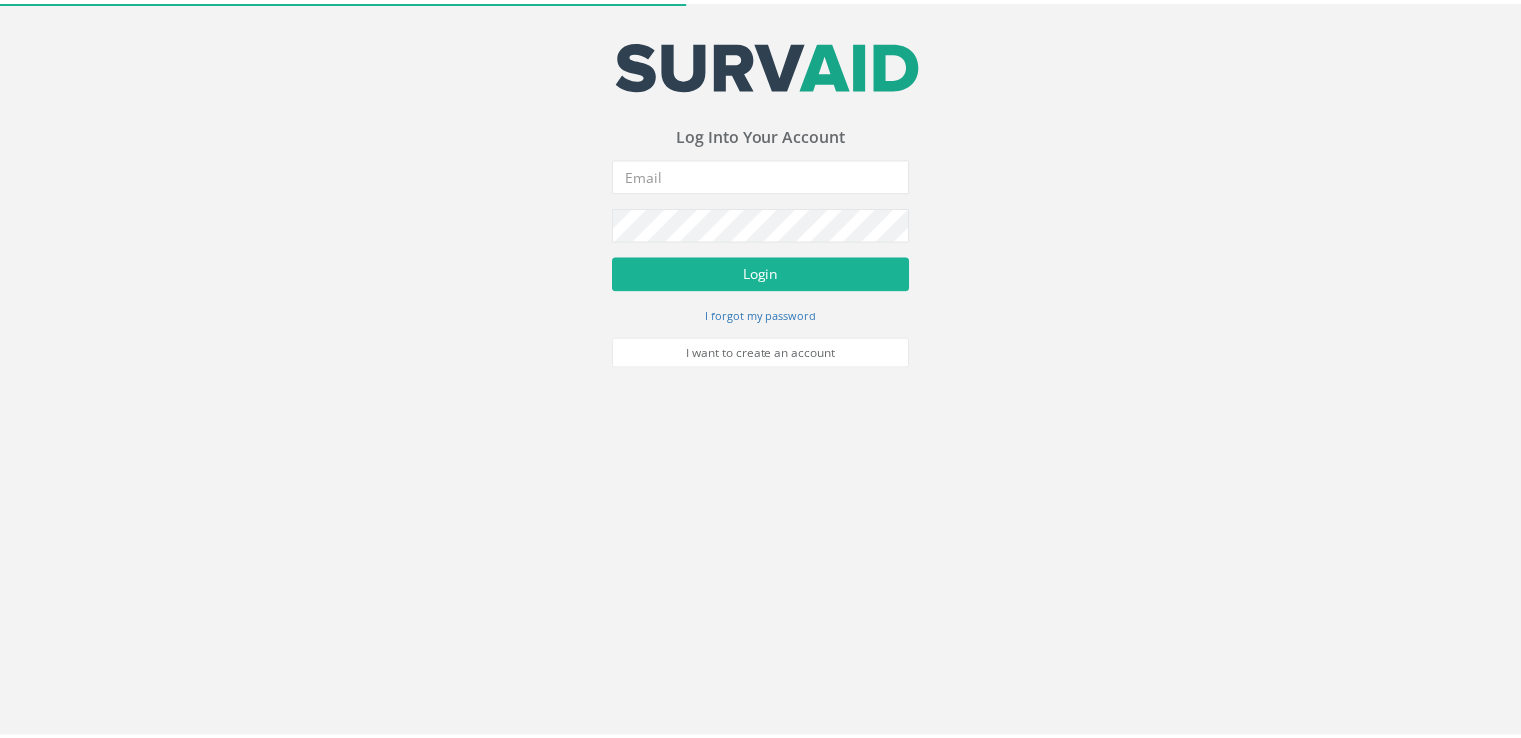 scroll, scrollTop: 0, scrollLeft: 0, axis: both 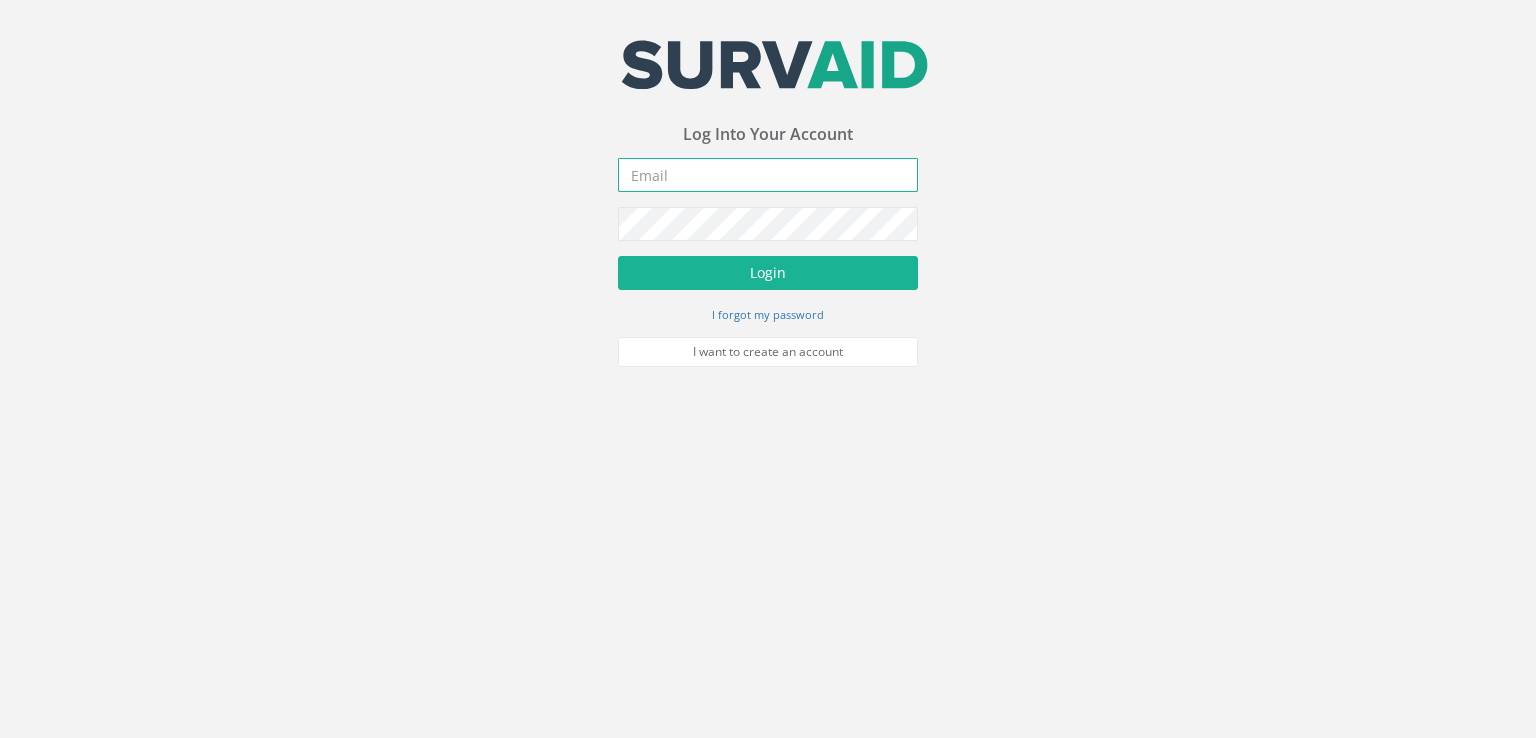 click at bounding box center [768, 175] 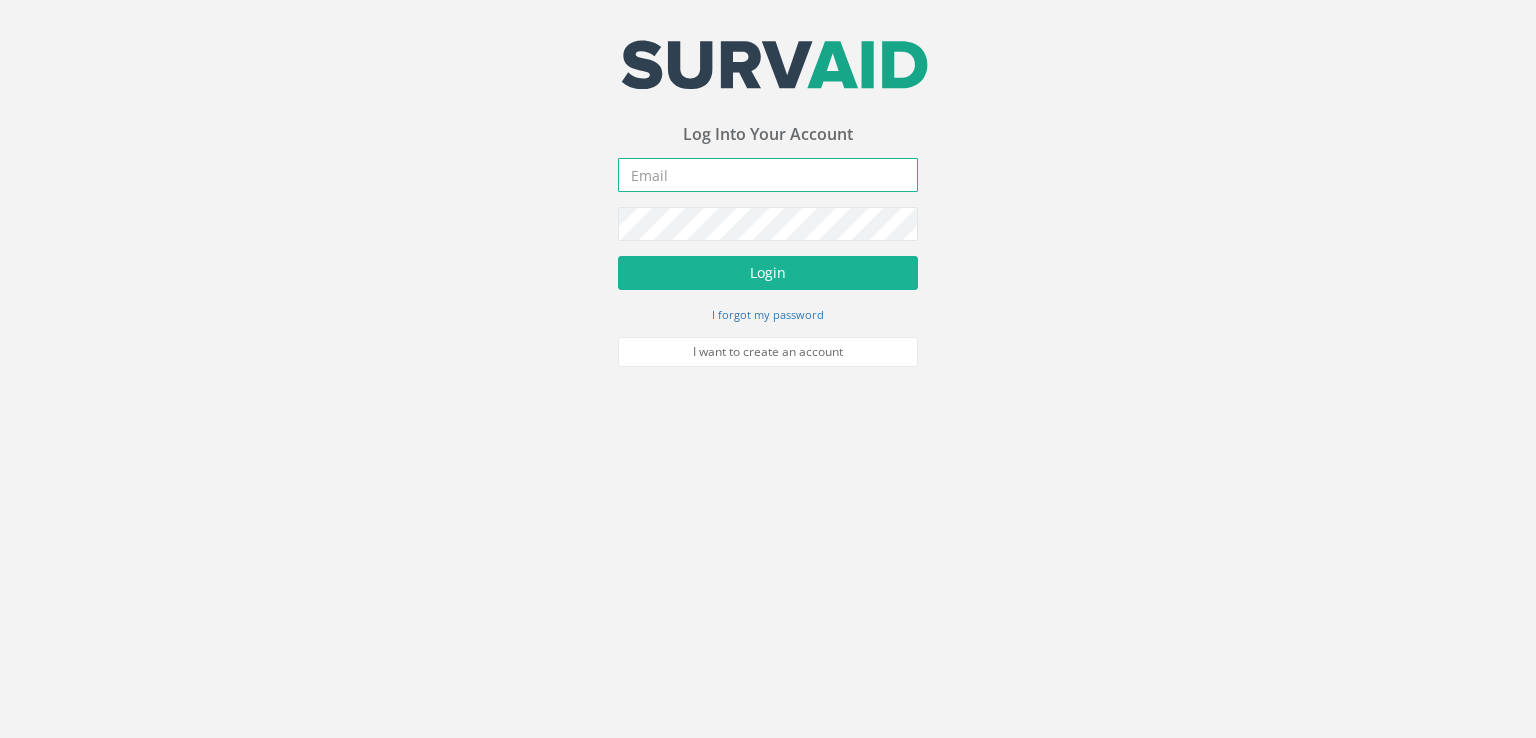 type on "[PERSON_NAME][EMAIL_ADDRESS][DOMAIN_NAME]" 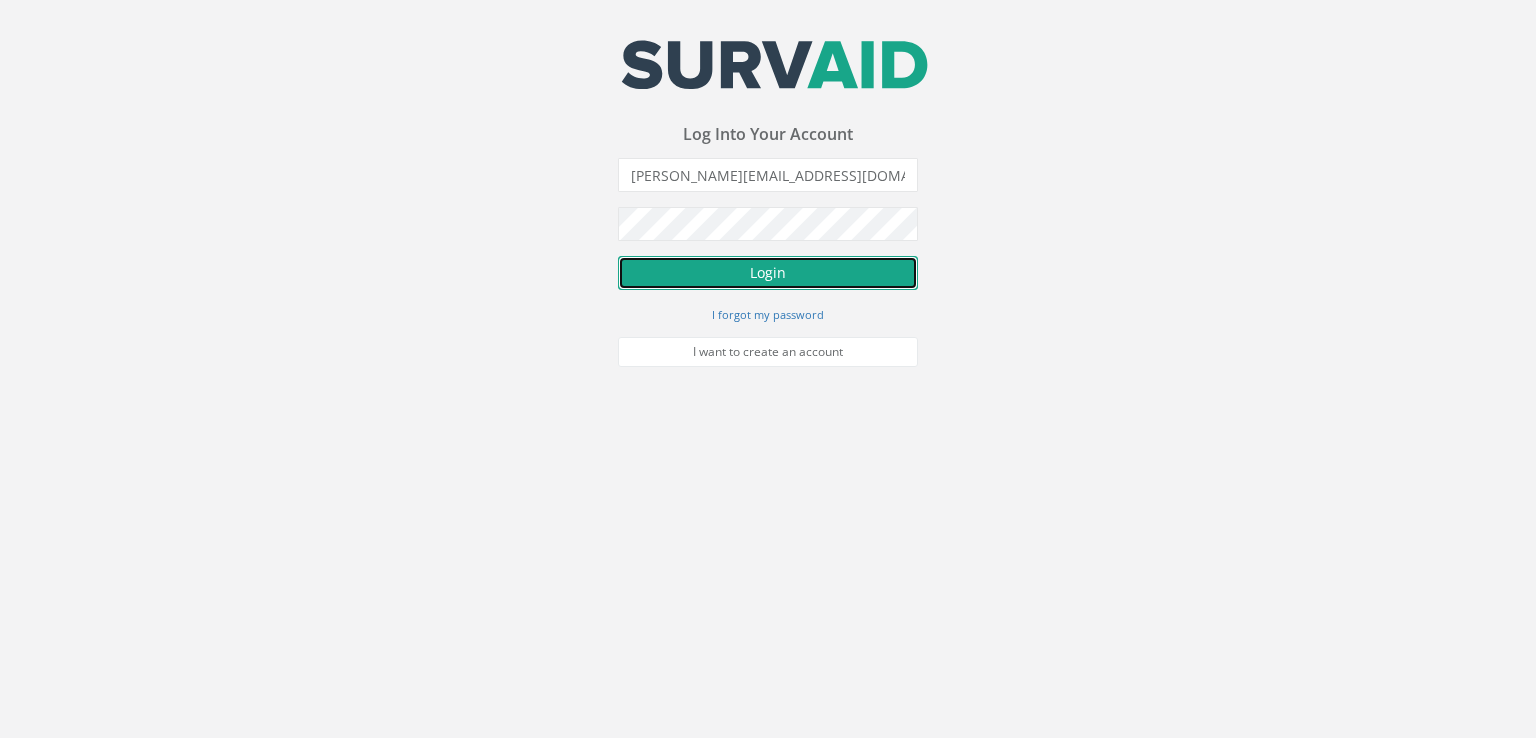 click on "Login" at bounding box center (768, 273) 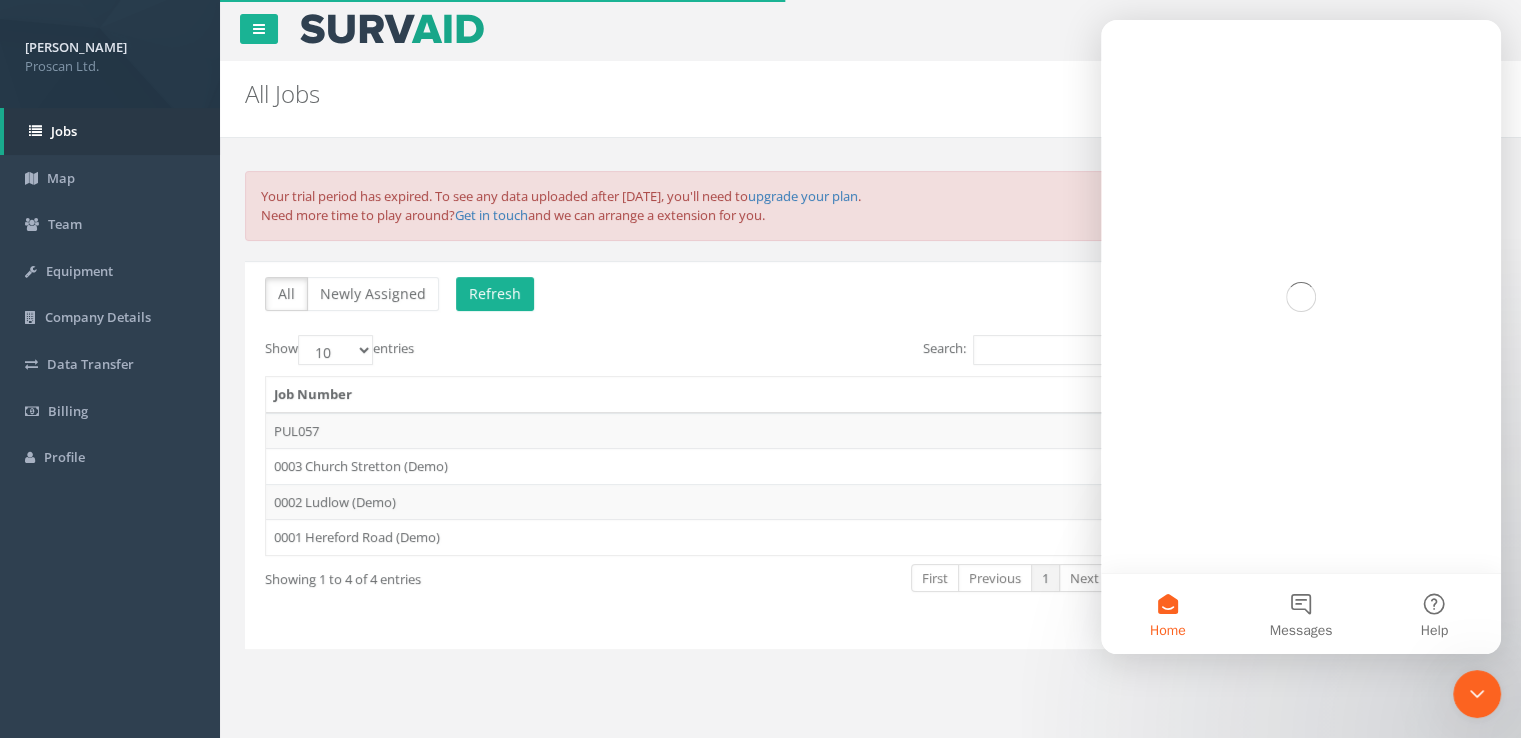scroll, scrollTop: 0, scrollLeft: 0, axis: both 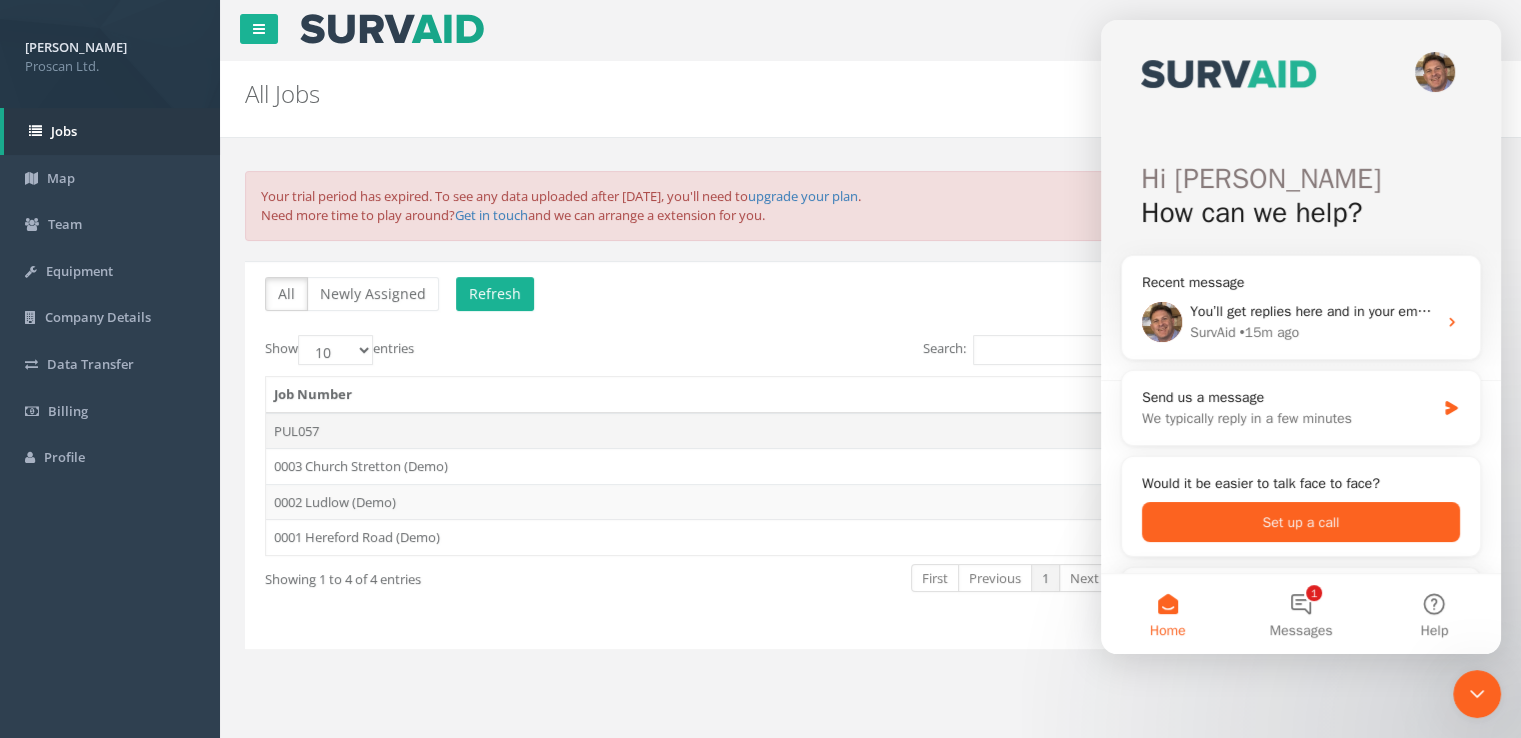 click on "PUL057" at bounding box center (710, 431) 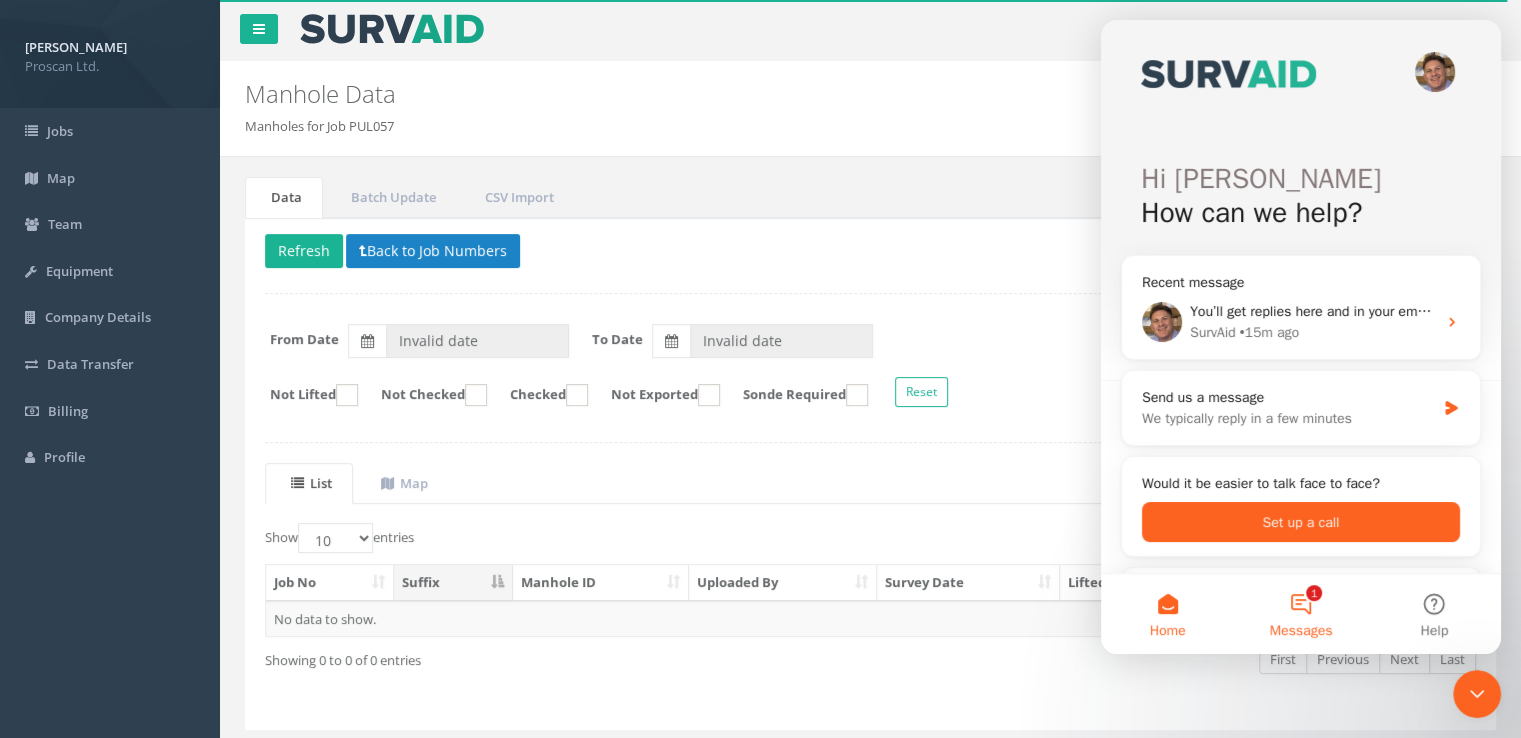 click on "1 Messages" at bounding box center [1300, 614] 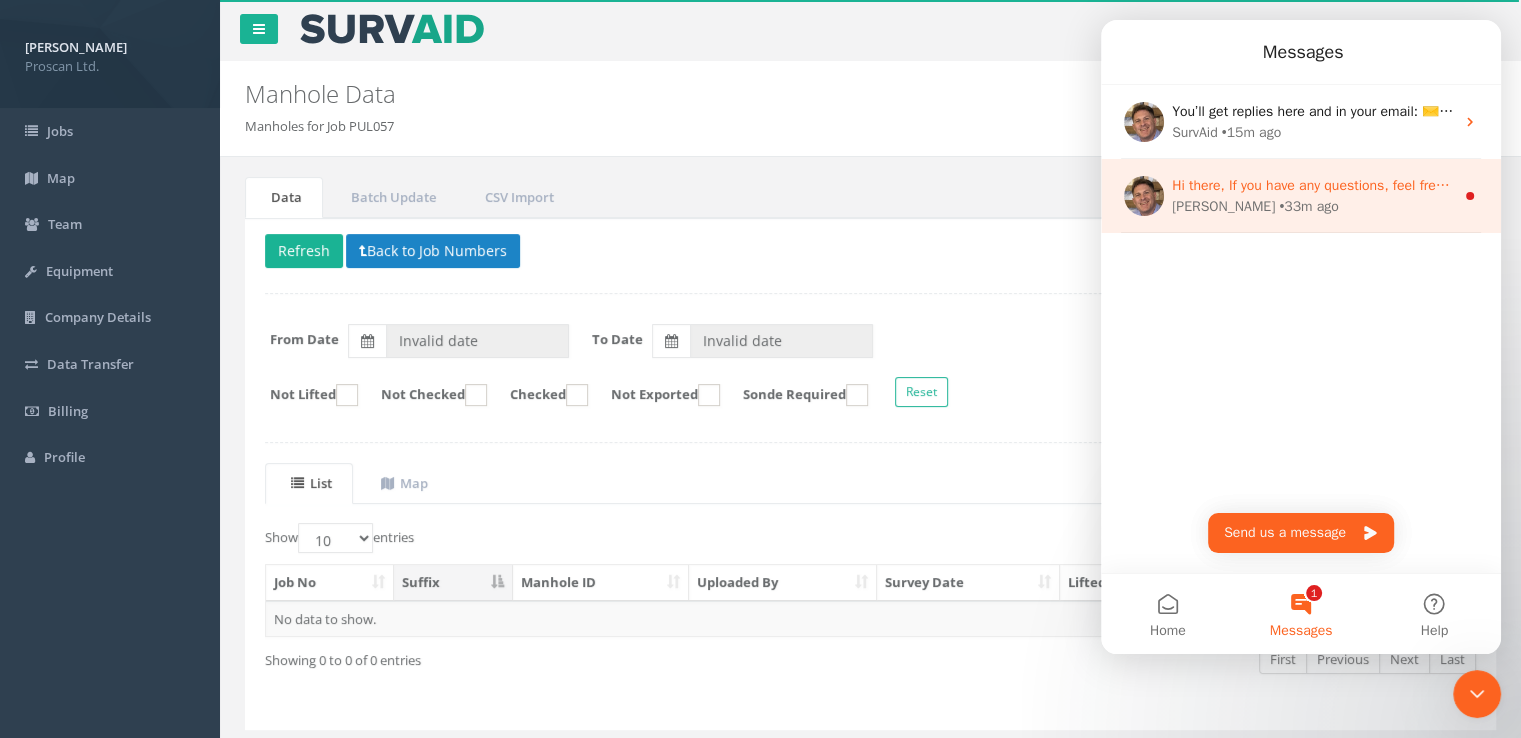 click on "Hi there, If you have any questions, feel free to message me in the text box at the bottom and I'd be happy to answer them for you. Or if you'd prefer to talk face to face, click on the button below to set up a call at a time to suit you." at bounding box center [1881, 185] 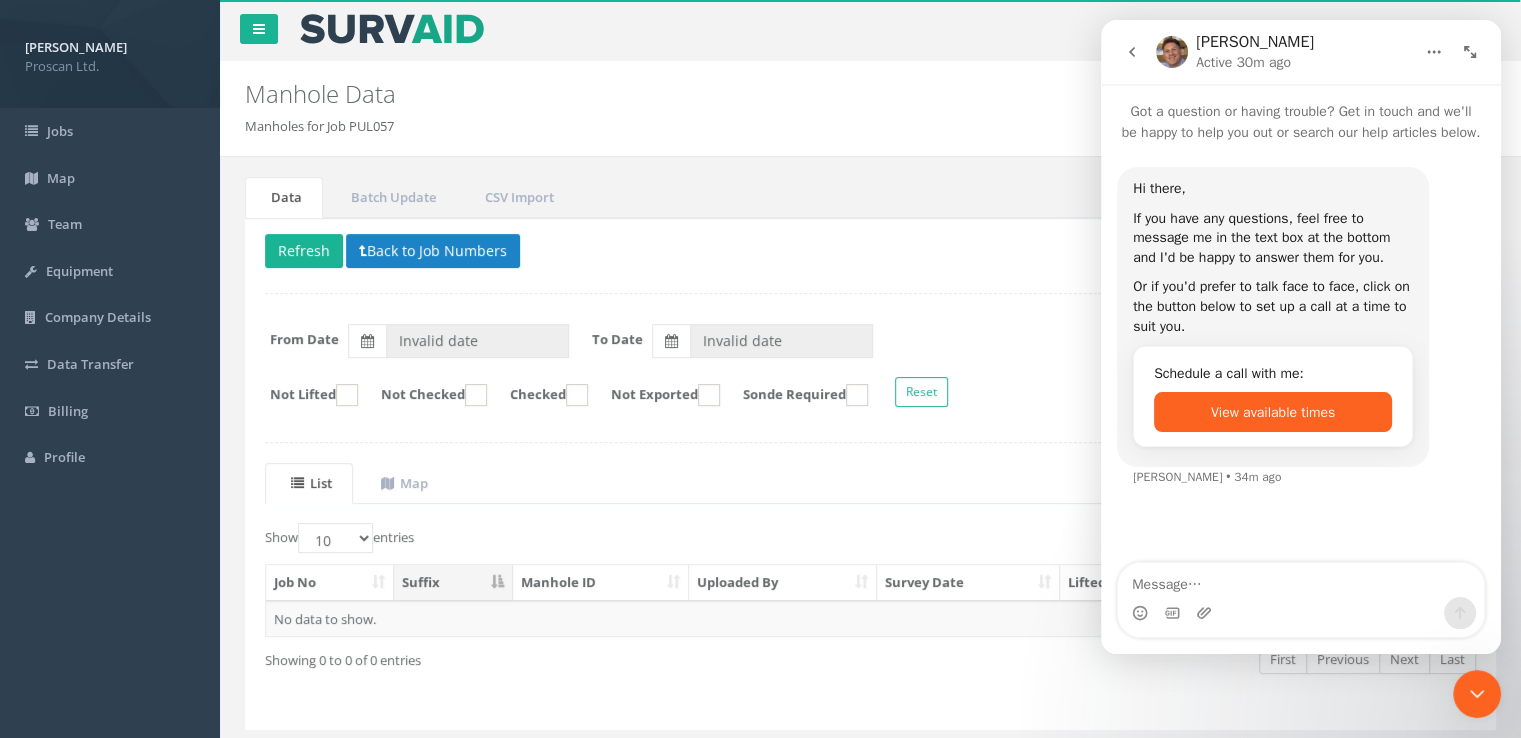 click 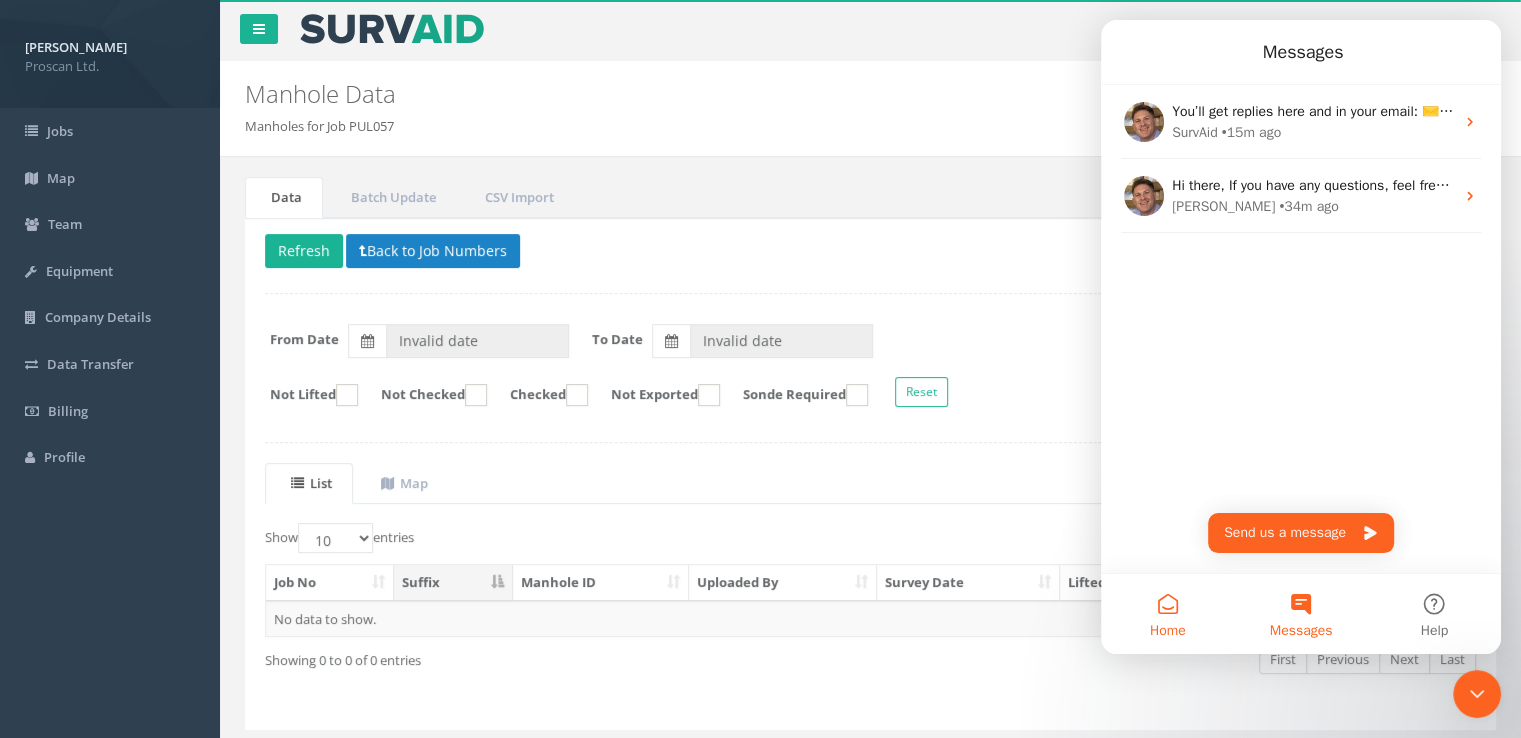 click on "Home" at bounding box center (1167, 614) 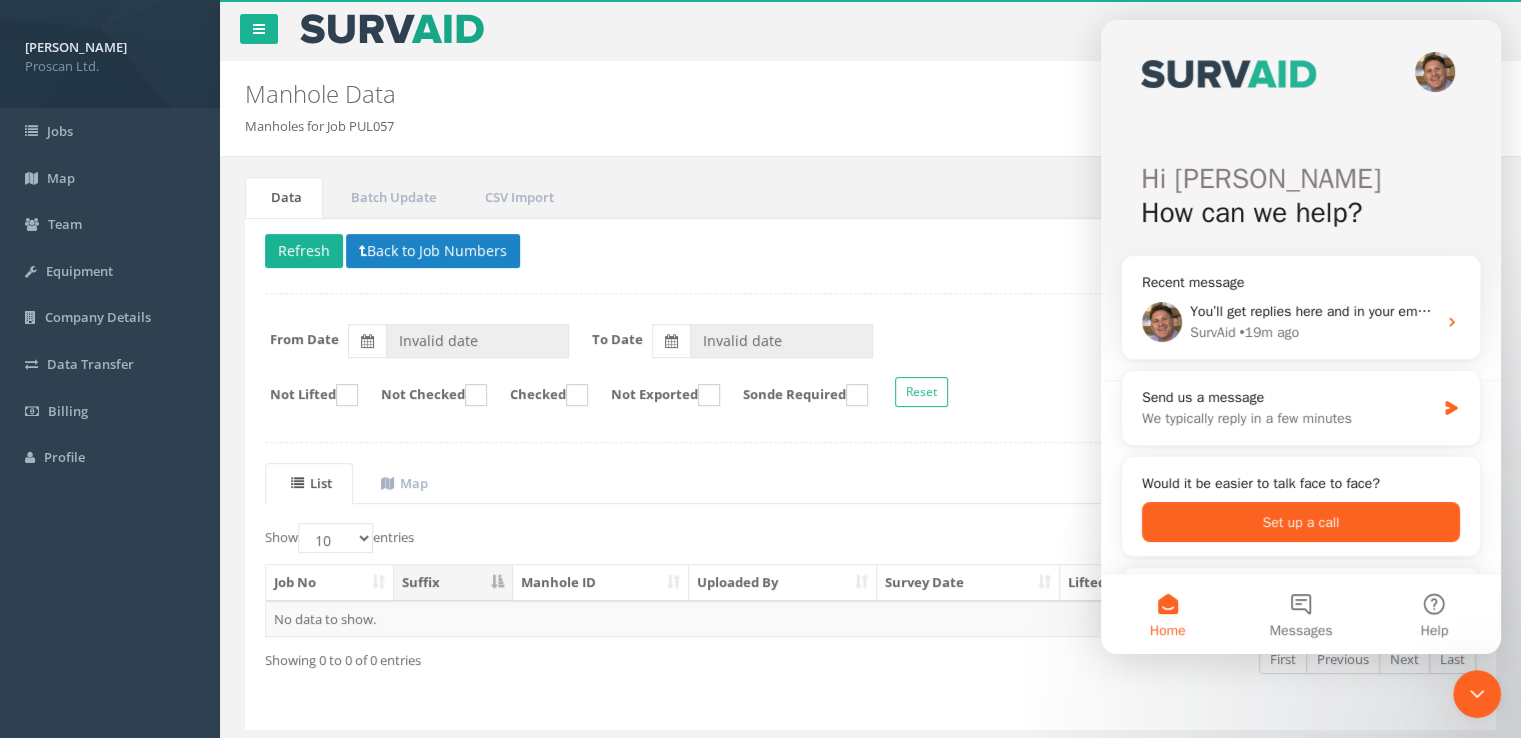 click on "Manhole Data      Manholes for Job PUL057" at bounding box center [764, 98] 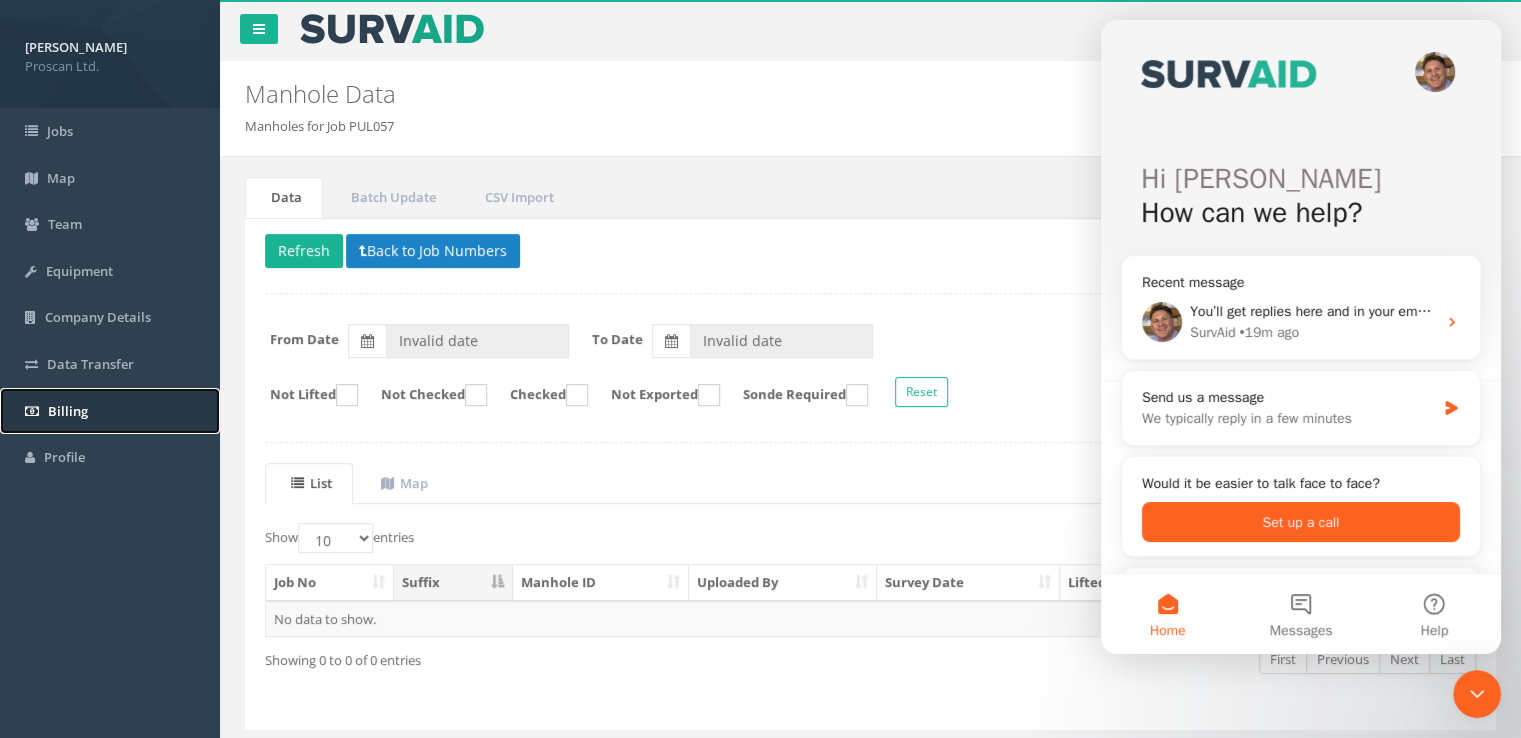 click on "Billing" at bounding box center [68, 411] 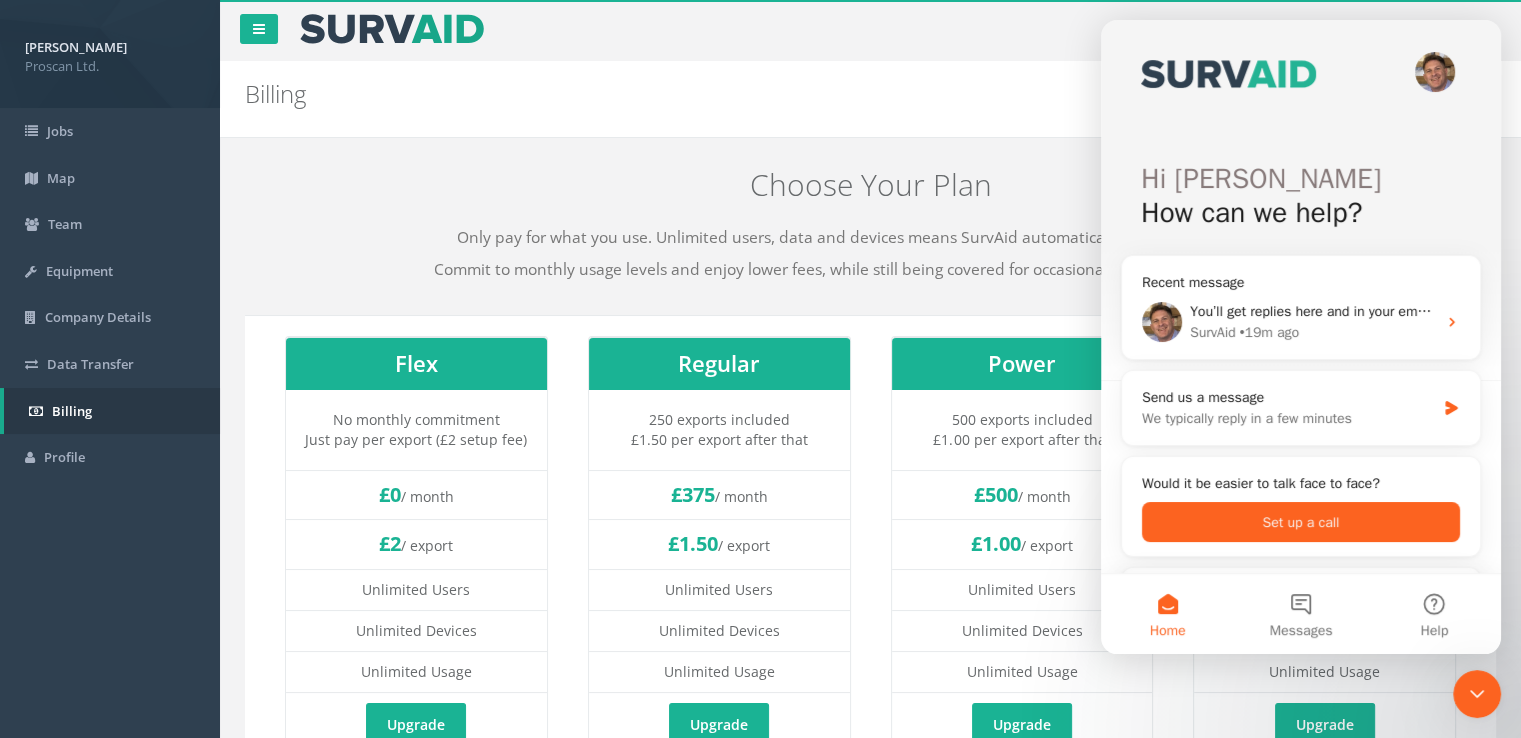 click at bounding box center (1477, 694) 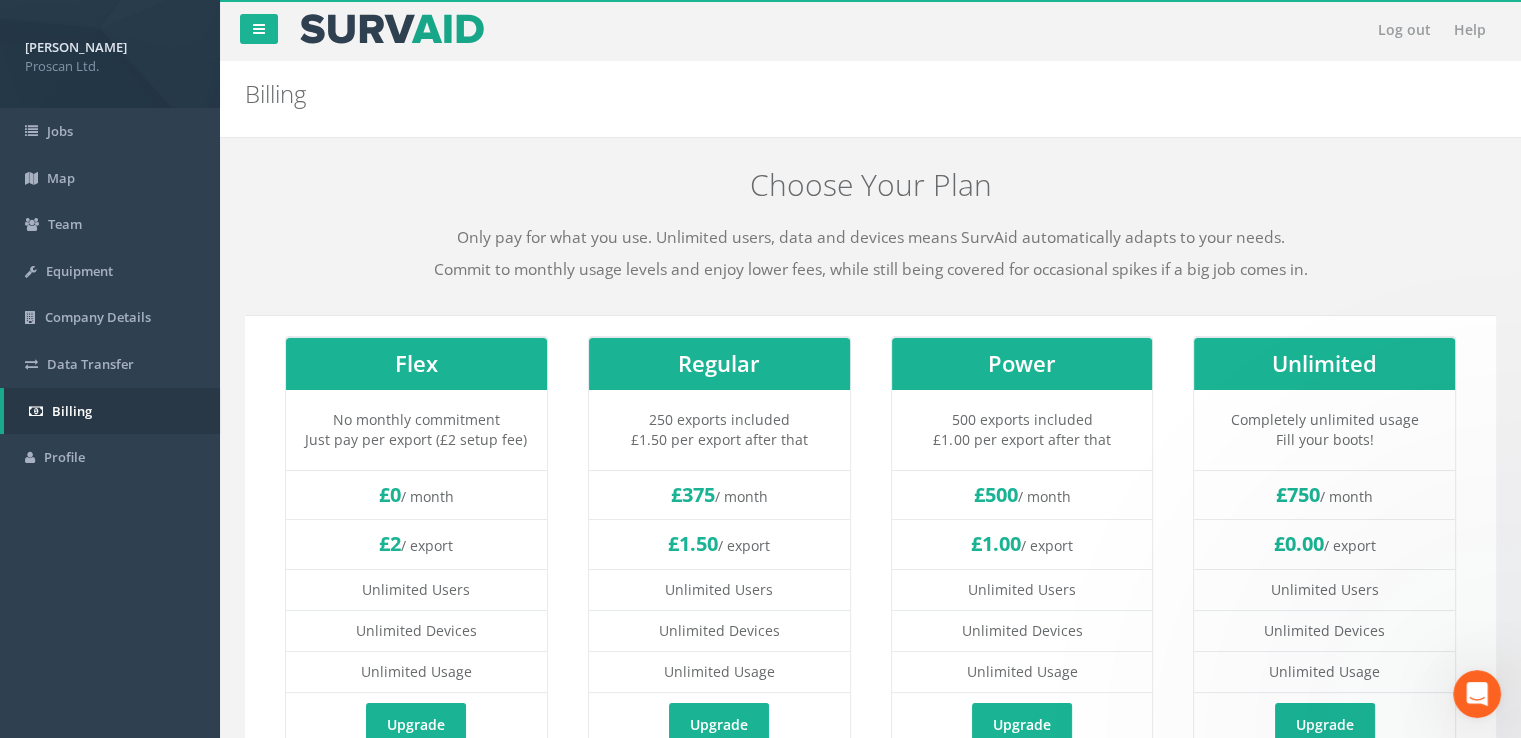 scroll, scrollTop: 0, scrollLeft: 0, axis: both 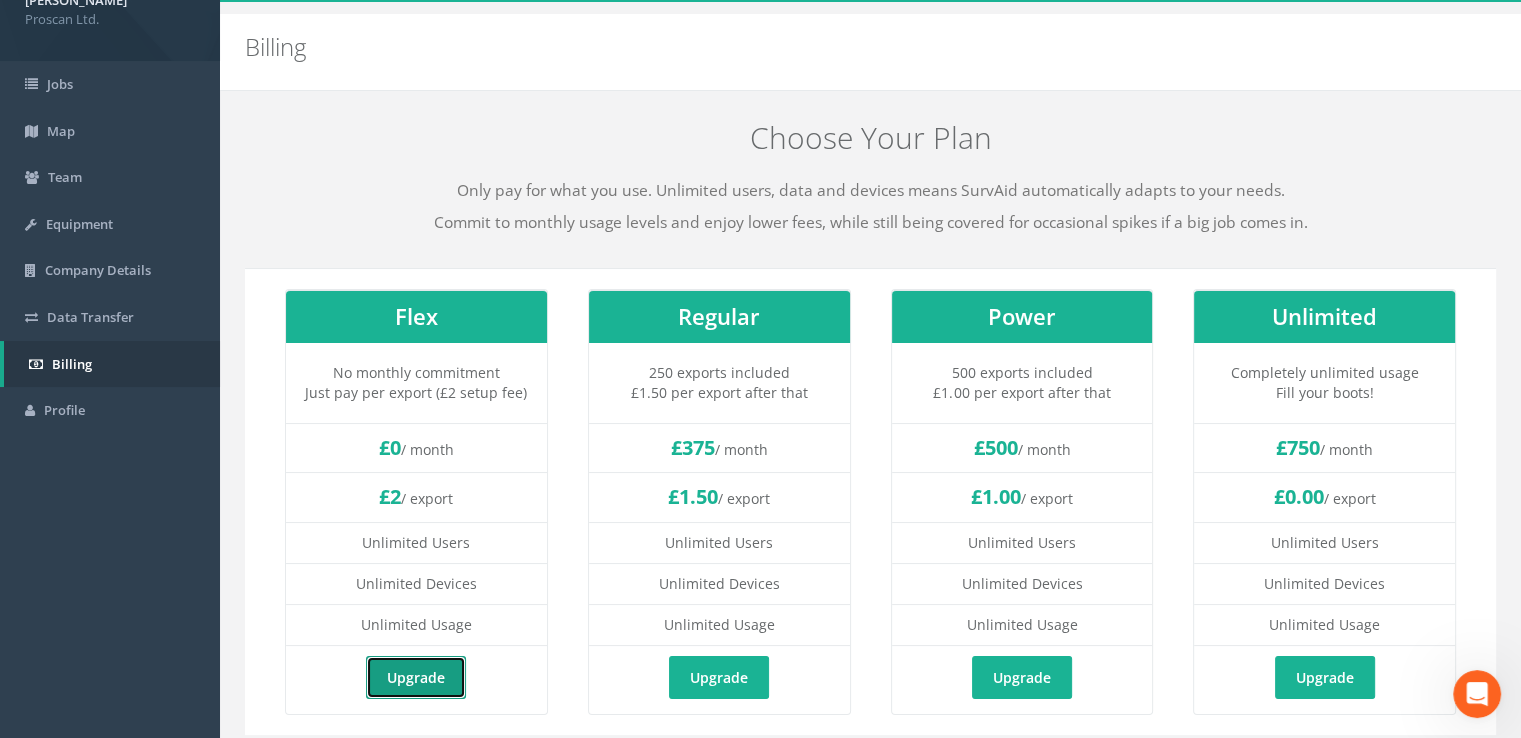 click on "Upgrade" at bounding box center (416, 677) 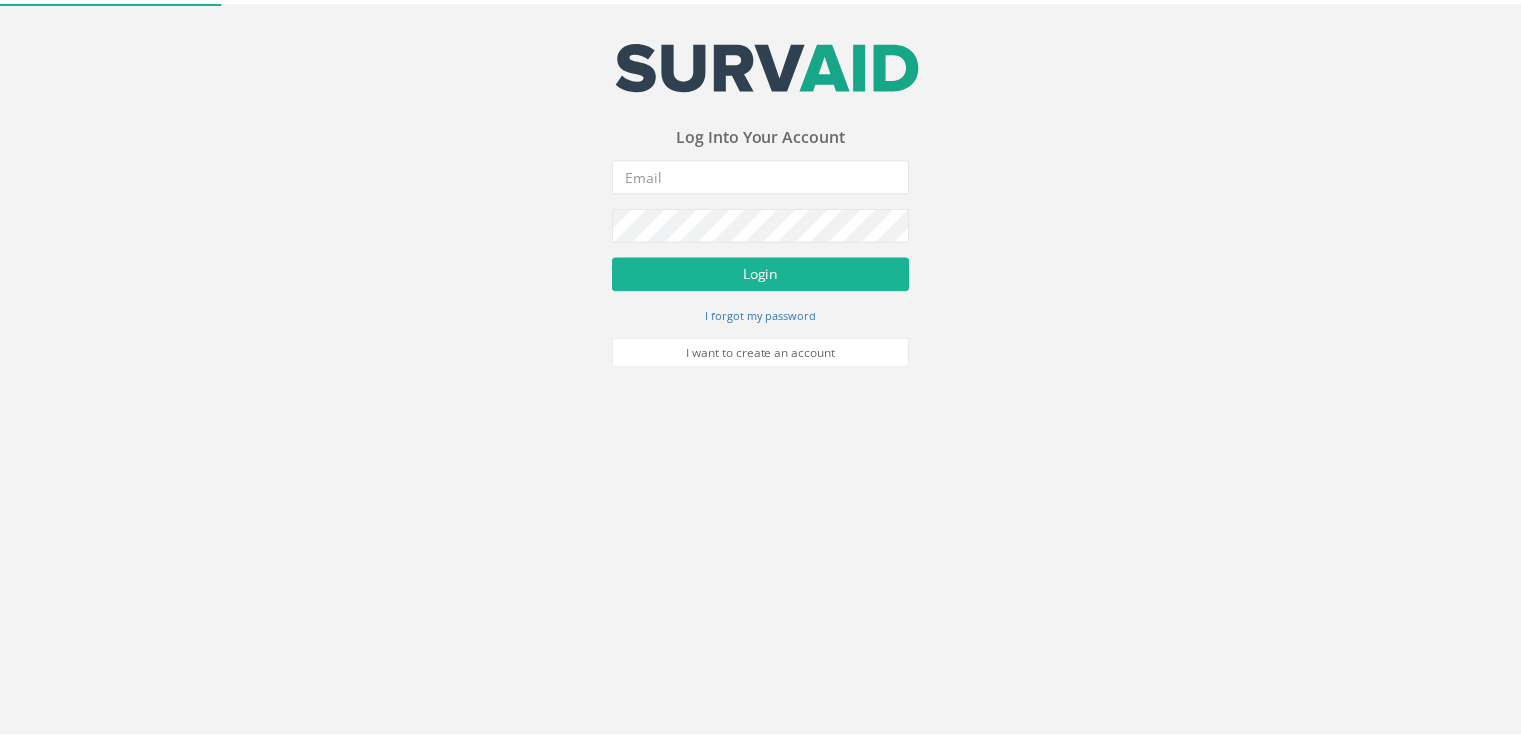 scroll, scrollTop: 0, scrollLeft: 0, axis: both 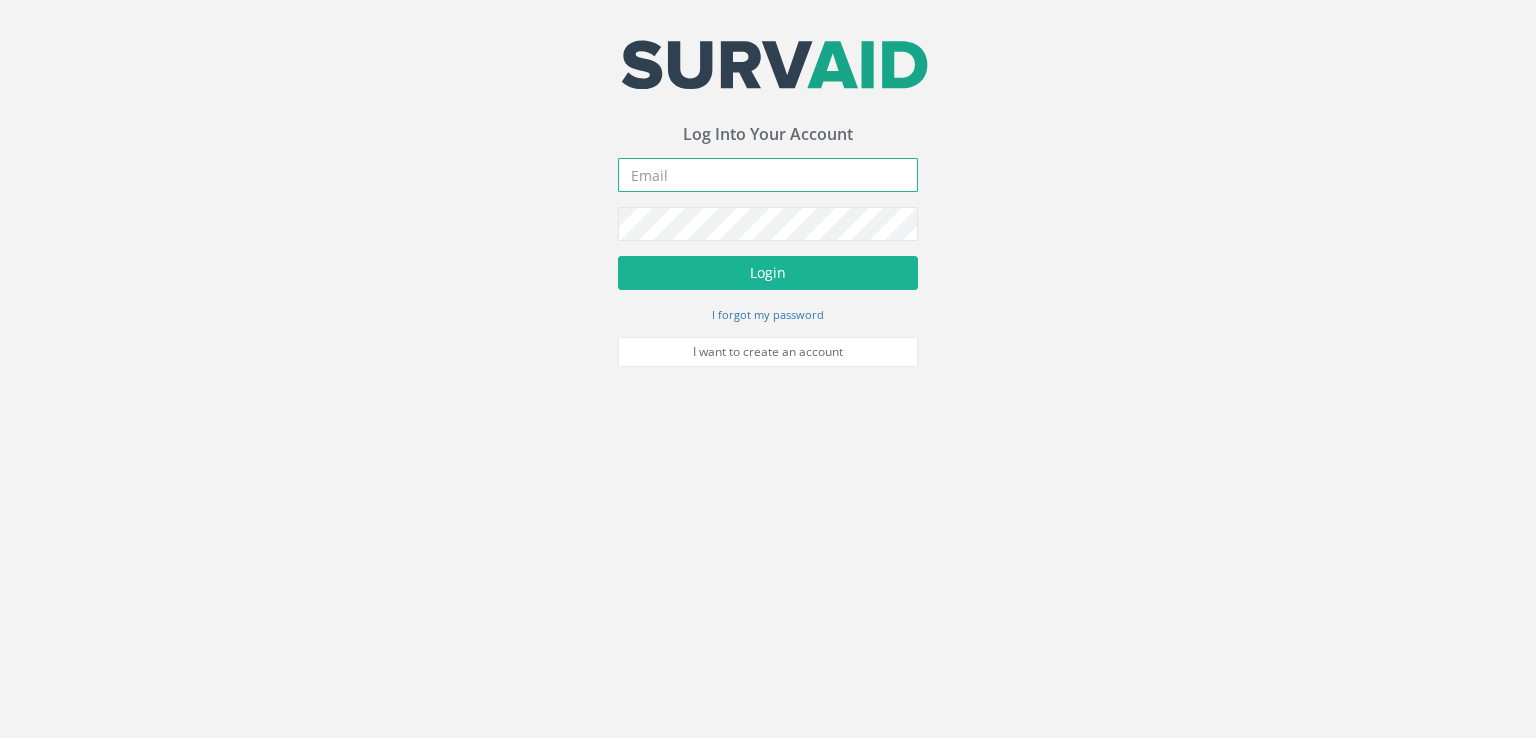 click at bounding box center (768, 175) 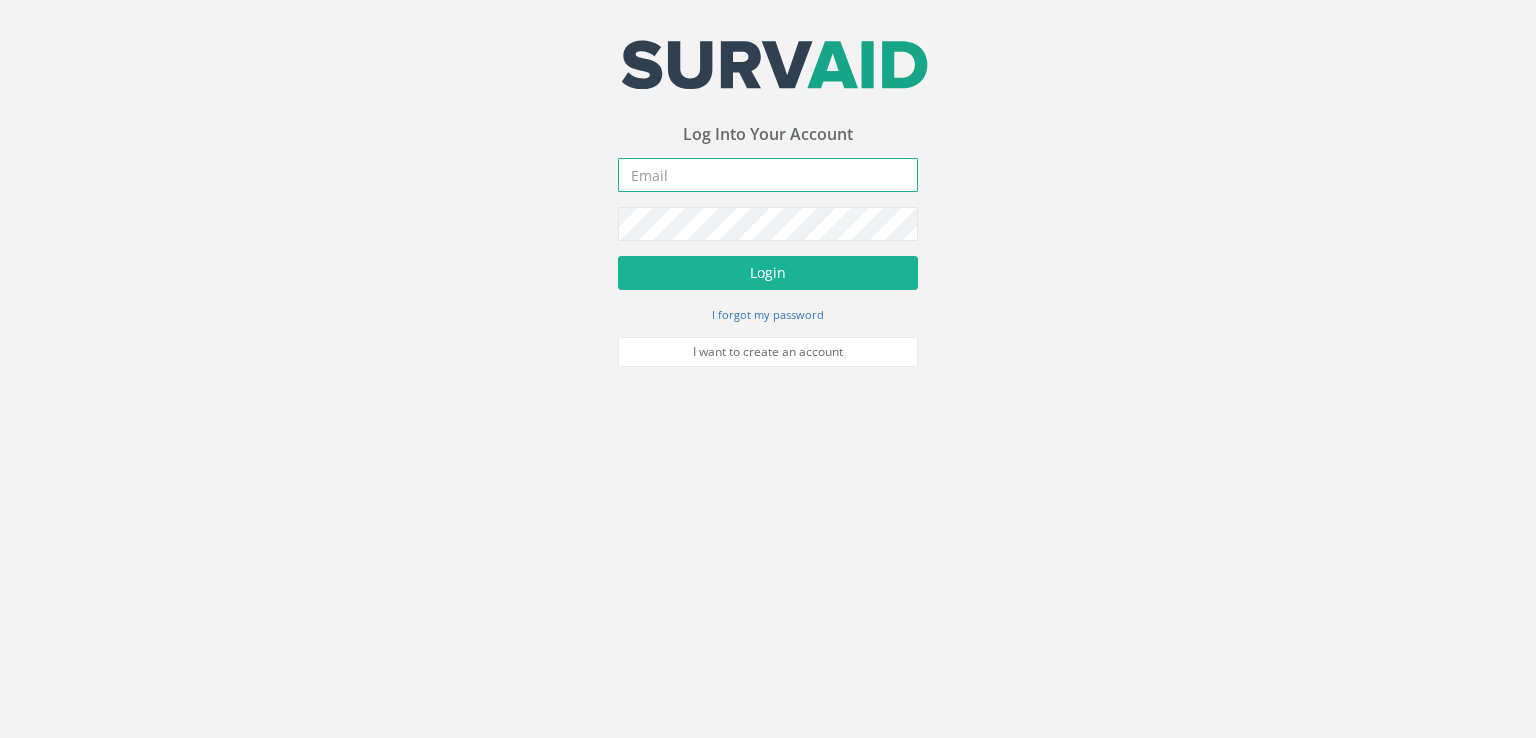 type on "[PERSON_NAME][EMAIL_ADDRESS][DOMAIN_NAME]" 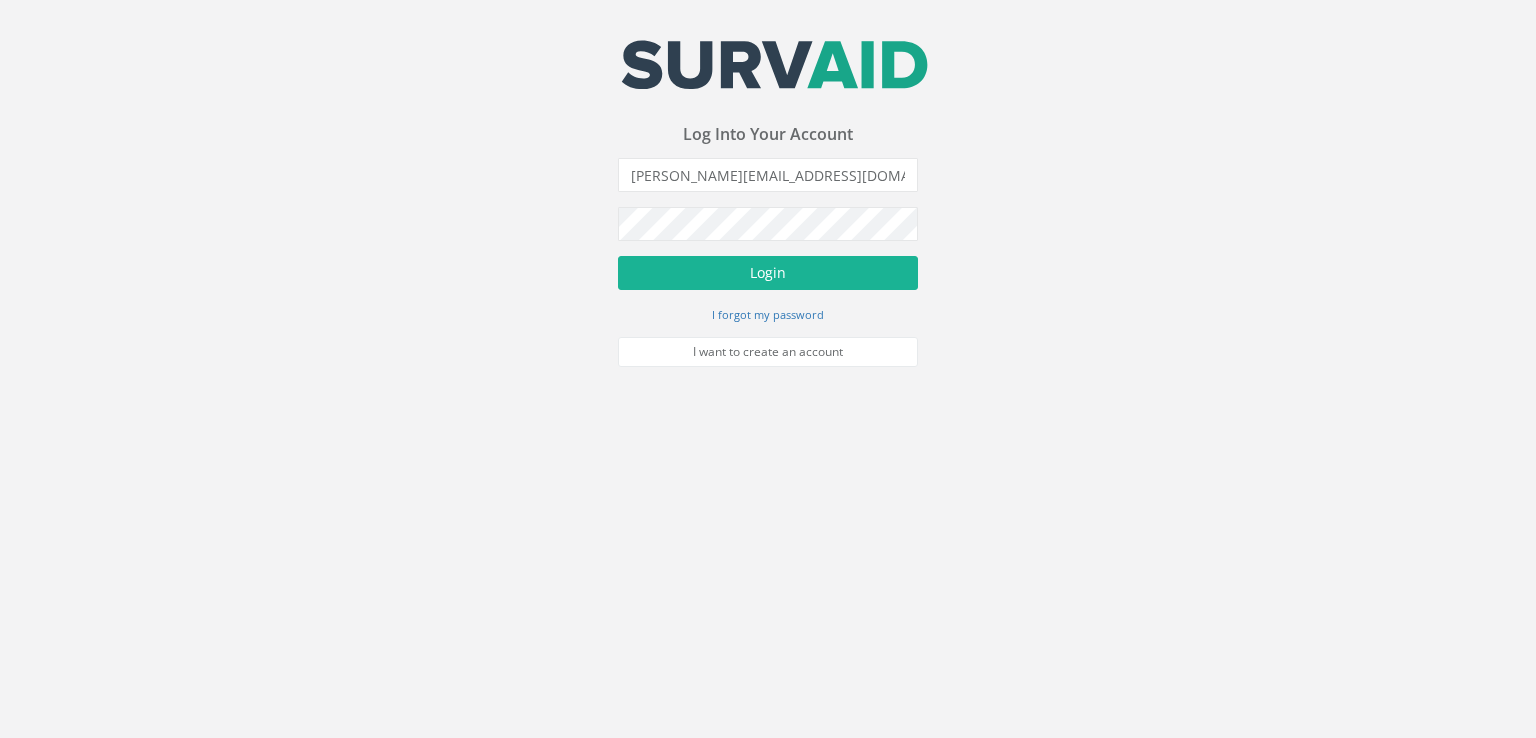 click on "Login" at bounding box center (768, 273) 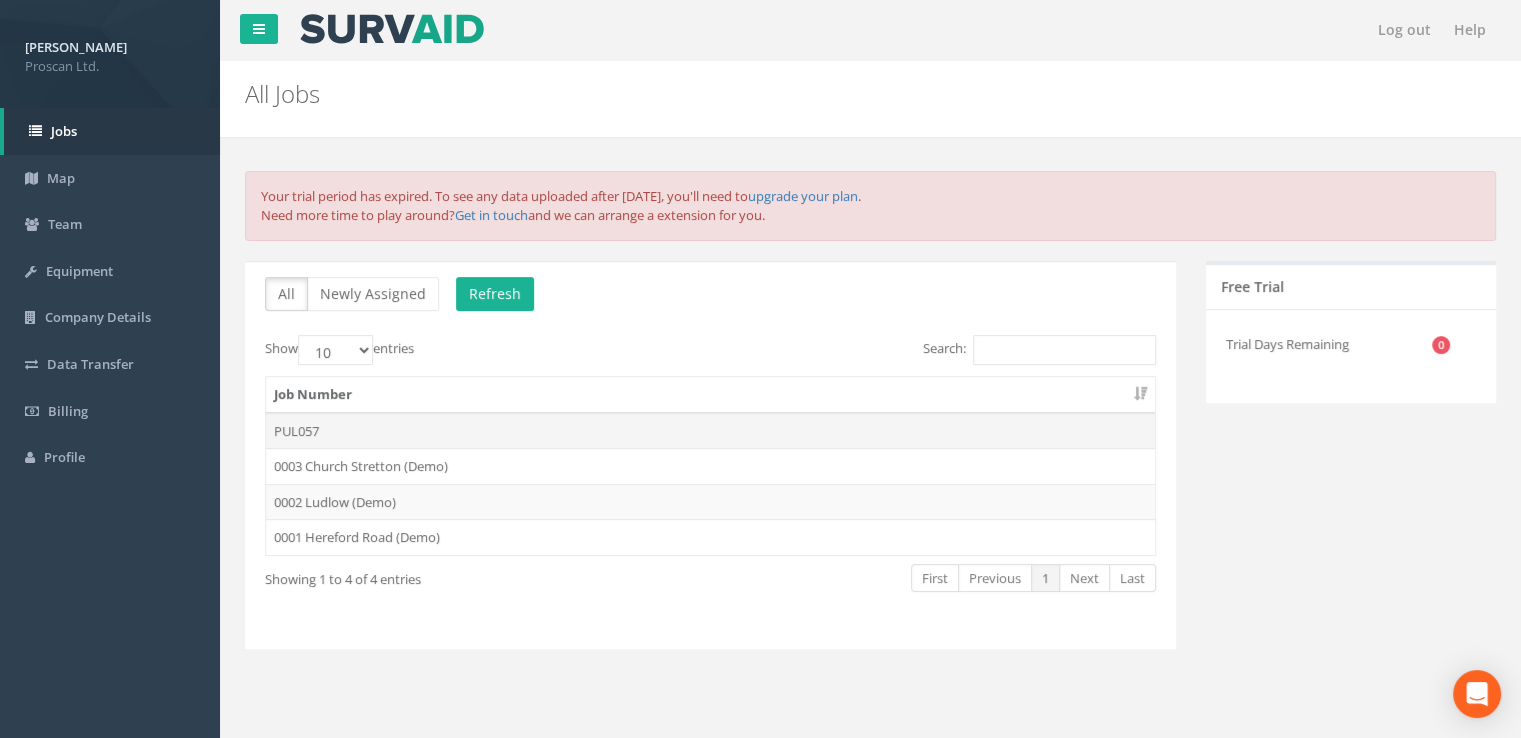 click on "PUL057" at bounding box center [710, 431] 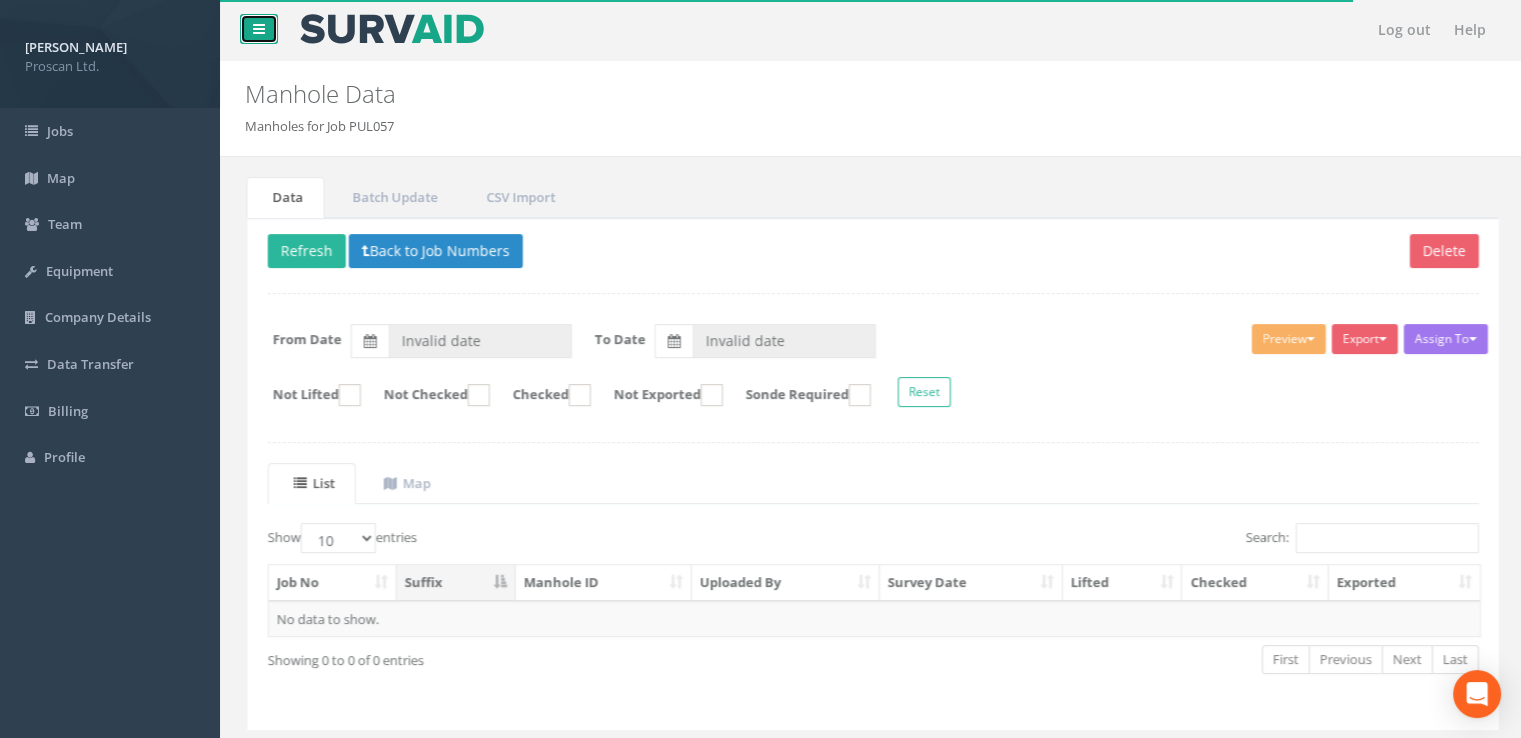 click at bounding box center [259, 29] 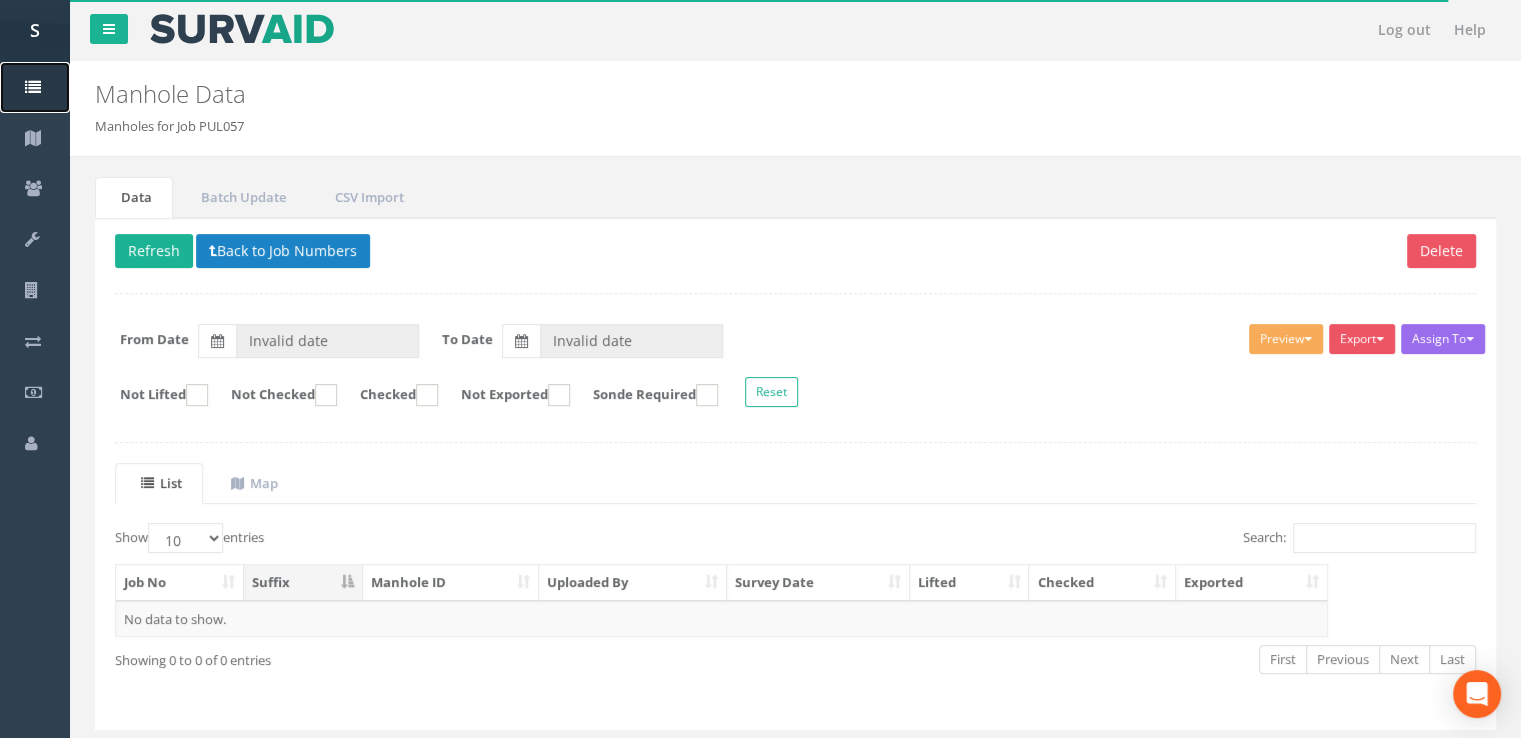 click on "Jobs" at bounding box center (35, 87) 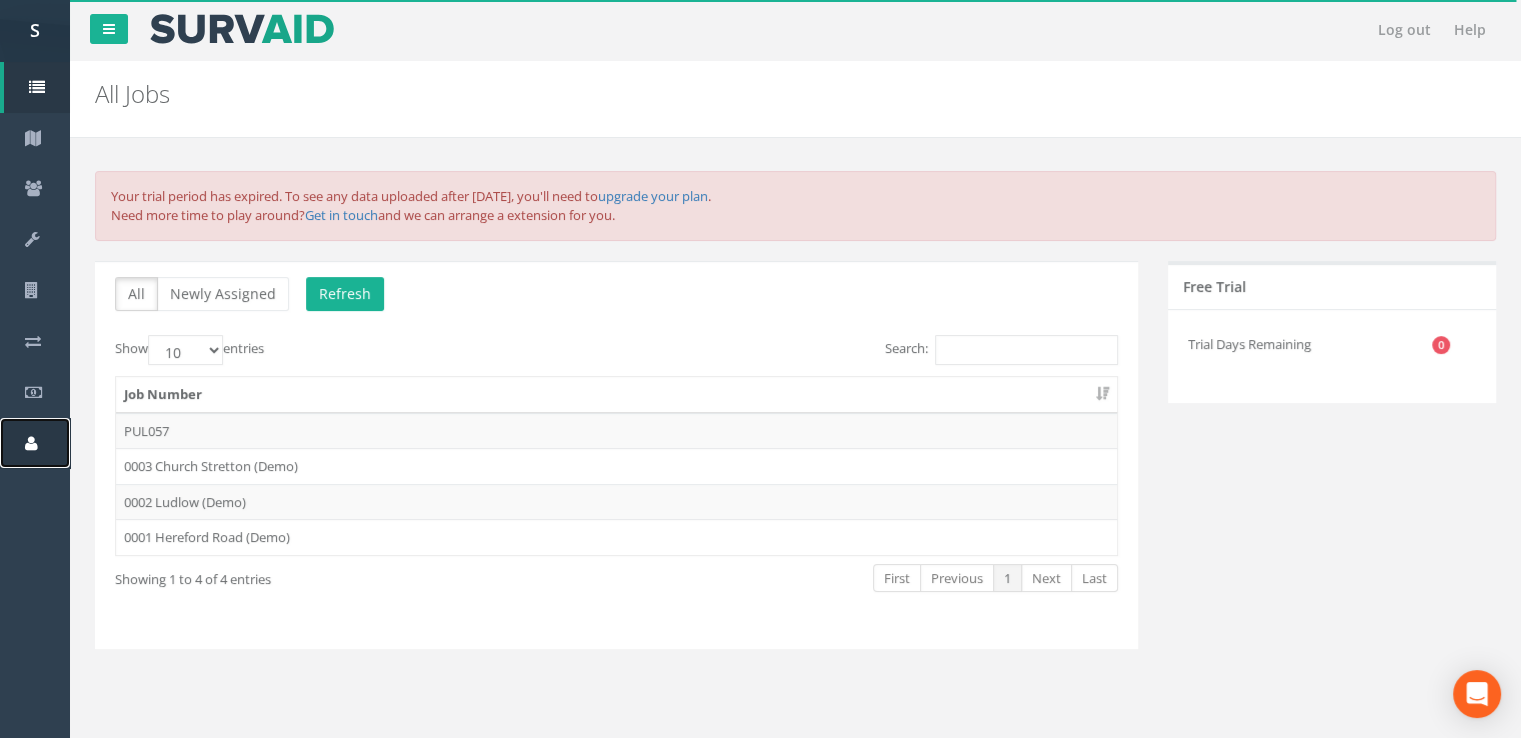 click on "Profile" at bounding box center (35, 443) 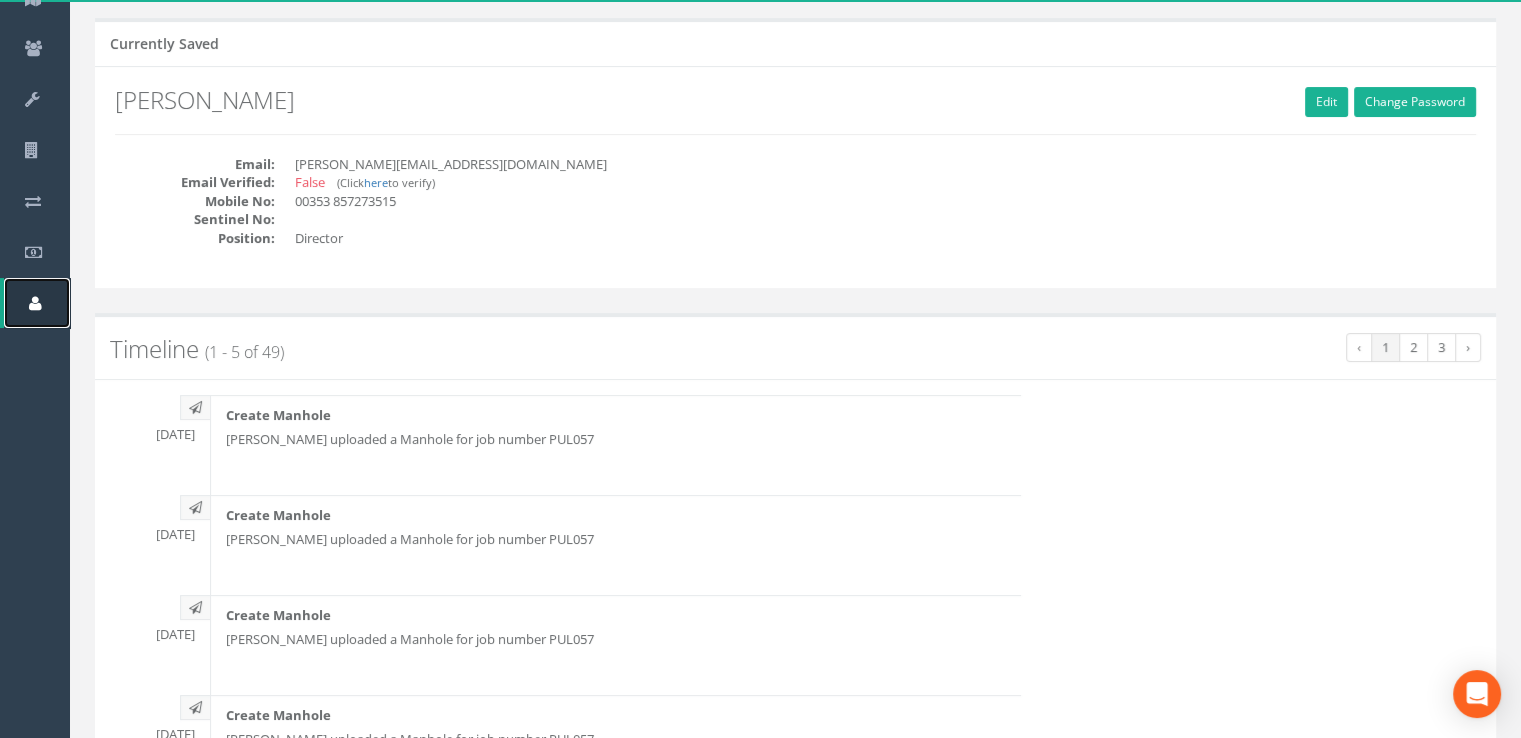 scroll, scrollTop: 144, scrollLeft: 0, axis: vertical 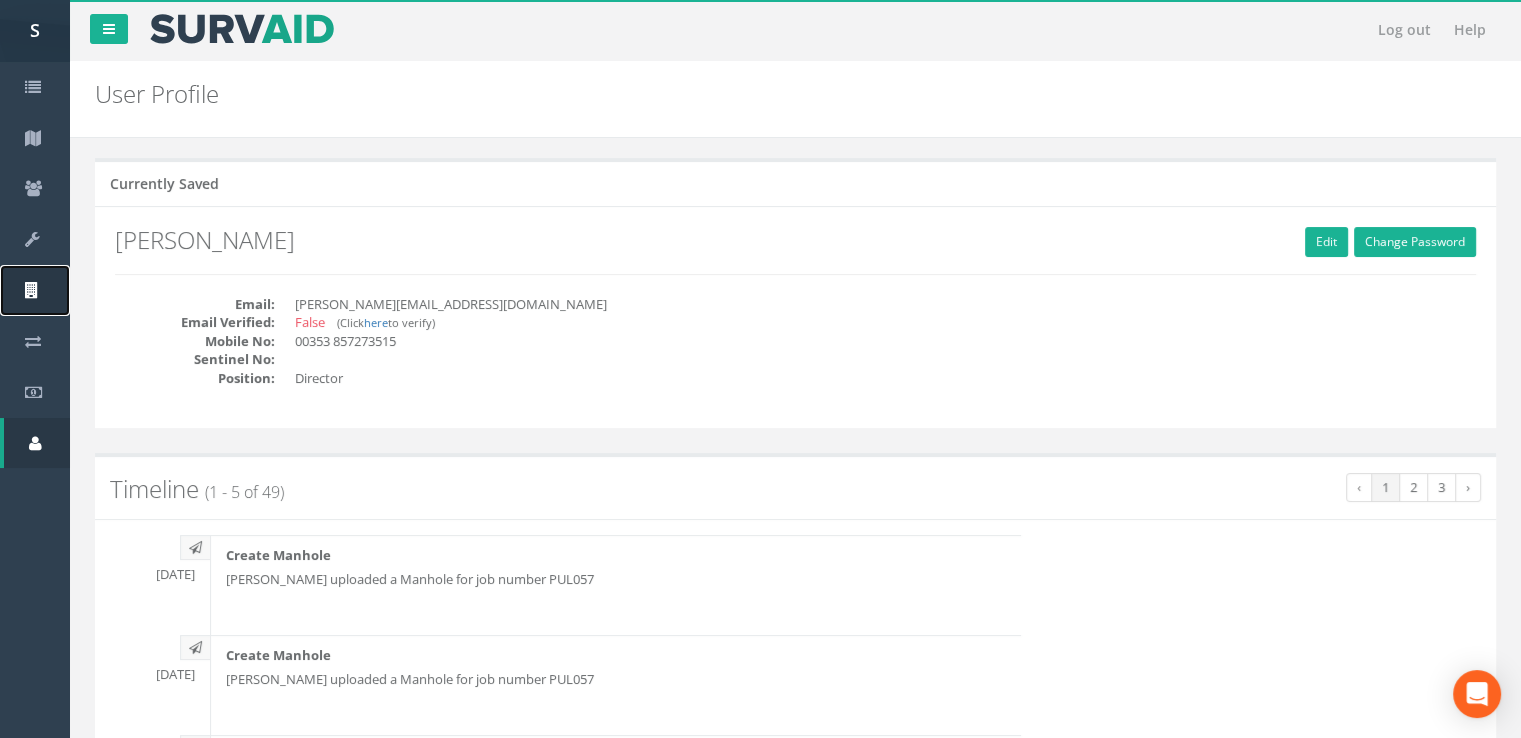 click at bounding box center [32, 291] 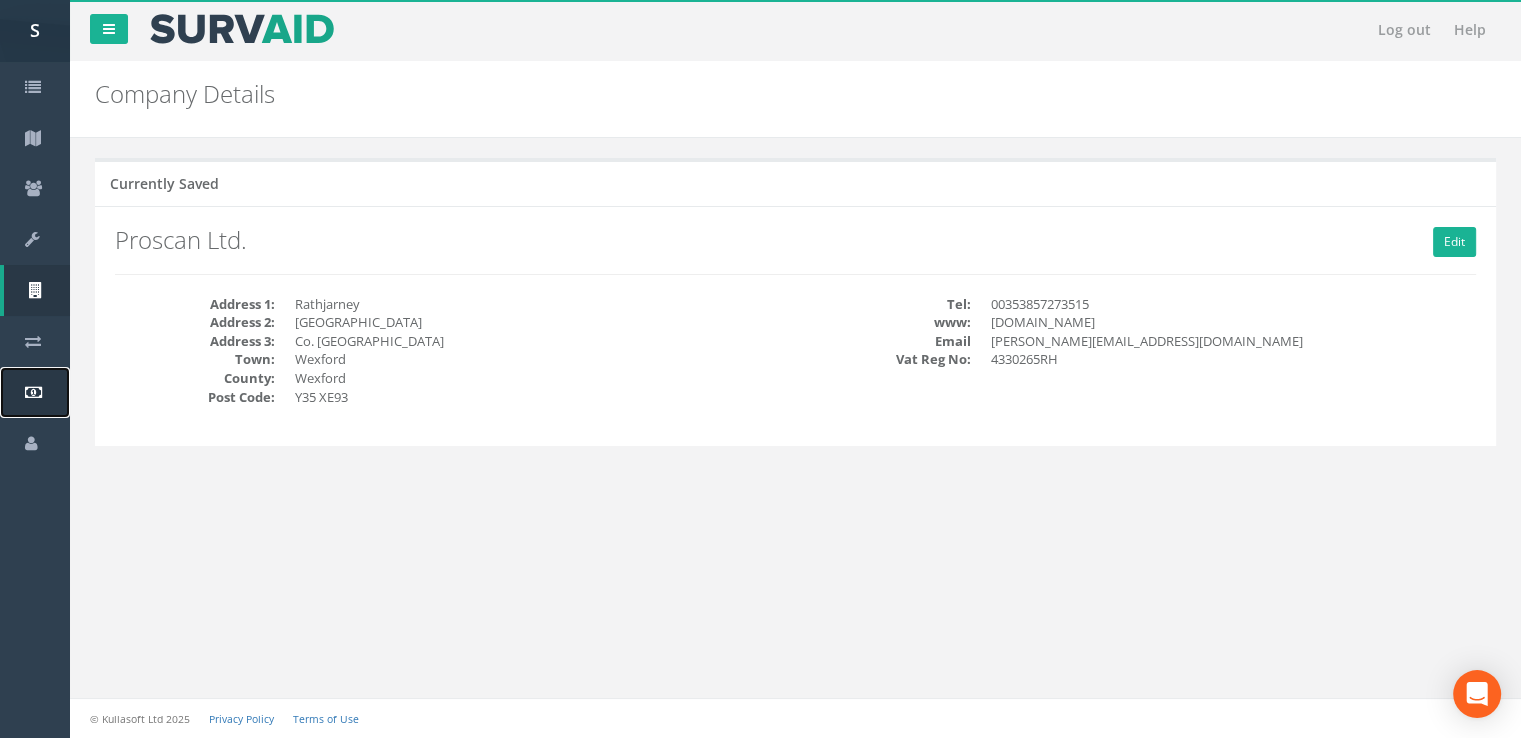 click on "Billing" at bounding box center [35, 392] 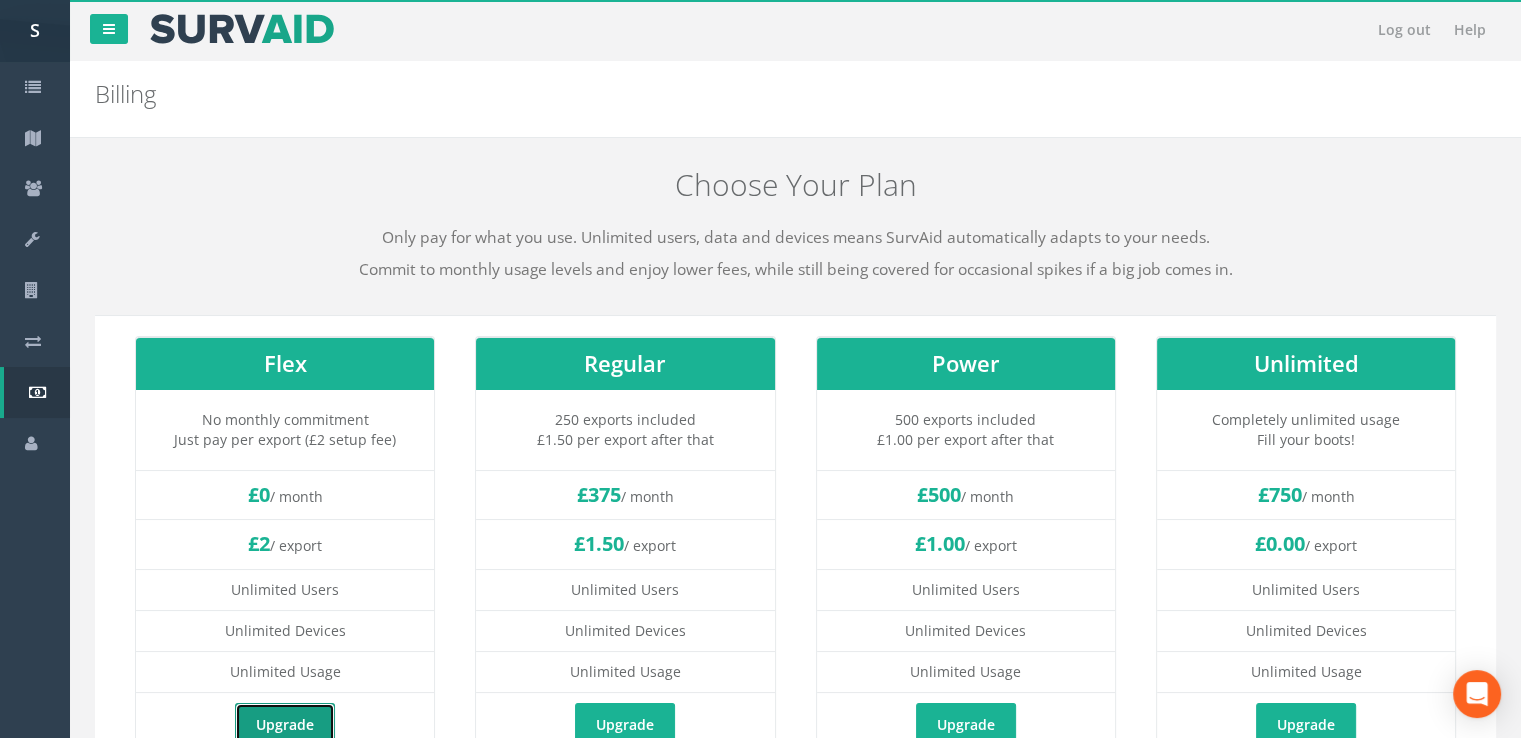 click on "Upgrade" at bounding box center (285, 724) 